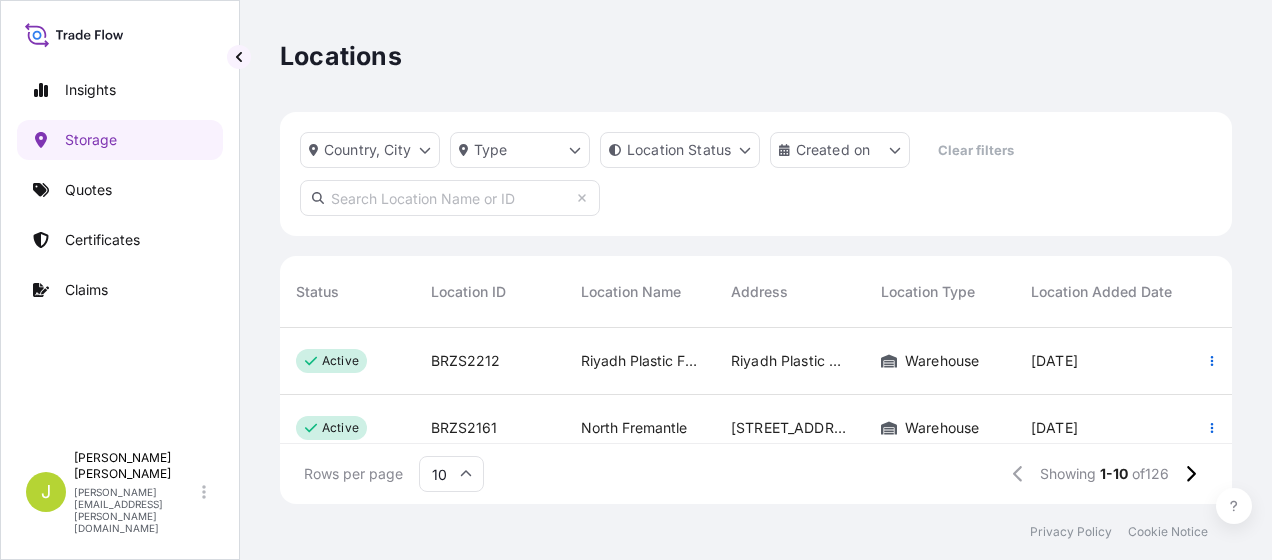 scroll, scrollTop: 0, scrollLeft: 0, axis: both 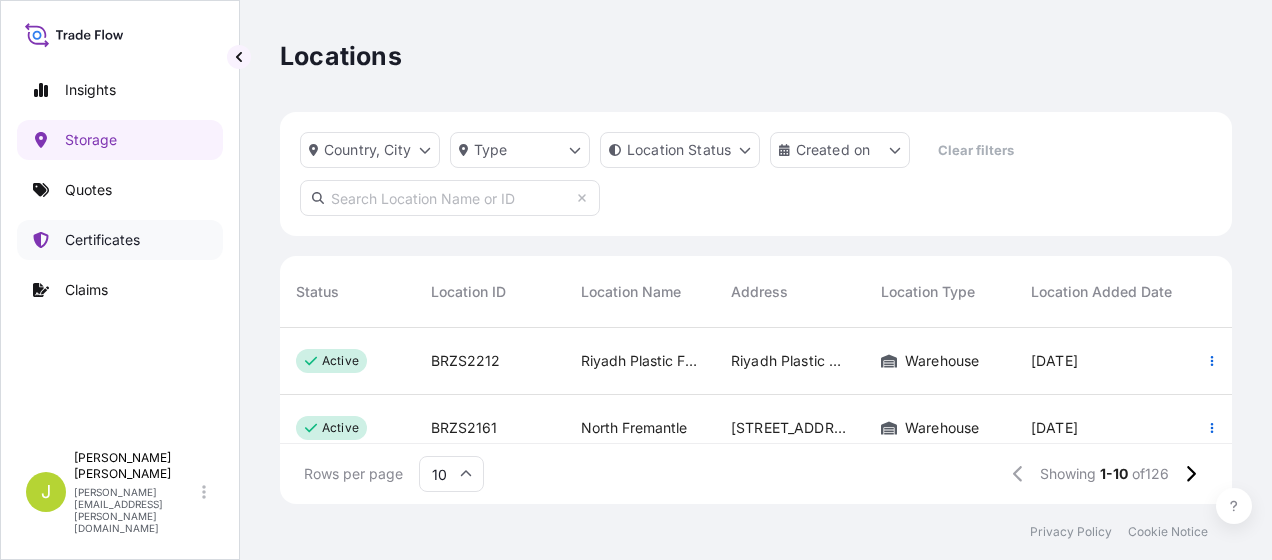 click on "Certificates" at bounding box center (102, 240) 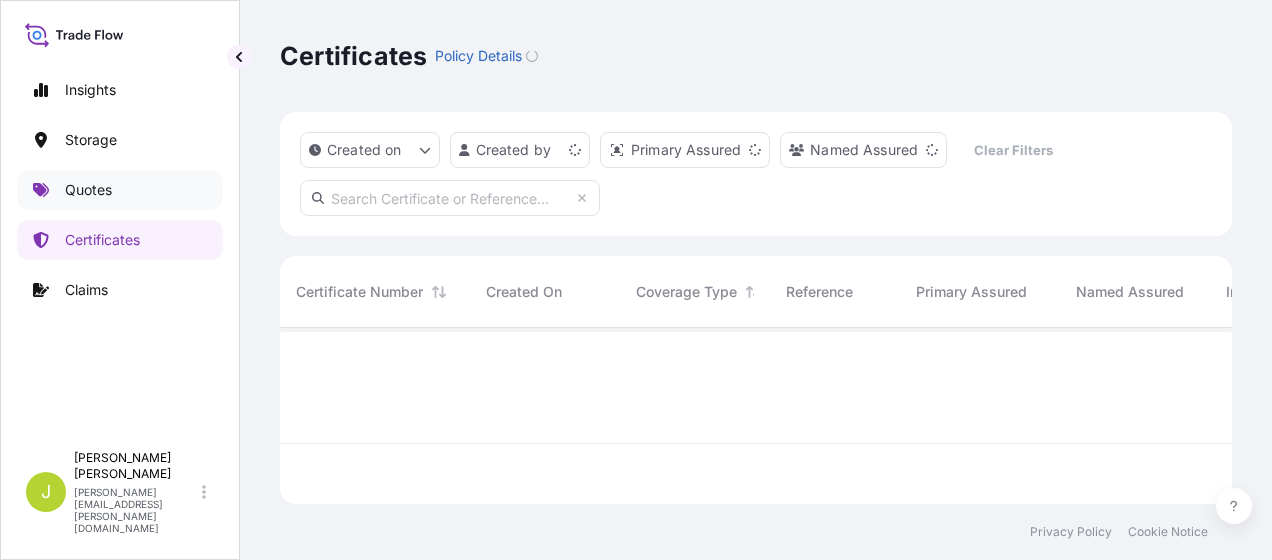 scroll, scrollTop: 16, scrollLeft: 16, axis: both 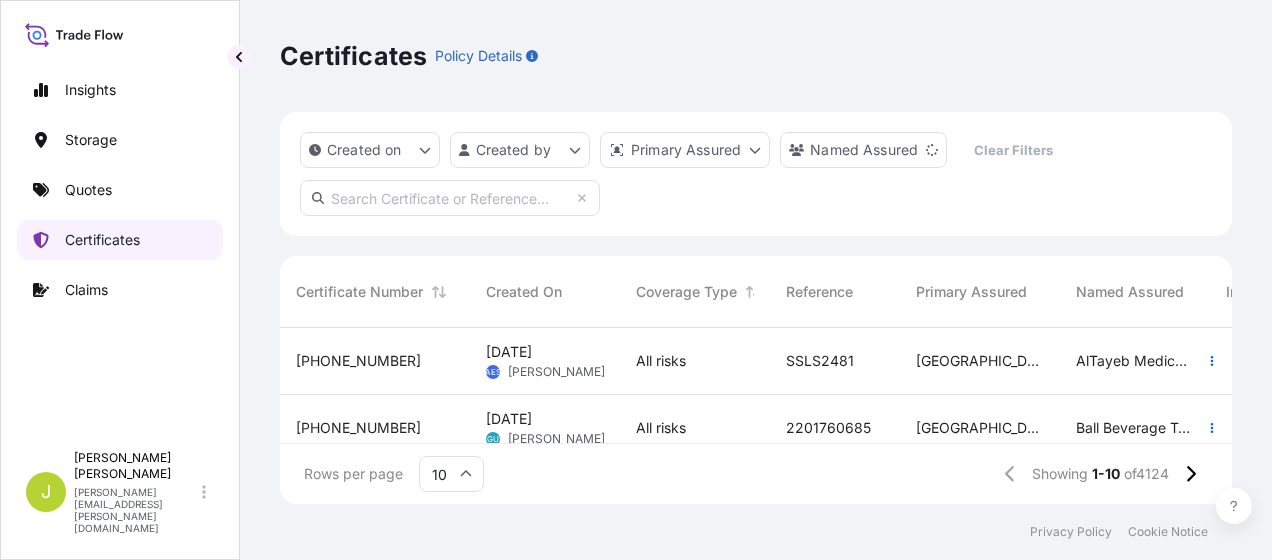 click on "Certificates" at bounding box center [102, 240] 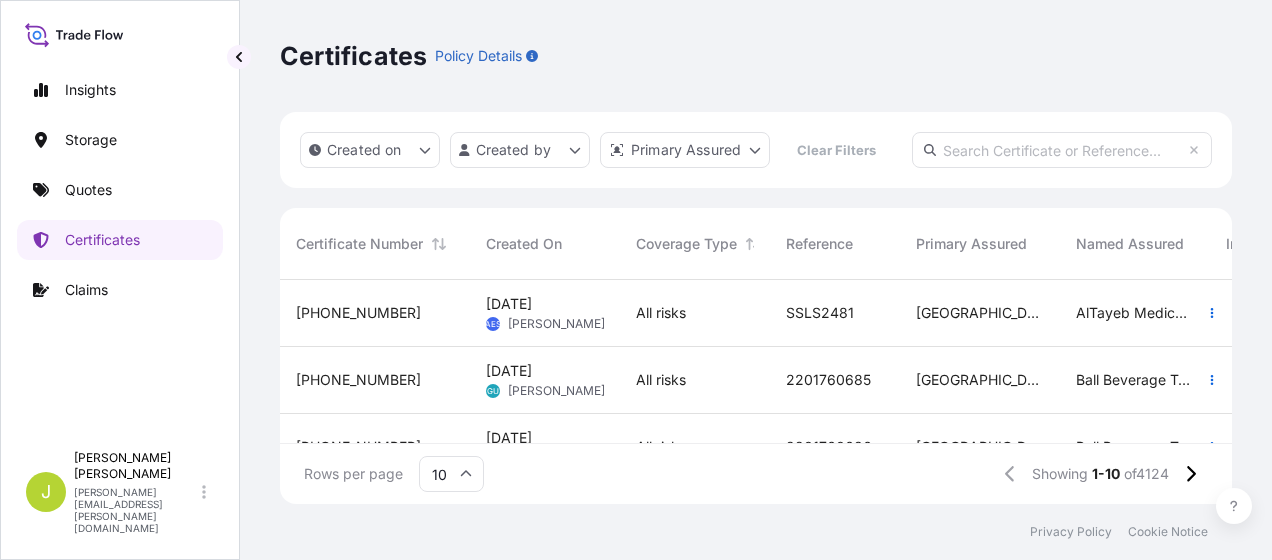 scroll, scrollTop: 16, scrollLeft: 16, axis: both 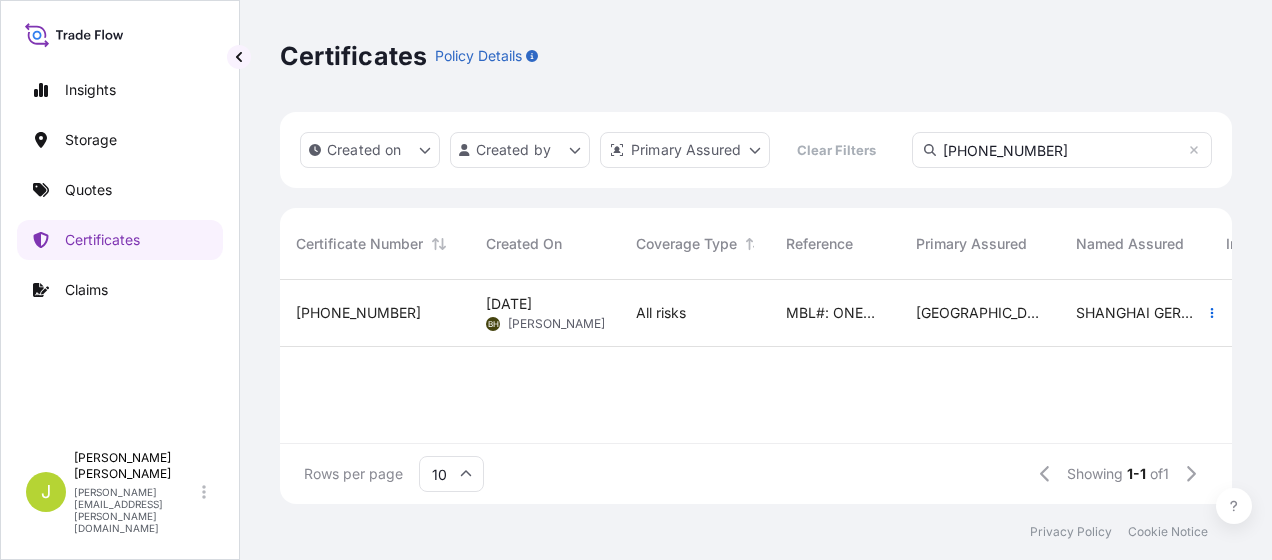 type on "31602-77-1" 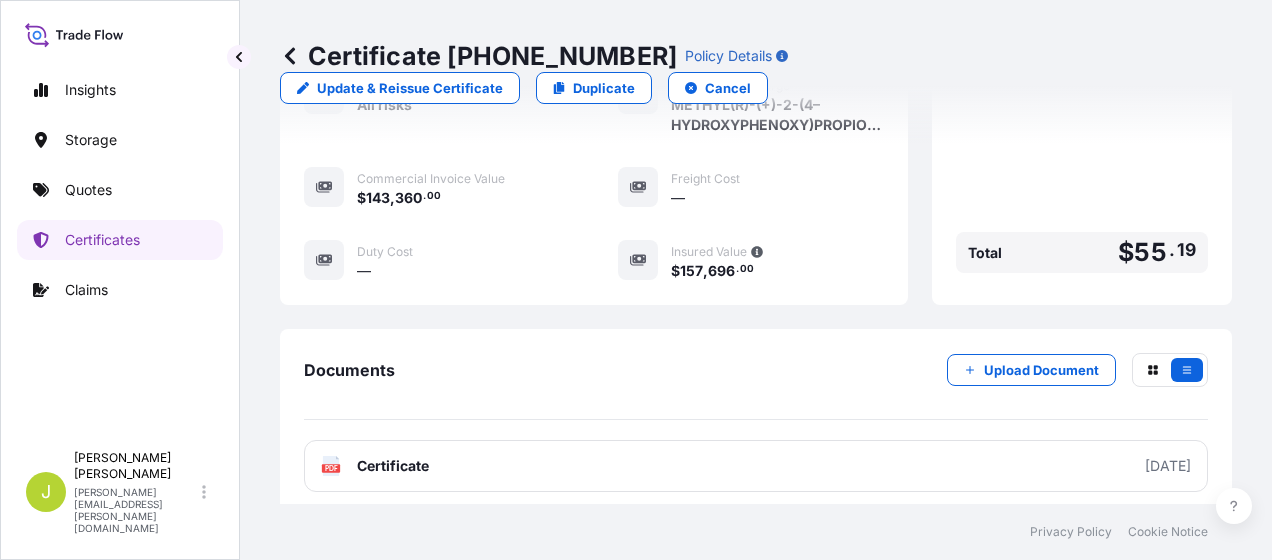 scroll, scrollTop: 700, scrollLeft: 0, axis: vertical 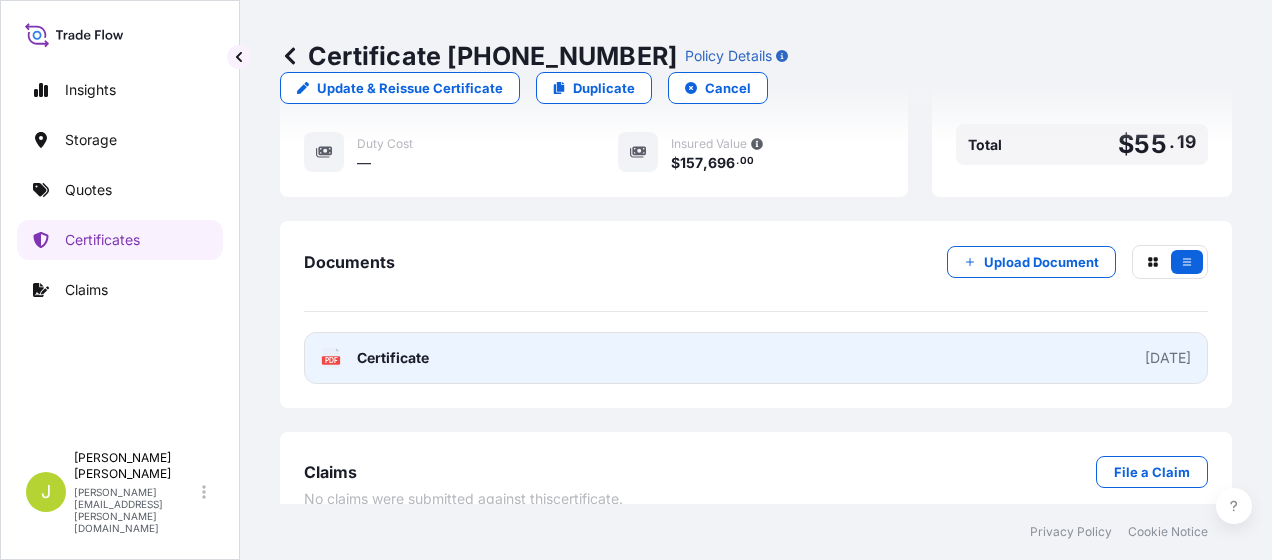 click on "PDF Certificate 2025-06-26" at bounding box center [756, 358] 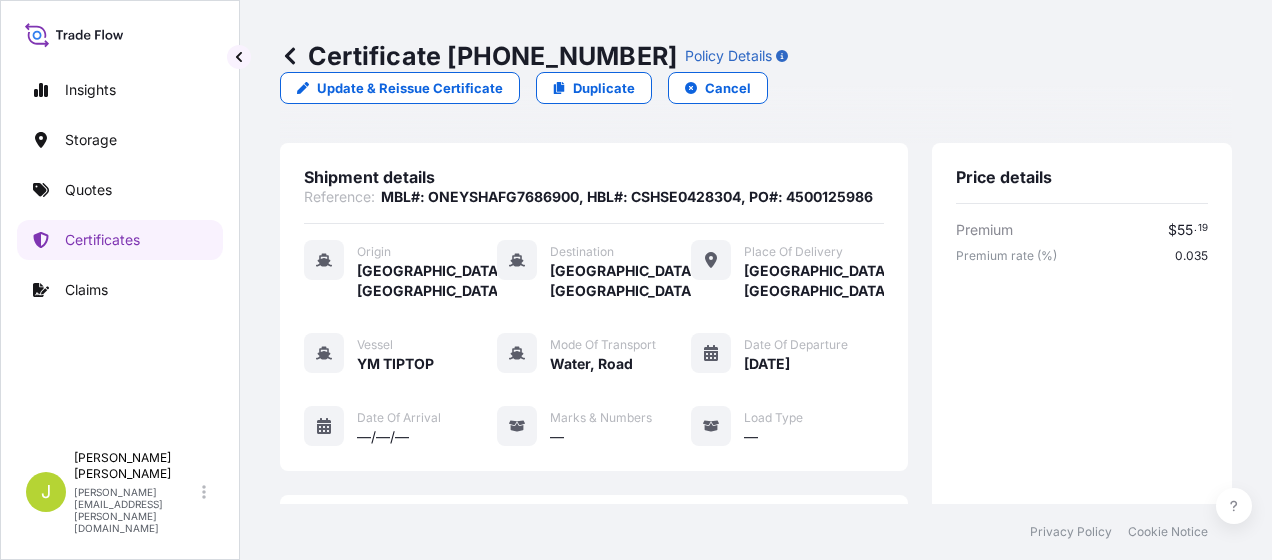 scroll, scrollTop: 0, scrollLeft: 0, axis: both 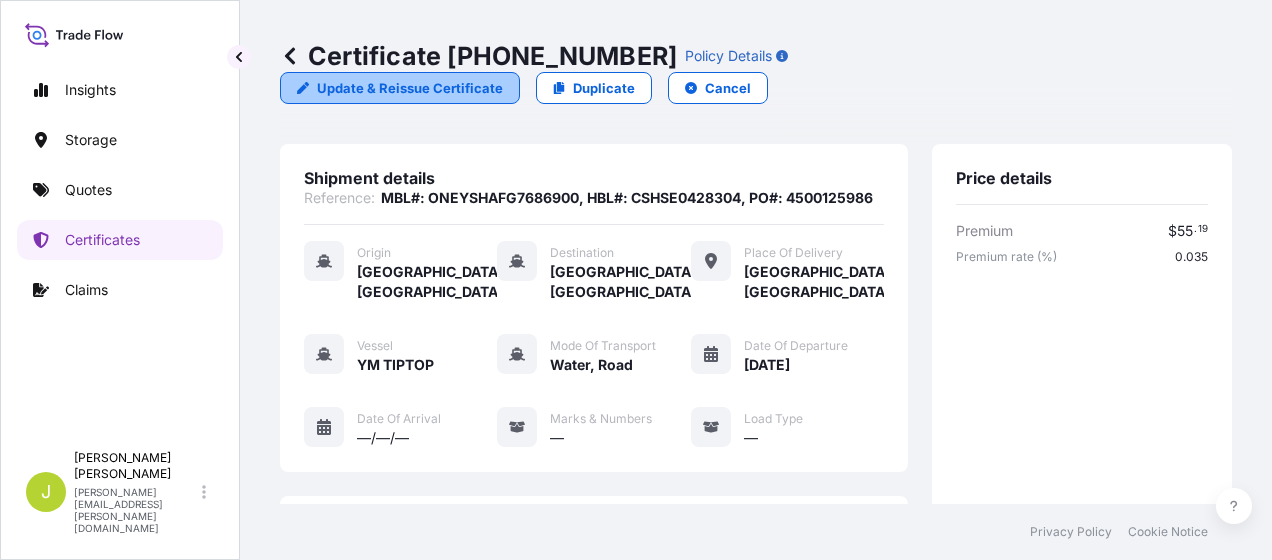 click on "Update & Reissue Certificate" at bounding box center [410, 88] 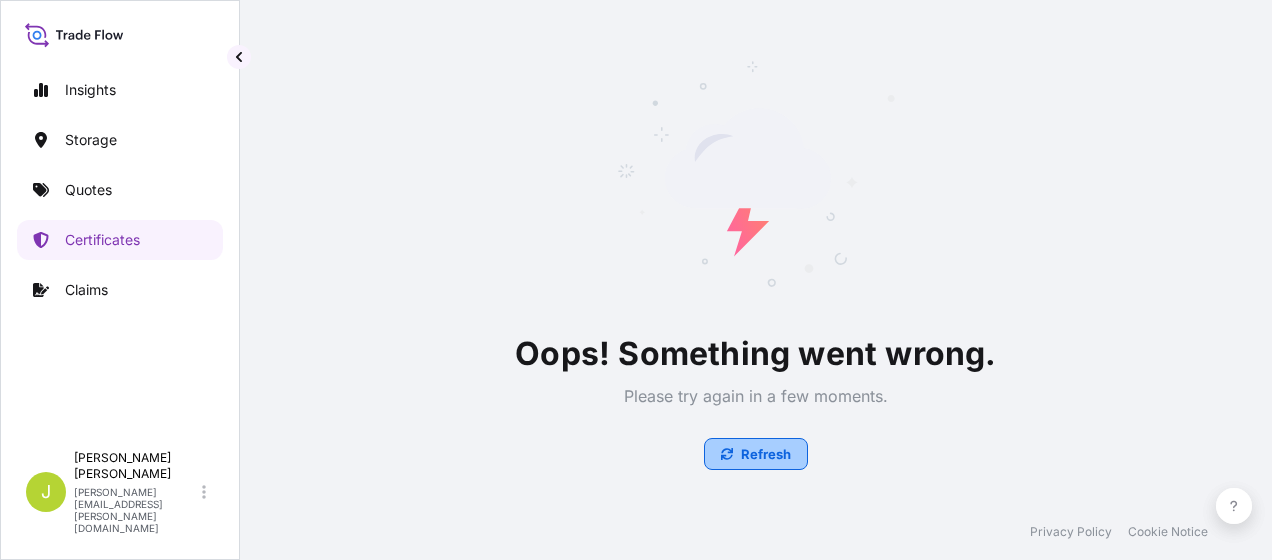 click on "Refresh" at bounding box center [766, 454] 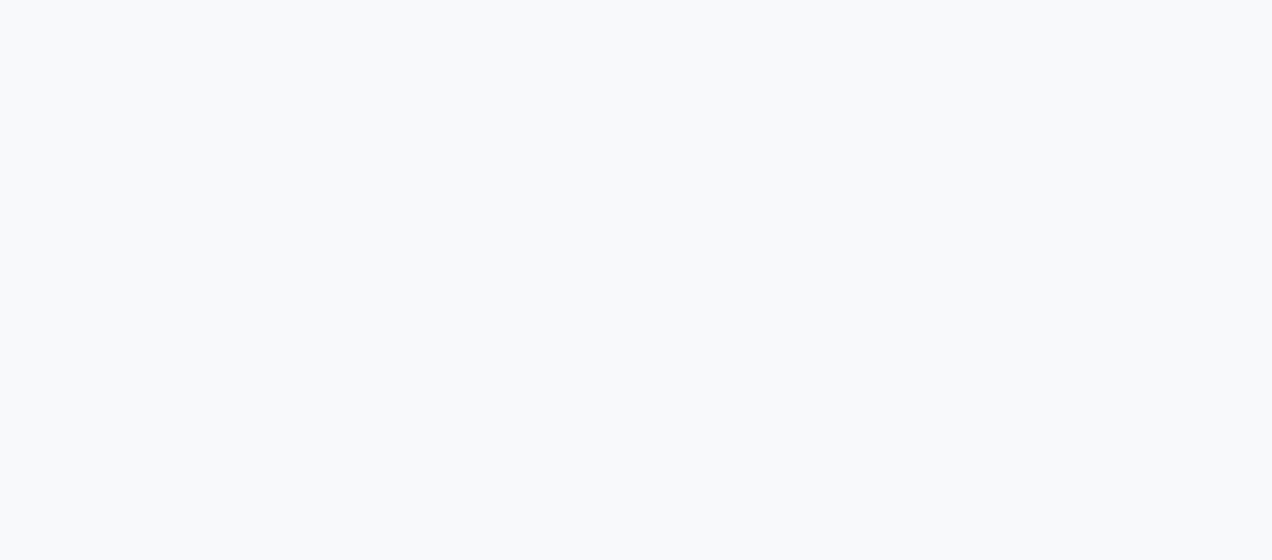 scroll, scrollTop: 0, scrollLeft: 0, axis: both 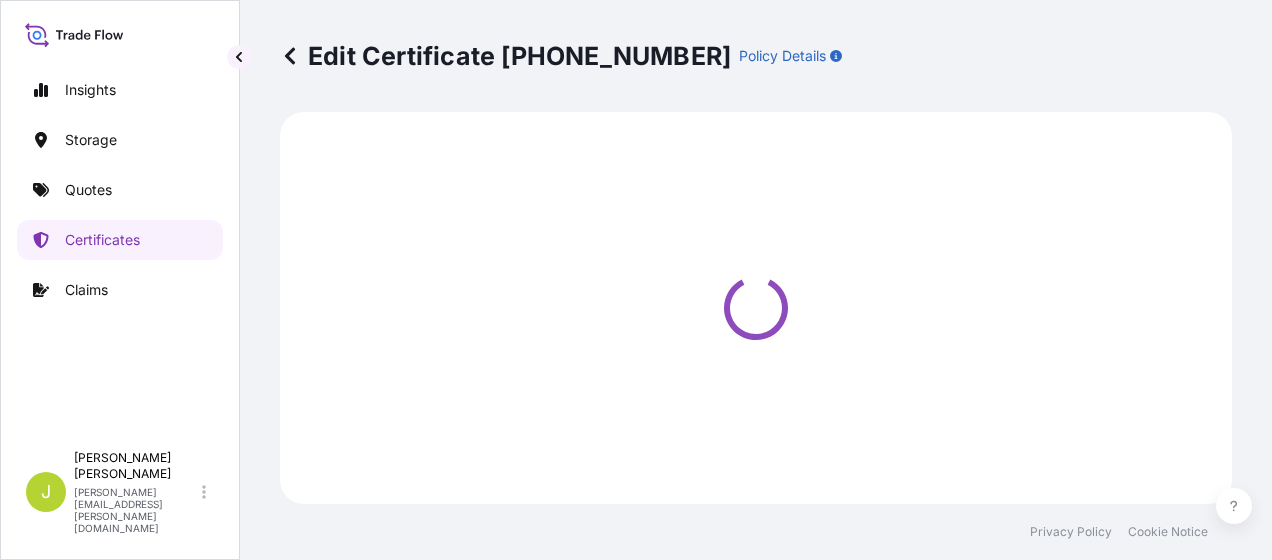 select on "Water" 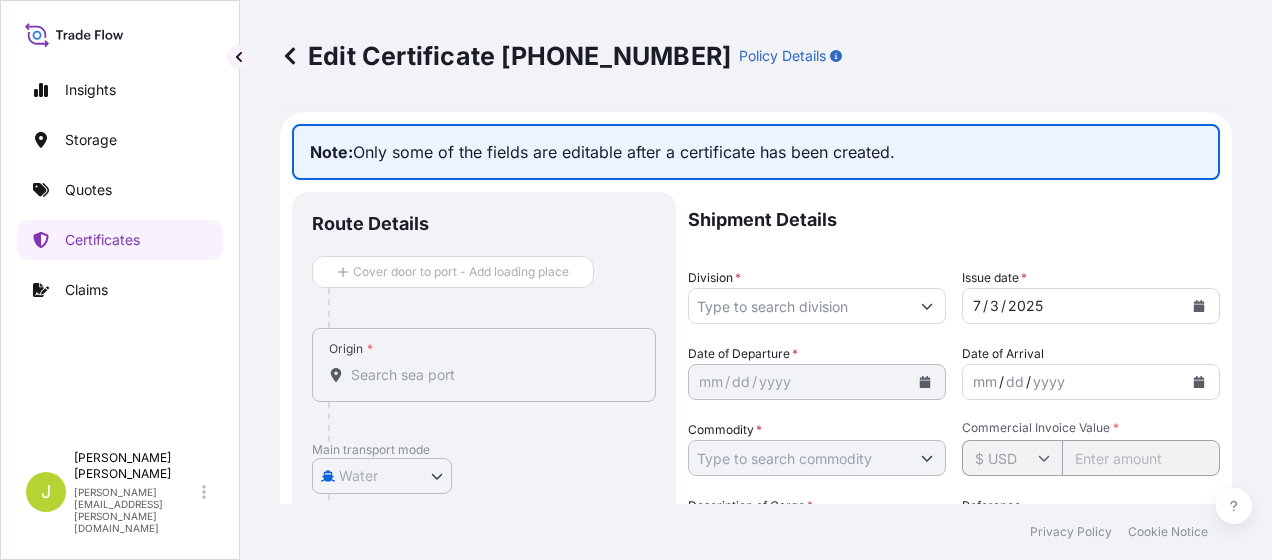 type on "General Cargo/Hazardous Material" 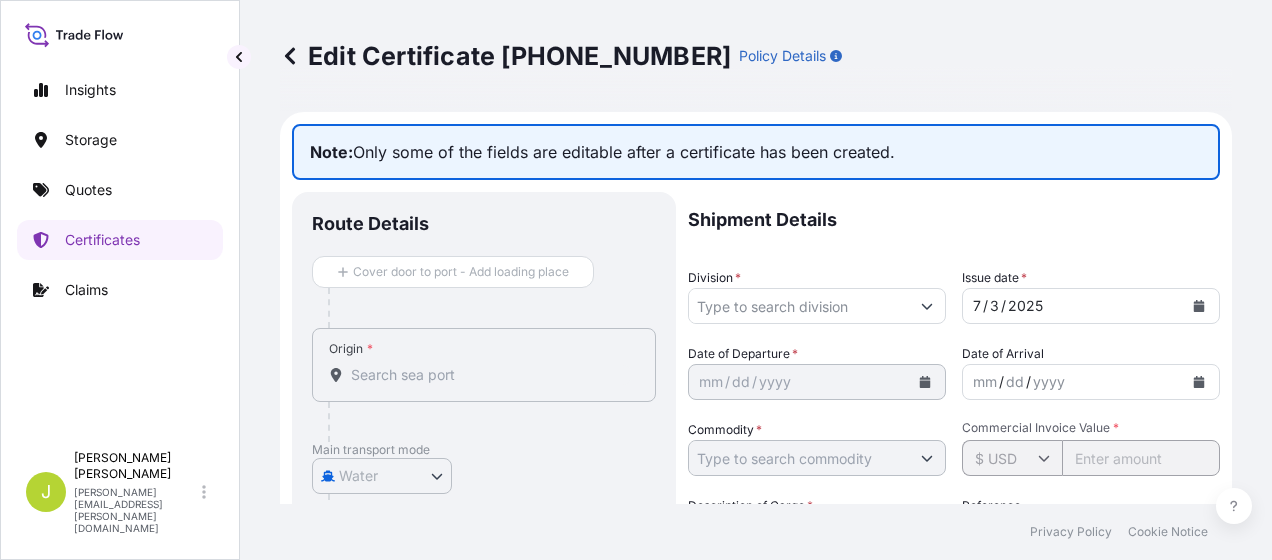type on "143360" 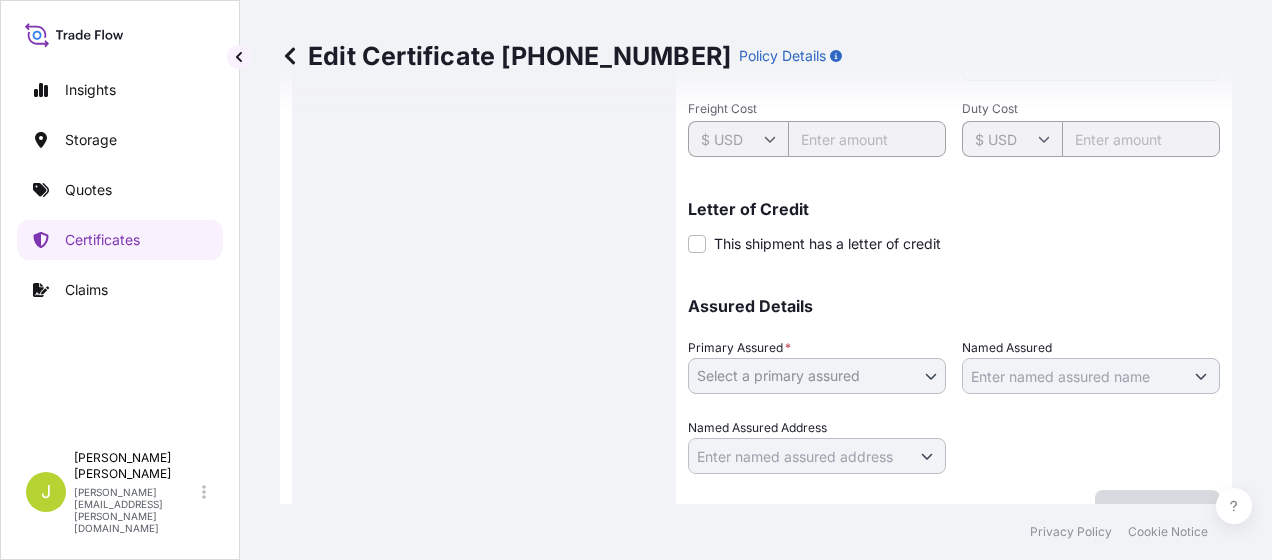 scroll, scrollTop: 708, scrollLeft: 0, axis: vertical 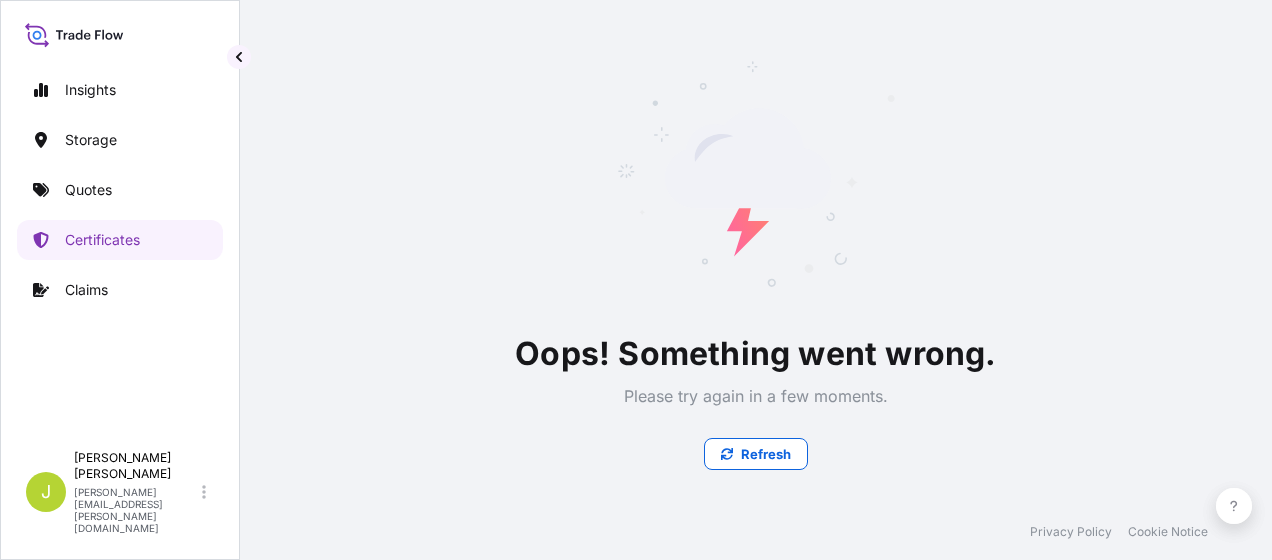 drag, startPoint x: 1266, startPoint y: 361, endPoint x: 1232, endPoint y: 113, distance: 250.3198 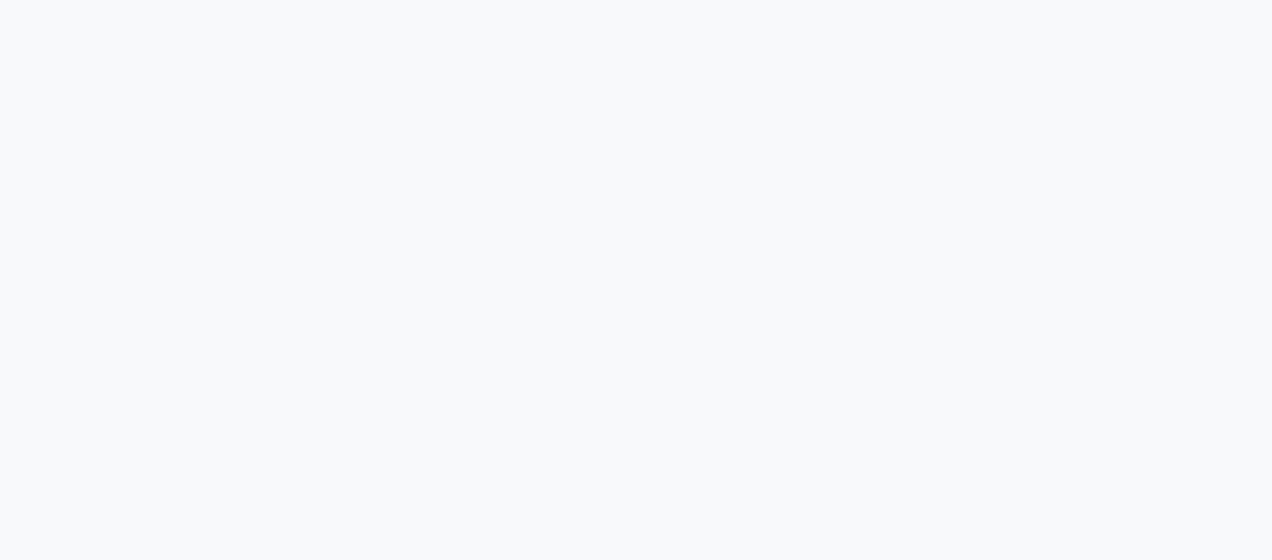 scroll, scrollTop: 0, scrollLeft: 0, axis: both 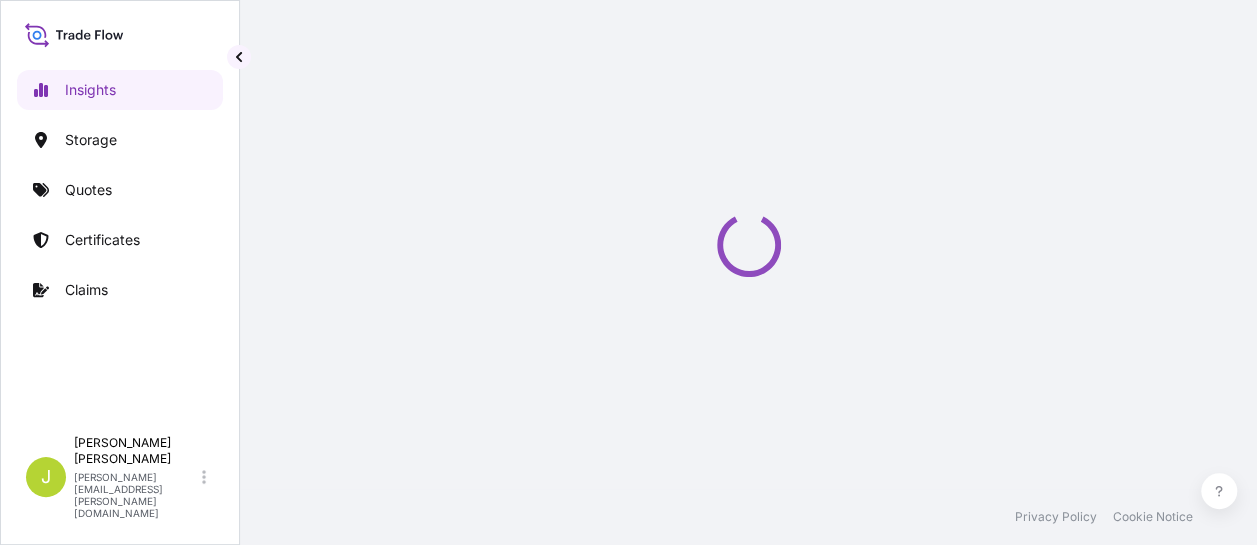 select on "2025" 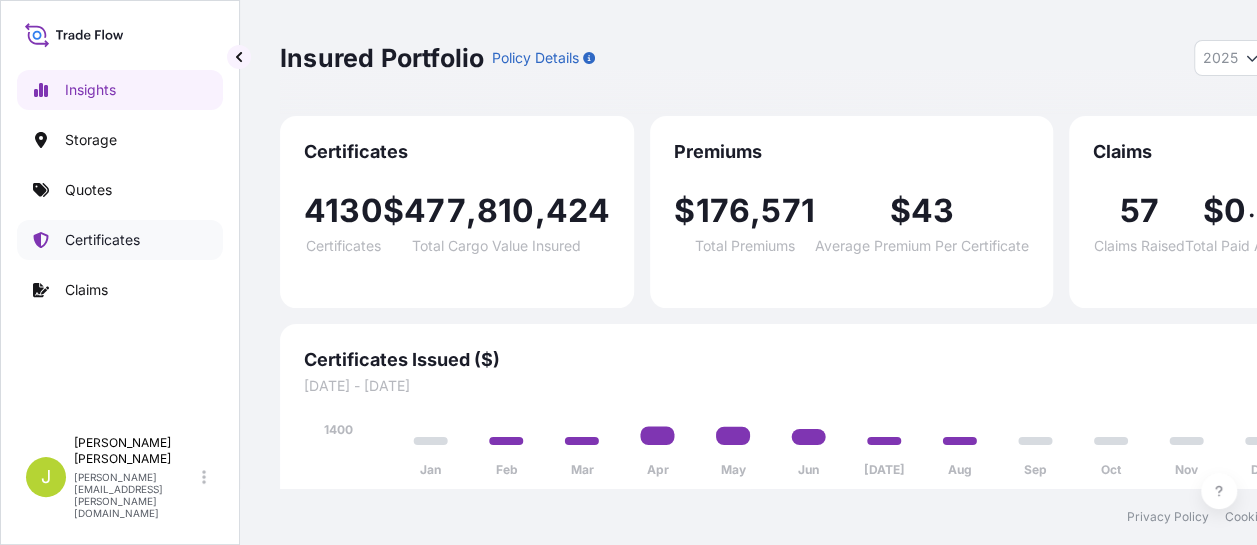 click on "Certificates" at bounding box center (102, 240) 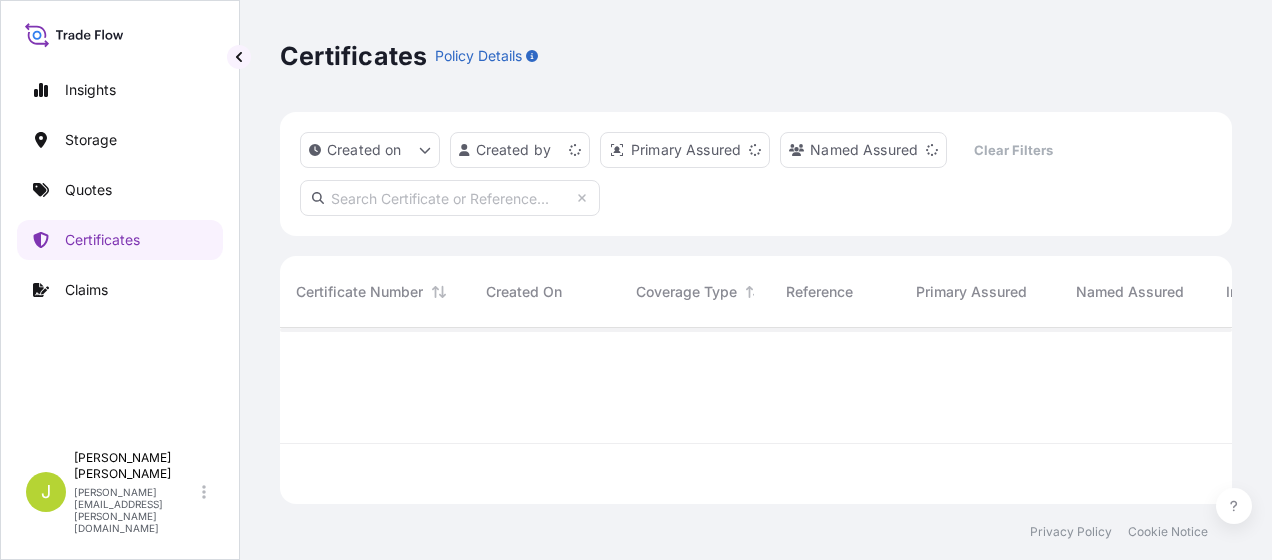 scroll, scrollTop: 16, scrollLeft: 16, axis: both 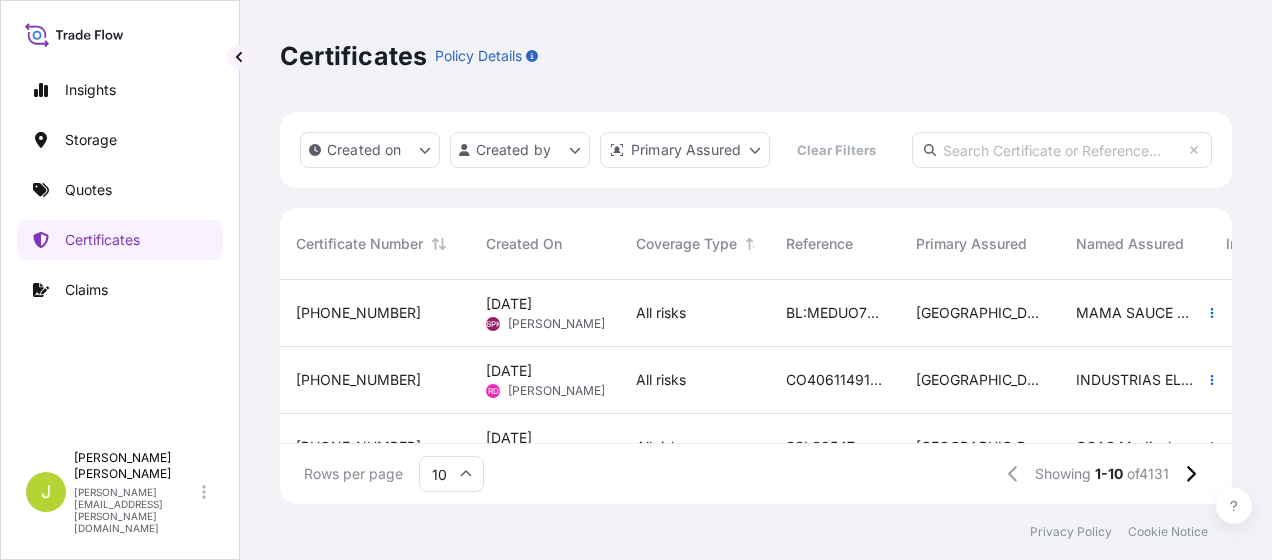 click at bounding box center [1062, 150] 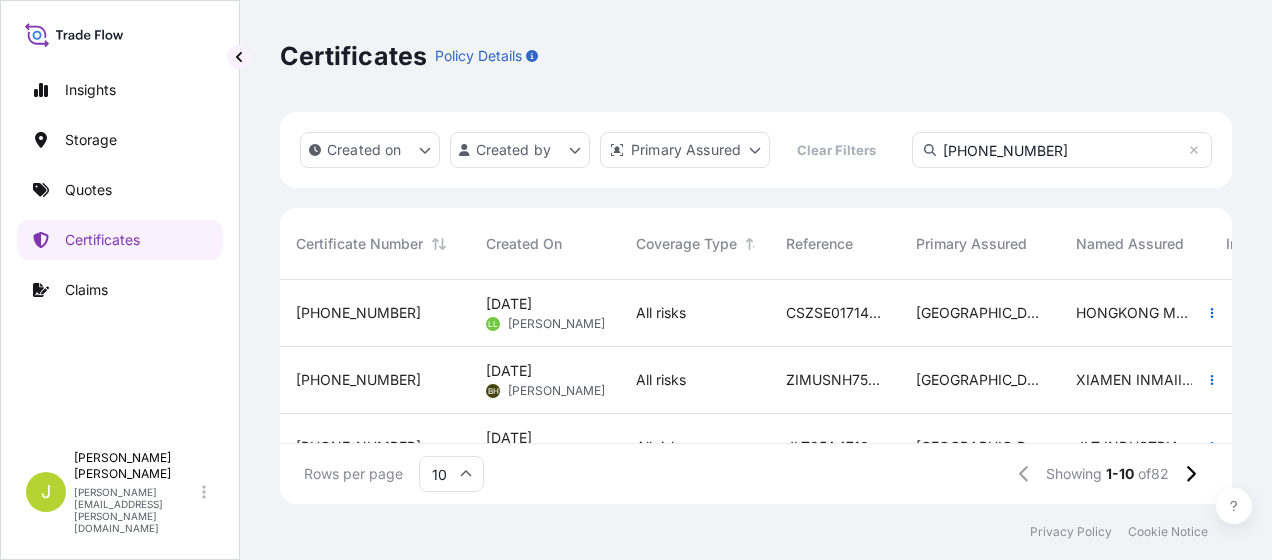 click on "31602-77-1" at bounding box center (1062, 150) 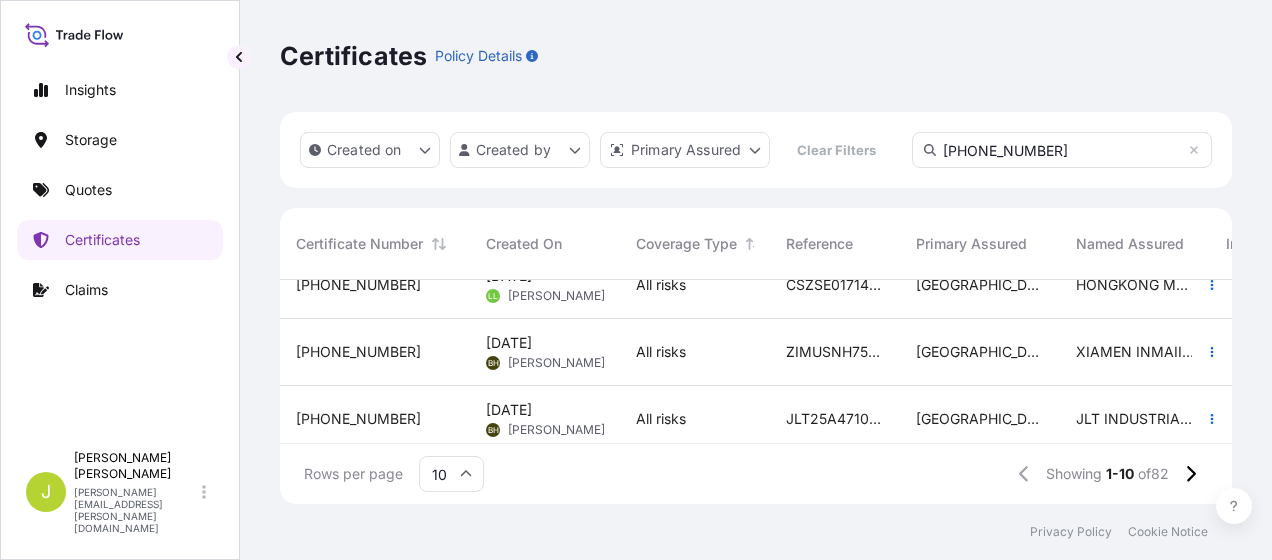 scroll, scrollTop: 40, scrollLeft: 0, axis: vertical 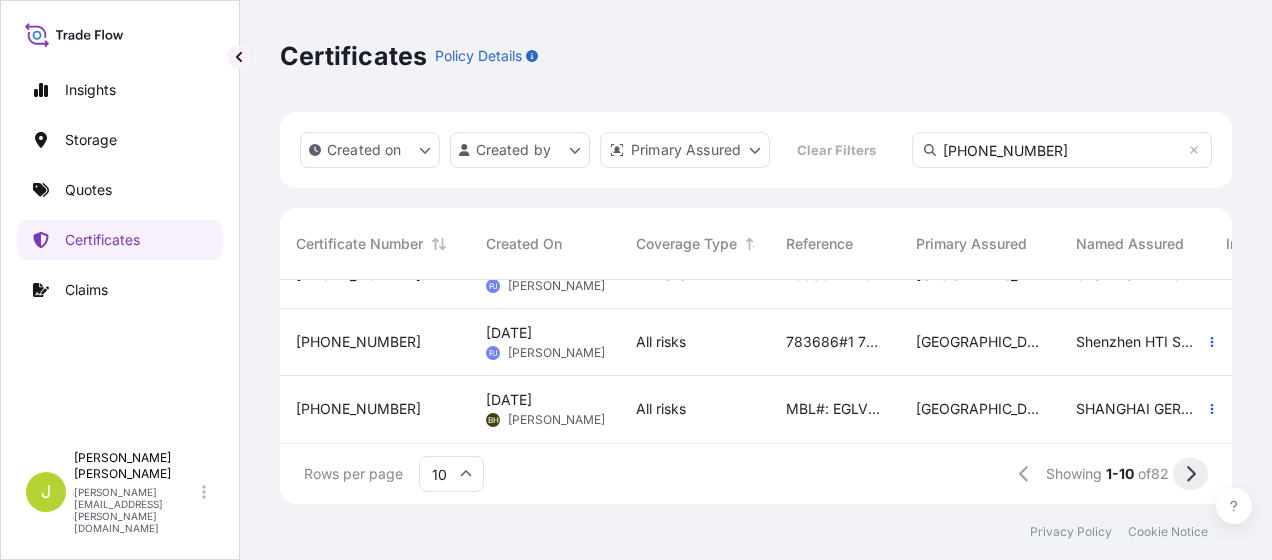 click 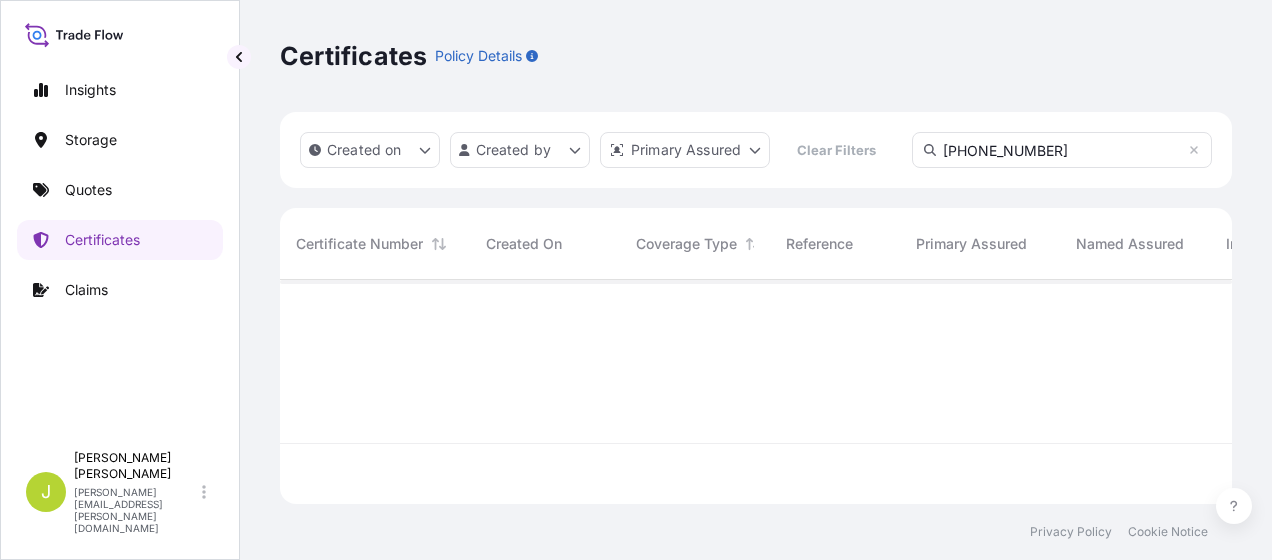 scroll, scrollTop: 0, scrollLeft: 0, axis: both 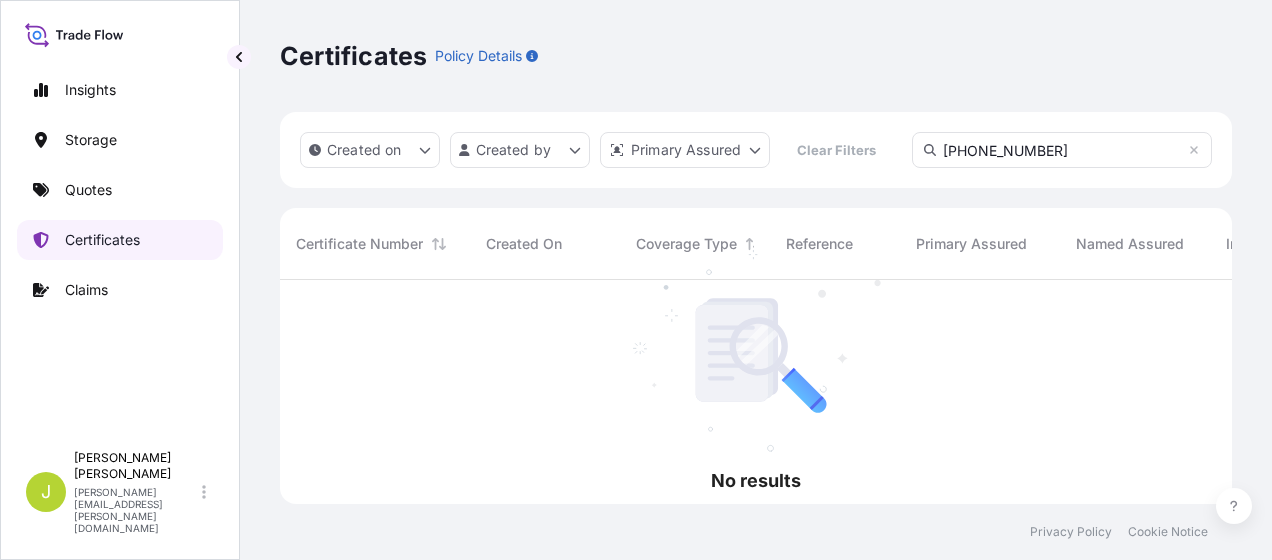 click on "Certificates" at bounding box center (102, 240) 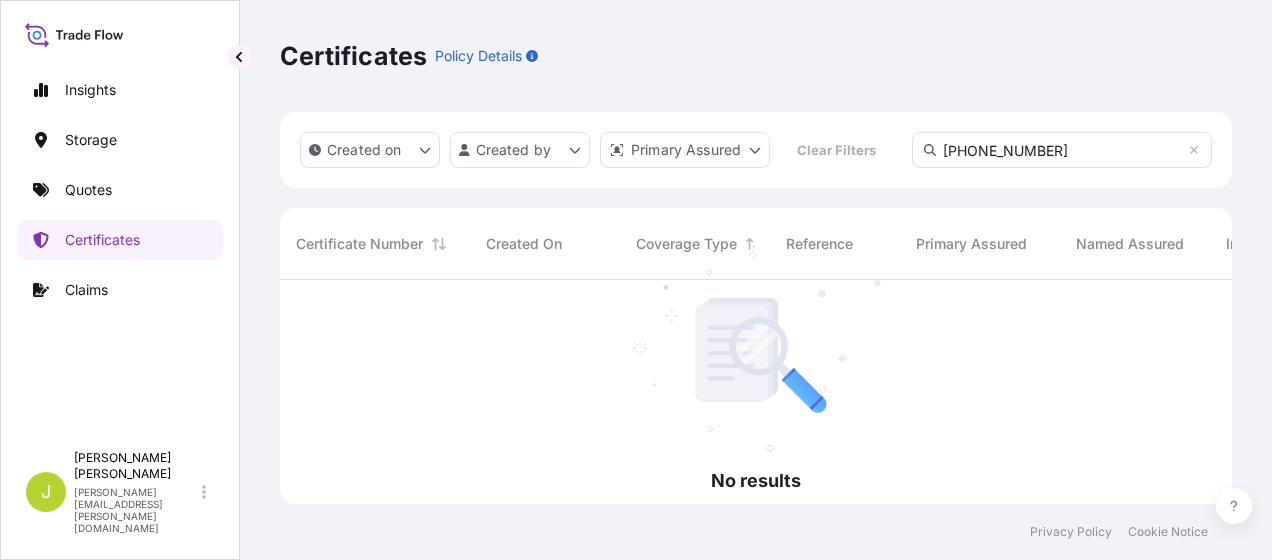 click on "31602-77-1" at bounding box center (1062, 150) 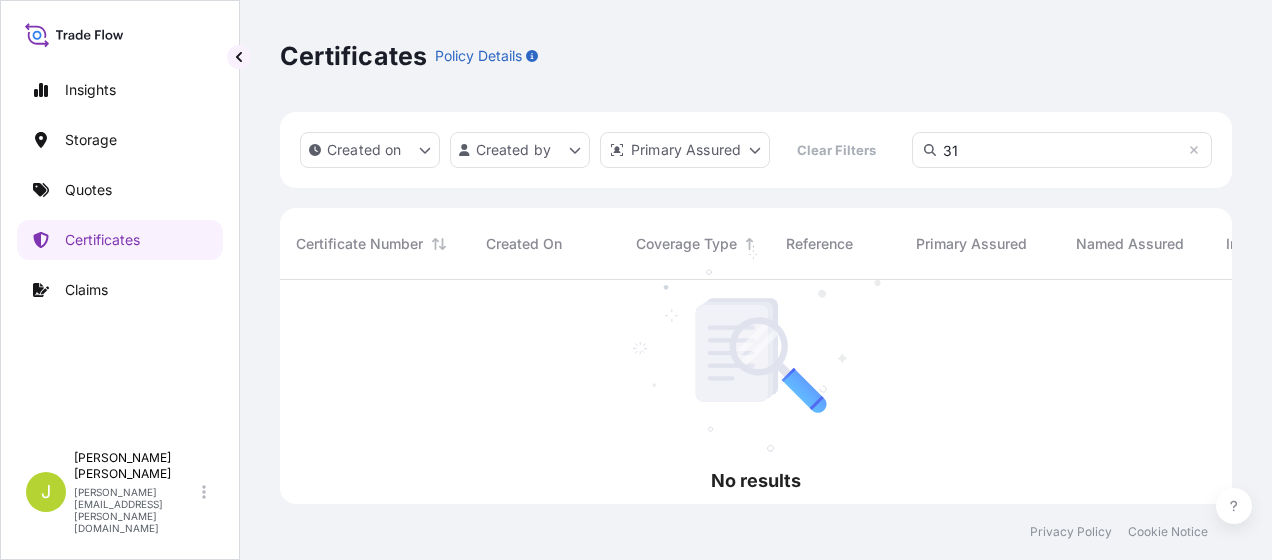 type on "3" 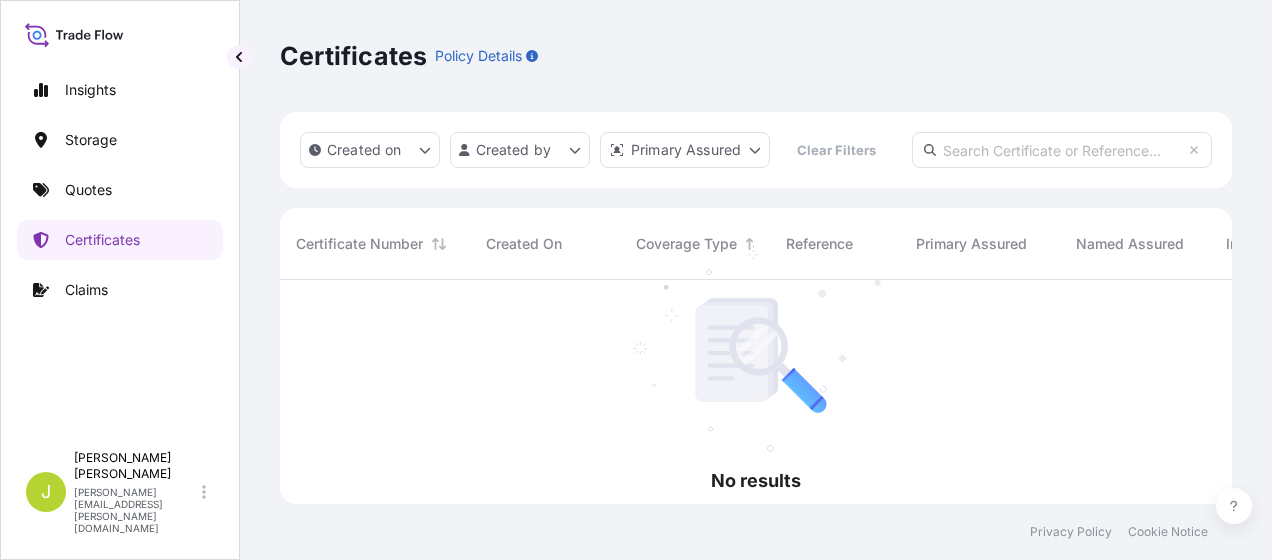 scroll, scrollTop: 220, scrollLeft: 936, axis: both 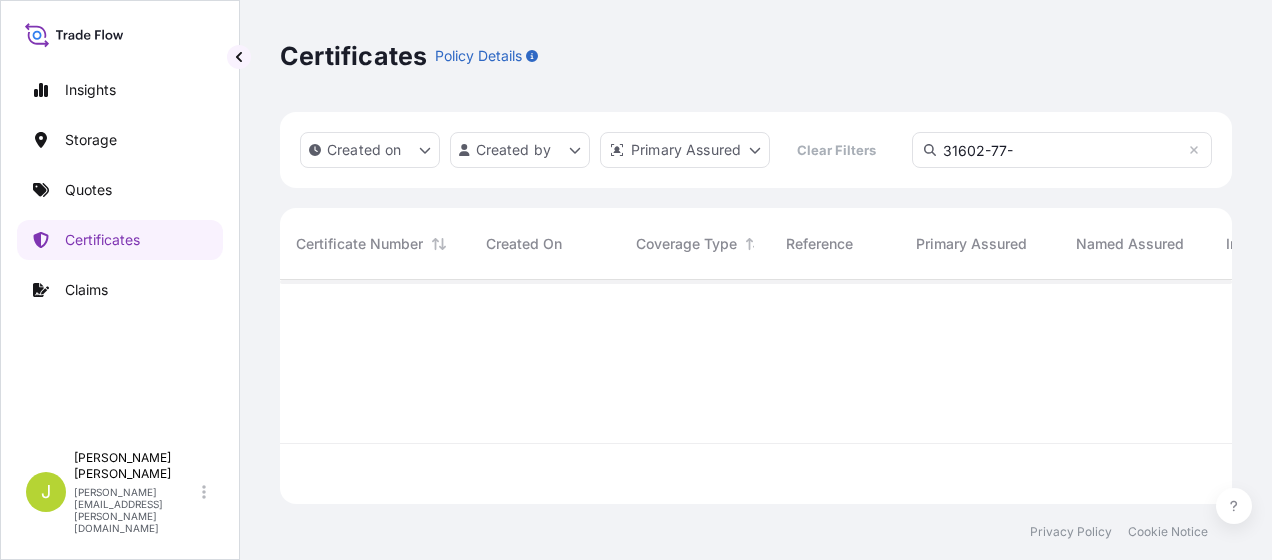 type on "31602-77-1" 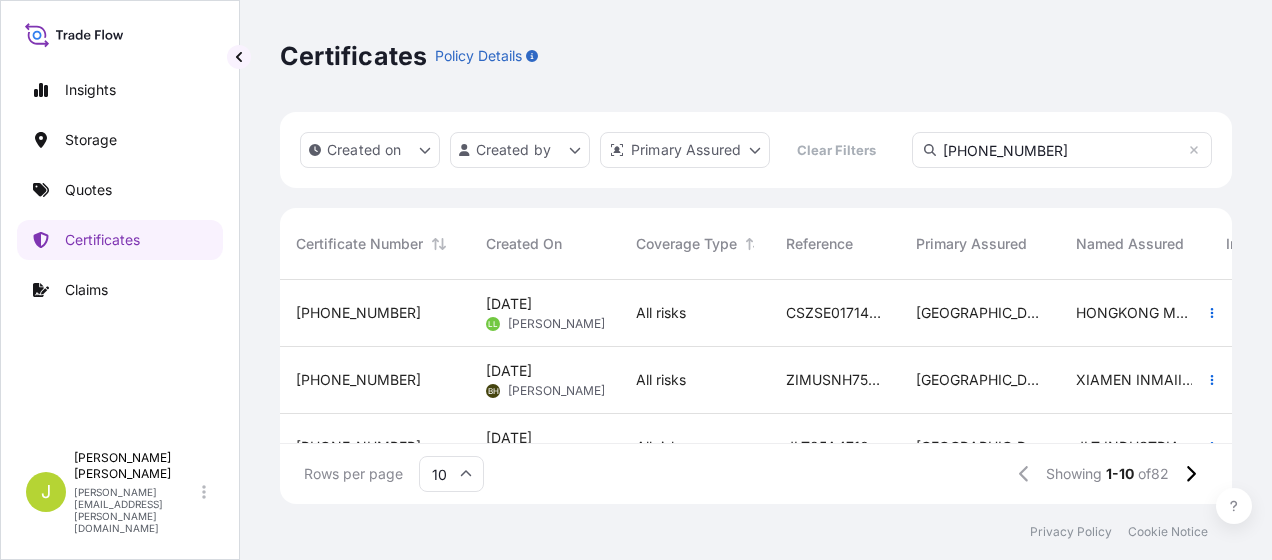 click on "31602-87-1" at bounding box center (358, 313) 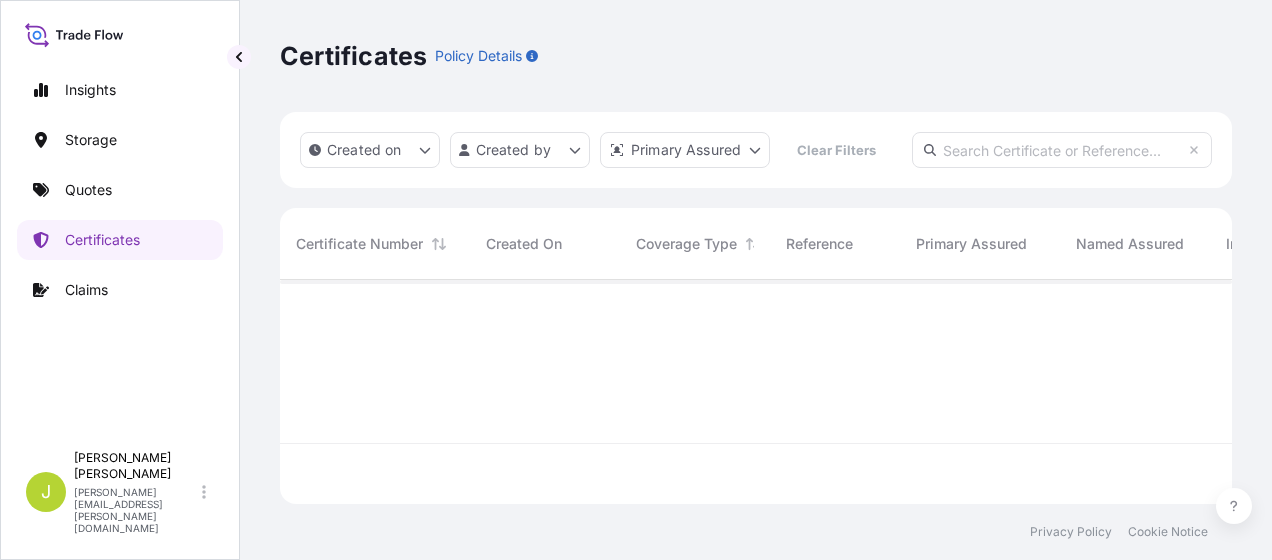 scroll, scrollTop: 16, scrollLeft: 16, axis: both 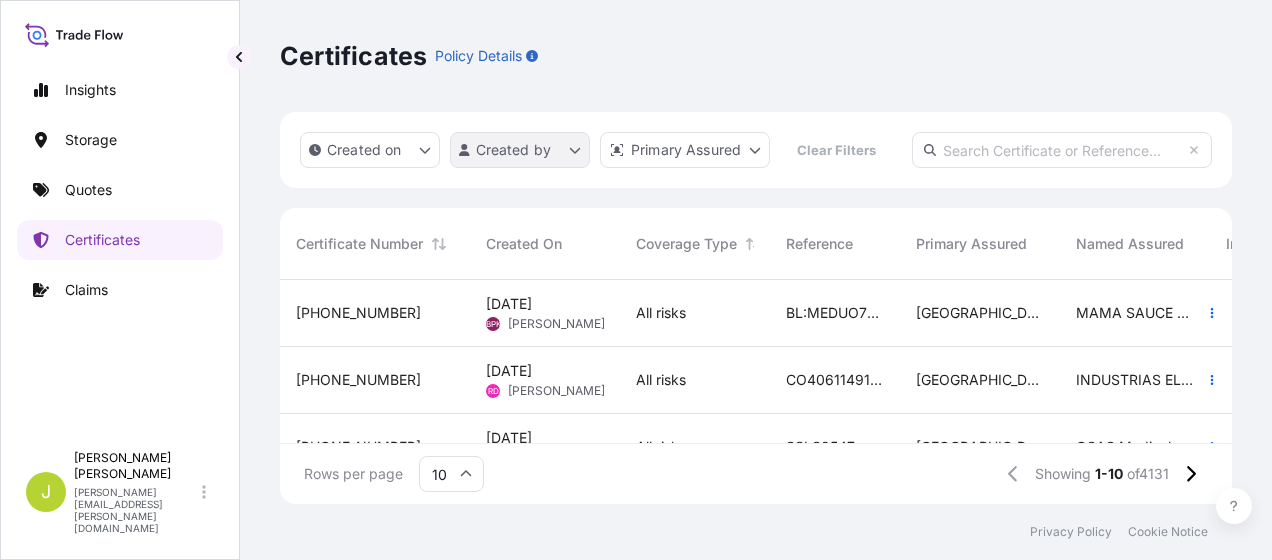 click on "Insights Storage Quotes Certificates Claims J Jeannie   Nickerson jeannie.nickerson@wtwco.com Certificates Policy Details Created on Created by Primary Assured Clear Filters Certificate Number Created On Coverage Type Reference Primary Assured Named Assured Insured Value Description Of Cargo Departure Arrival Total 31614-1053-1 Jul 3, 2025 BPK Bobby Paul Kurian All risks 				 BL:MEDUO7859715   SSLS2514 Saudi Arabia MAMA SAUCE COMPANY FOR FOOD INDUSTRIES € 56 , 925 . 00 Modified Starch Merigel 341 E 1442 Cold Rotterdam 07/14/2025 Jeddah —/—/— € 19 . 92 31619-209-1 Jul 3, 2025 RD Ruben Diaz All risks CO4061149105 Colombia INDUSTRIAS ELECTROMECANICAS MAGENTRON $ 1 , 238 , 232 . 37 POWER TRANSFORMER COSMR 07/02/2025 Newark 07/07/2025 $ 433 . 38 31614-1052-1 Jul 3, 2025 BPK Bobby Paul Kurian All risks SSLS2547  Saudi Arabia OSAS Medical  € 20 , 078 . 00 ELECTRICAL MATERIAL Marseille 07/04/2025 Jeddah —/—/— € 12 . 70 31619-208-1 Jul 3, 2025 RD Ruben Diaz All risks CO4061149068 $ 562" at bounding box center (636, 280) 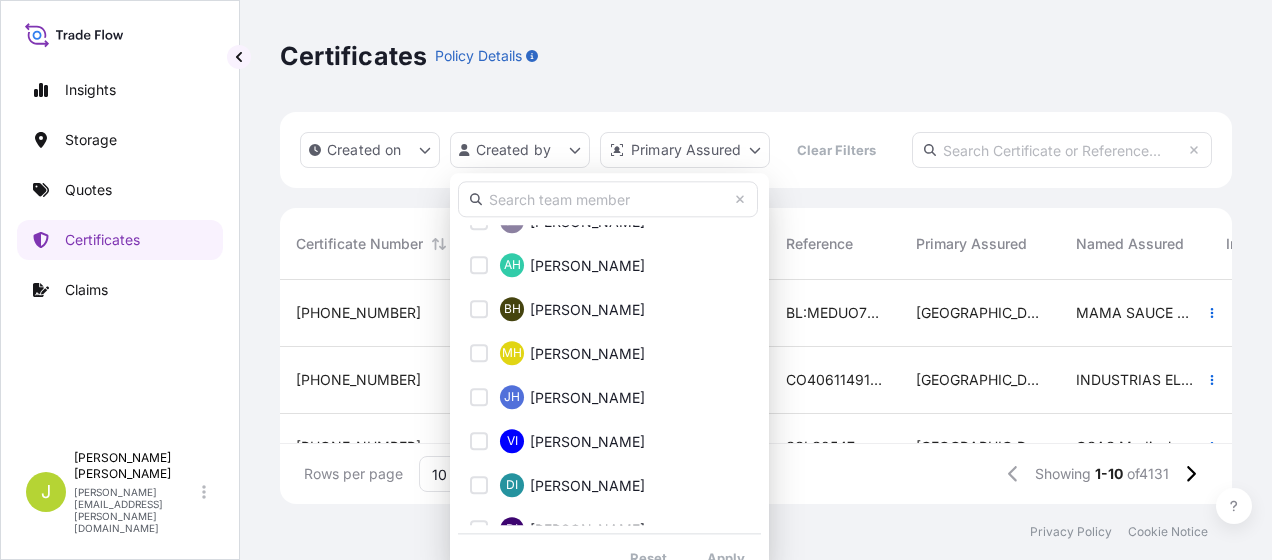 scroll, scrollTop: 4096, scrollLeft: 0, axis: vertical 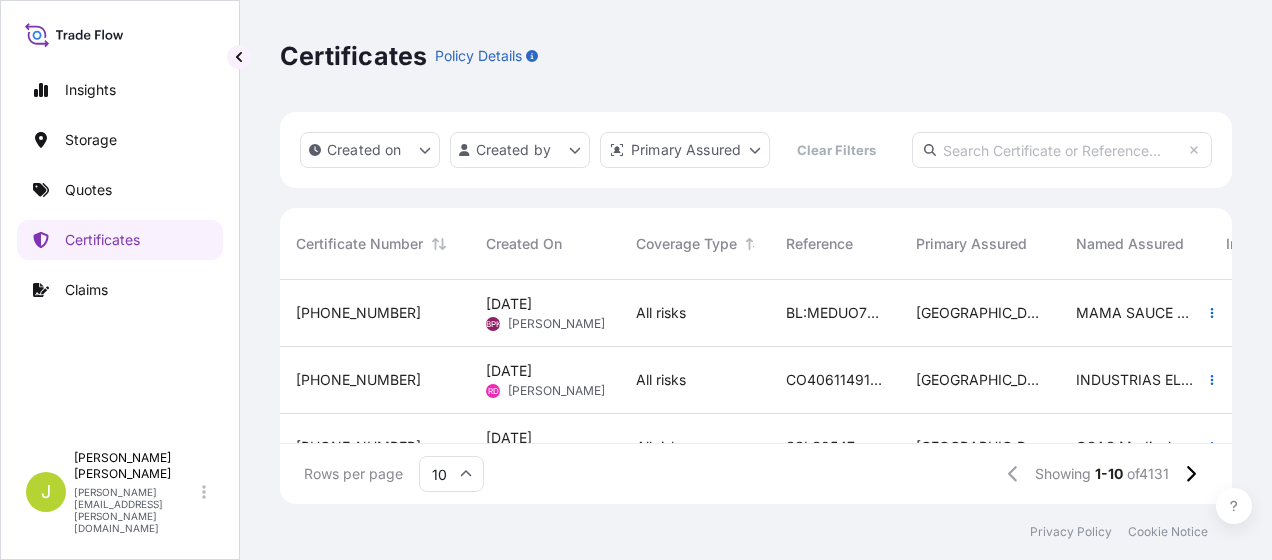 click on "Insights Storage Quotes Certificates Claims J Jeannie   Nickerson jeannie.nickerson@wtwco.com Certificates Policy Details Created on Created by Primary Assured Clear Filters Certificate Number Created On Coverage Type Reference Primary Assured Named Assured Insured Value Description Of Cargo Departure Arrival Total 31614-1053-1 Jul 3, 2025 BPK Bobby Paul Kurian All risks 				 BL:MEDUO7859715   SSLS2514 Saudi Arabia MAMA SAUCE COMPANY FOR FOOD INDUSTRIES € 56 , 925 . 00 Modified Starch Merigel 341 E 1442 Cold Rotterdam 07/14/2025 Jeddah —/—/— € 19 . 92 31619-209-1 Jul 3, 2025 RD Ruben Diaz All risks CO4061149105 Colombia INDUSTRIAS ELECTROMECANICAS MAGENTRON $ 1 , 238 , 232 . 37 POWER TRANSFORMER COSMR 07/02/2025 Newark 07/07/2025 $ 433 . 38 31614-1052-1 Jul 3, 2025 BPK Bobby Paul Kurian All risks SSLS2547  Saudi Arabia OSAS Medical  € 20 , 078 . 00 ELECTRICAL MATERIAL Marseille 07/04/2025 Jeddah —/—/— € 12 . 70 31619-208-1 Jul 3, 2025 RD Ruben Diaz All risks CO4061149068 $ 562" at bounding box center (636, 280) 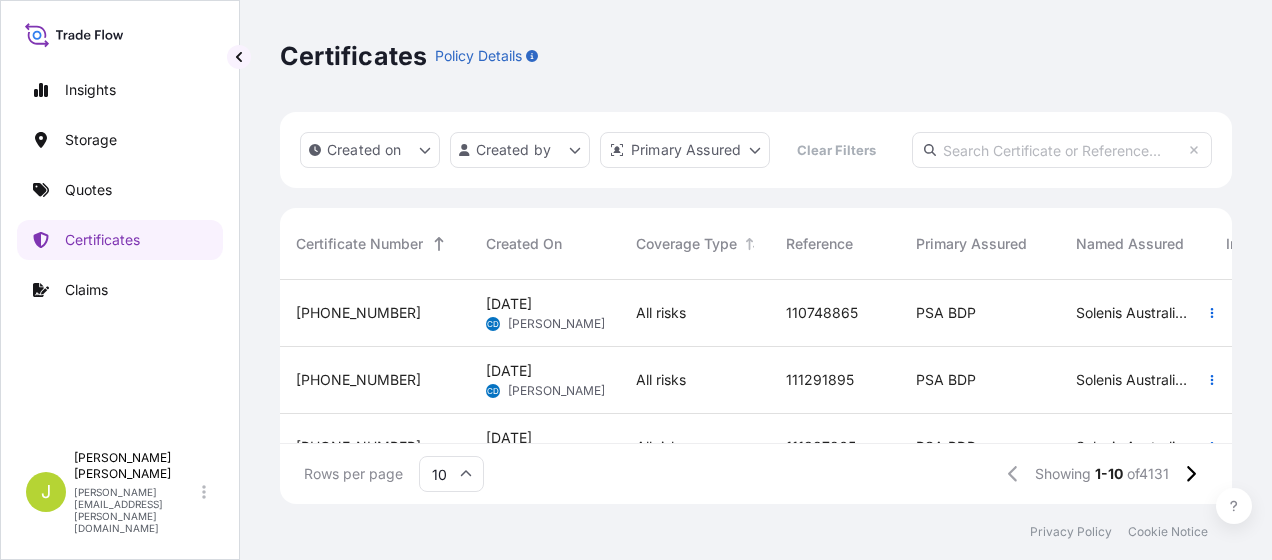 click at bounding box center [1062, 150] 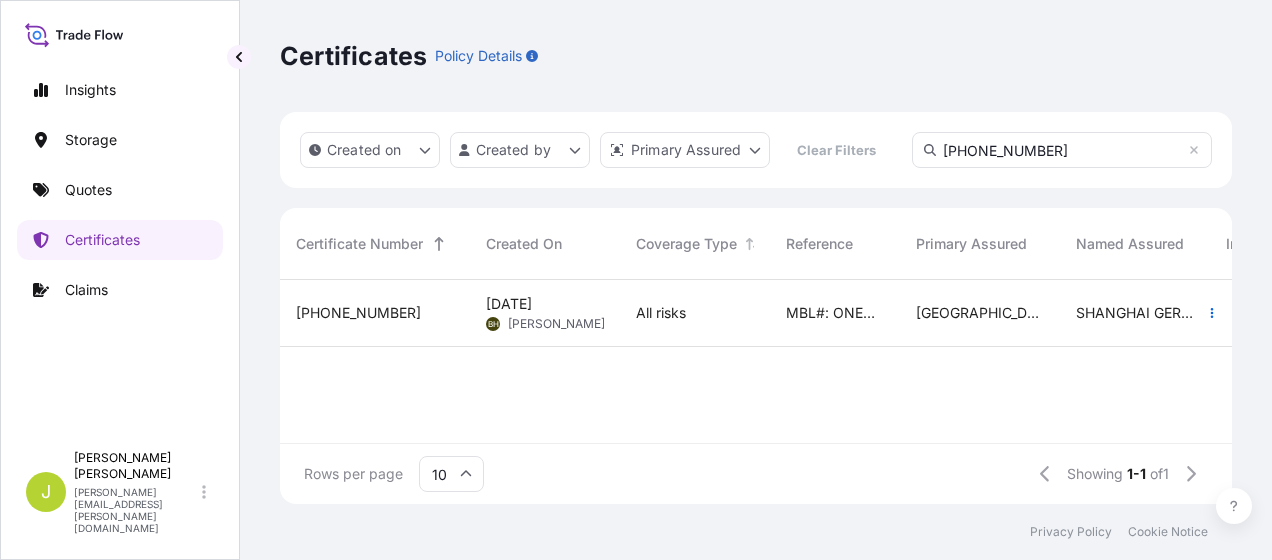 type on "31602-77-1" 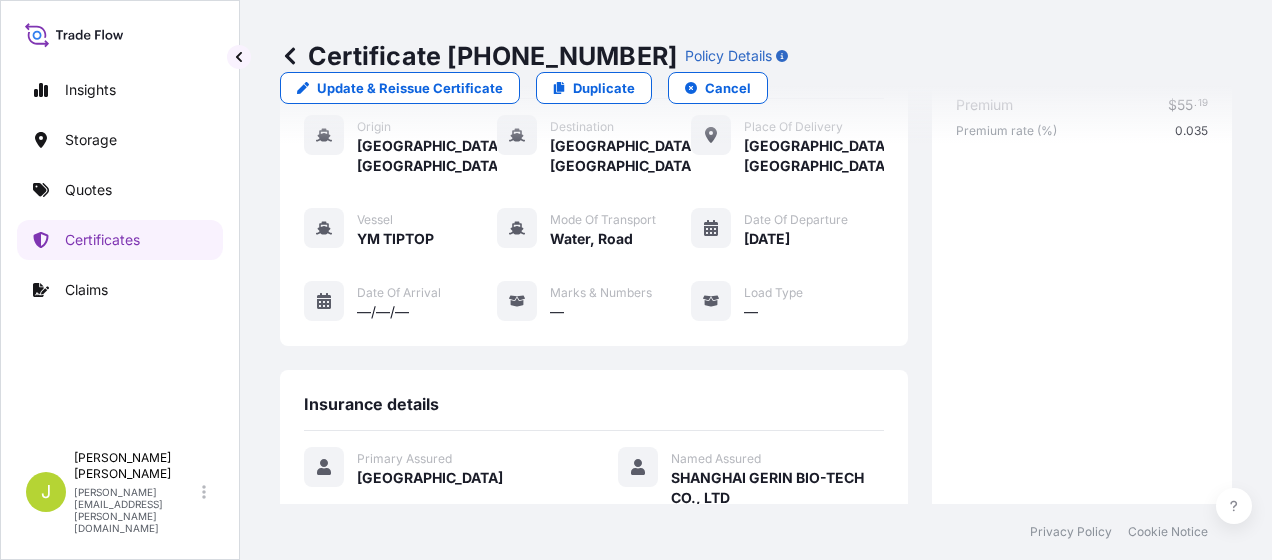 scroll, scrollTop: 0, scrollLeft: 0, axis: both 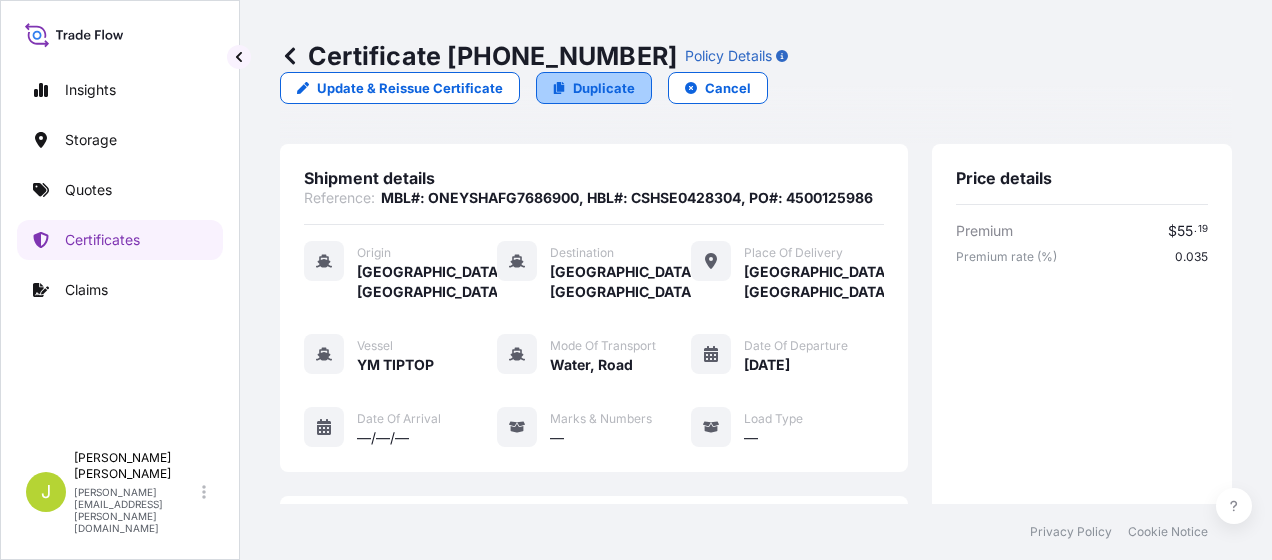 click on "Duplicate" at bounding box center (604, 88) 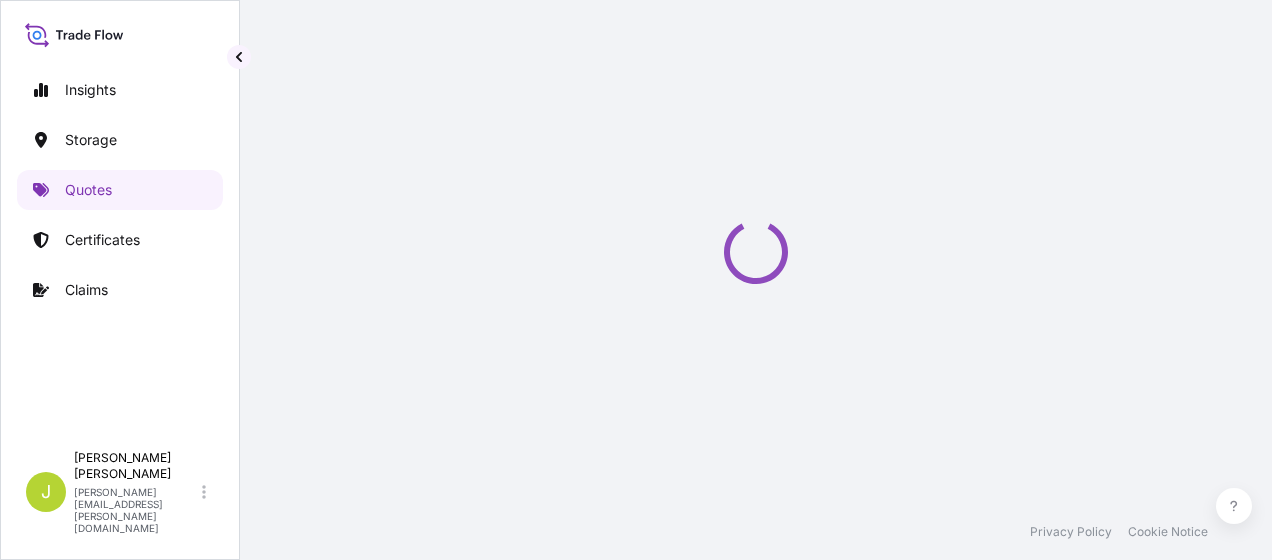 select on "Water" 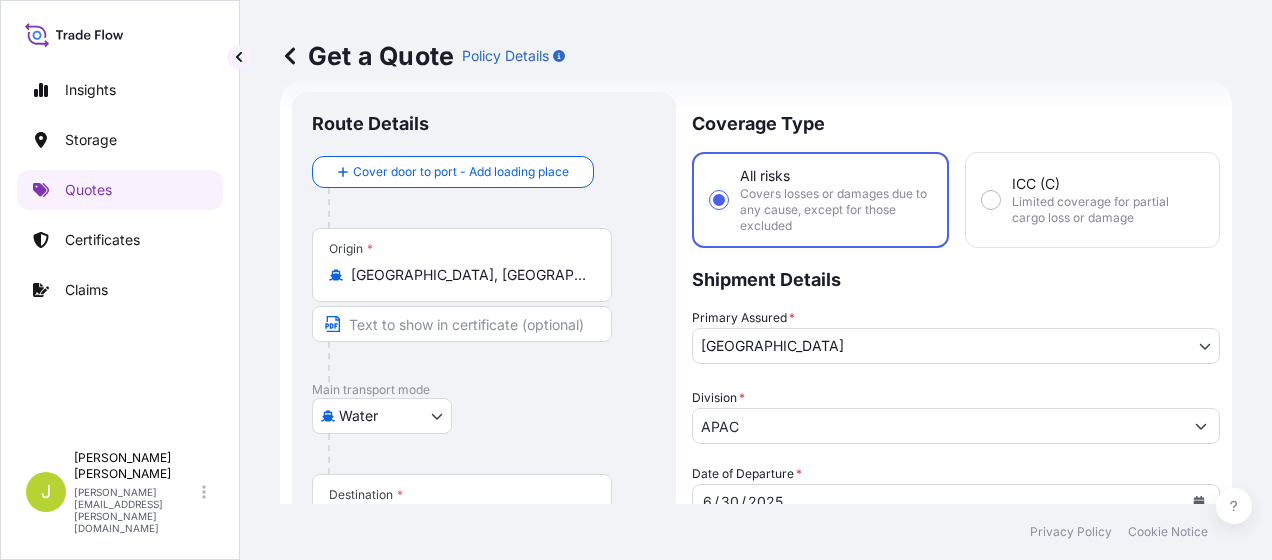 scroll, scrollTop: 232, scrollLeft: 0, axis: vertical 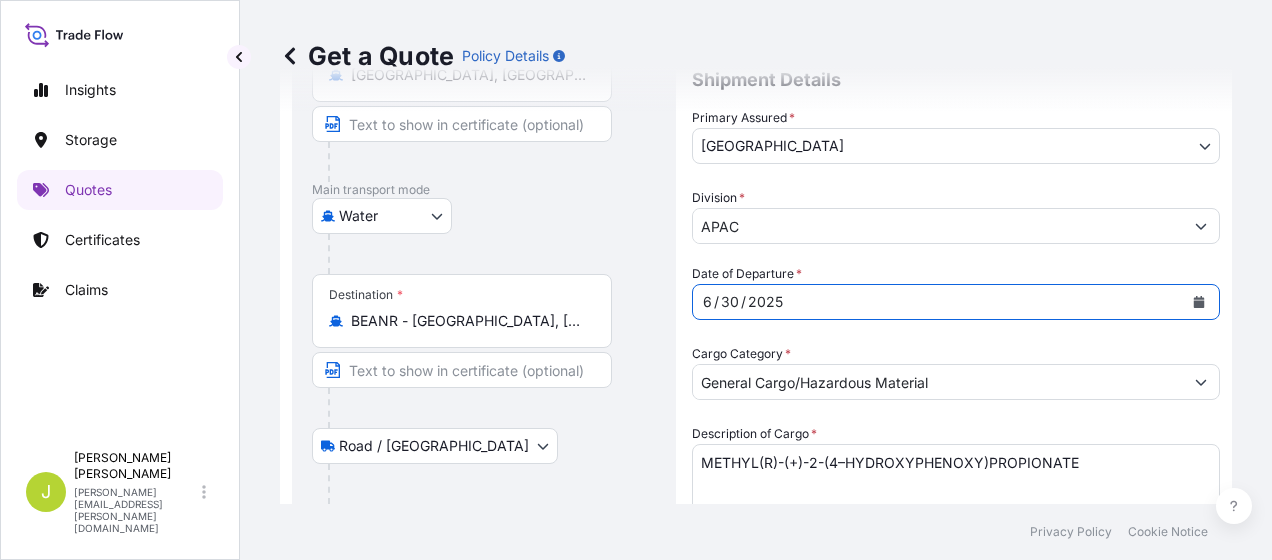 click 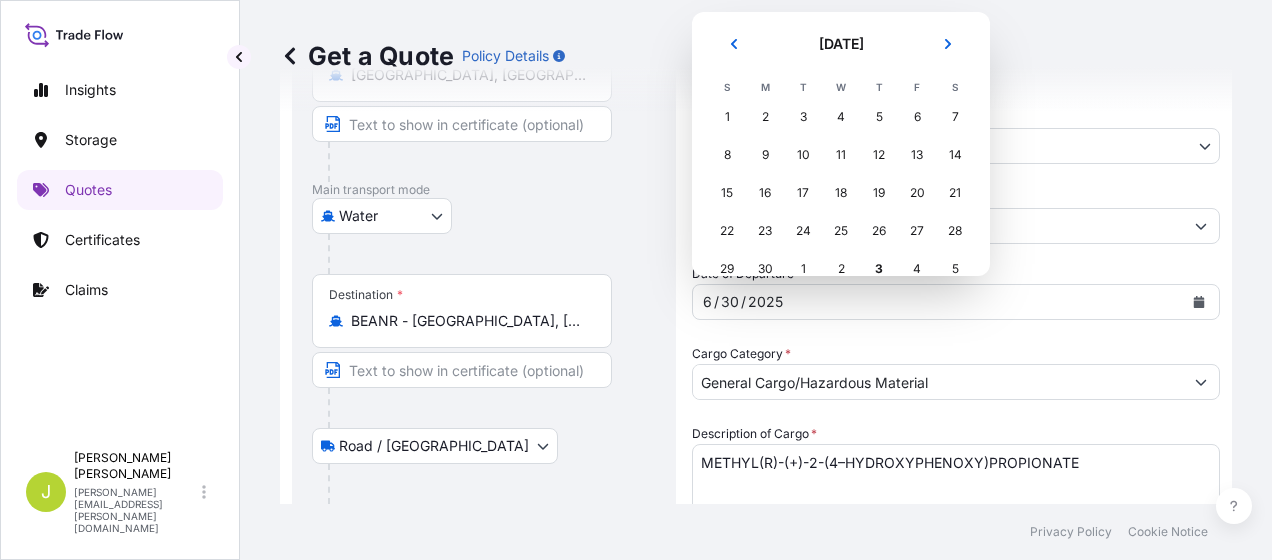 click on "1" at bounding box center [803, 269] 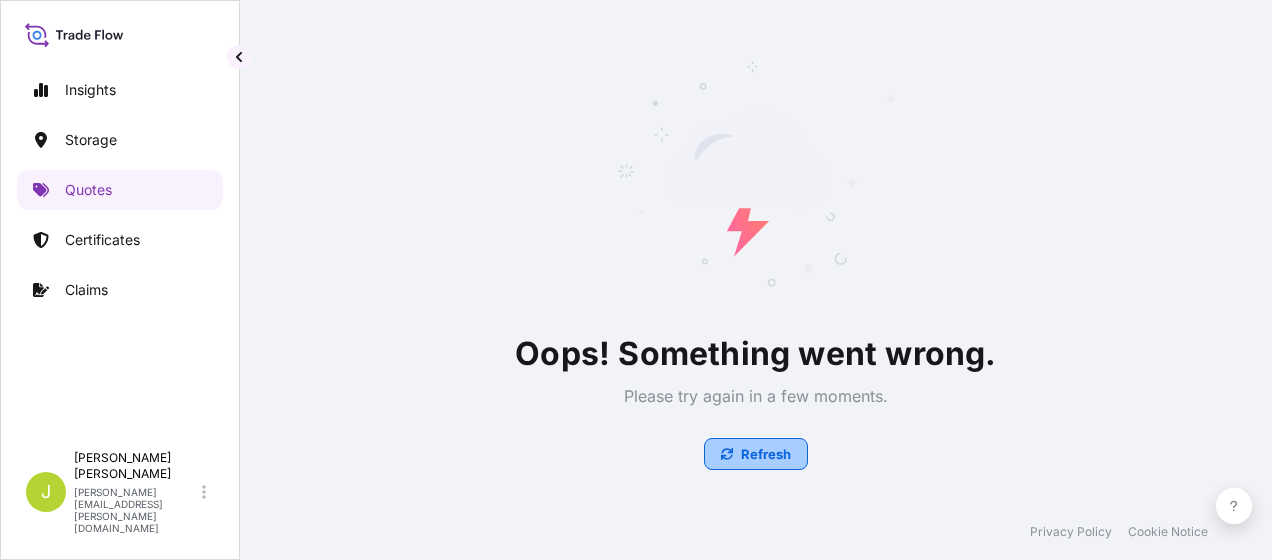 click on "Refresh" at bounding box center [766, 454] 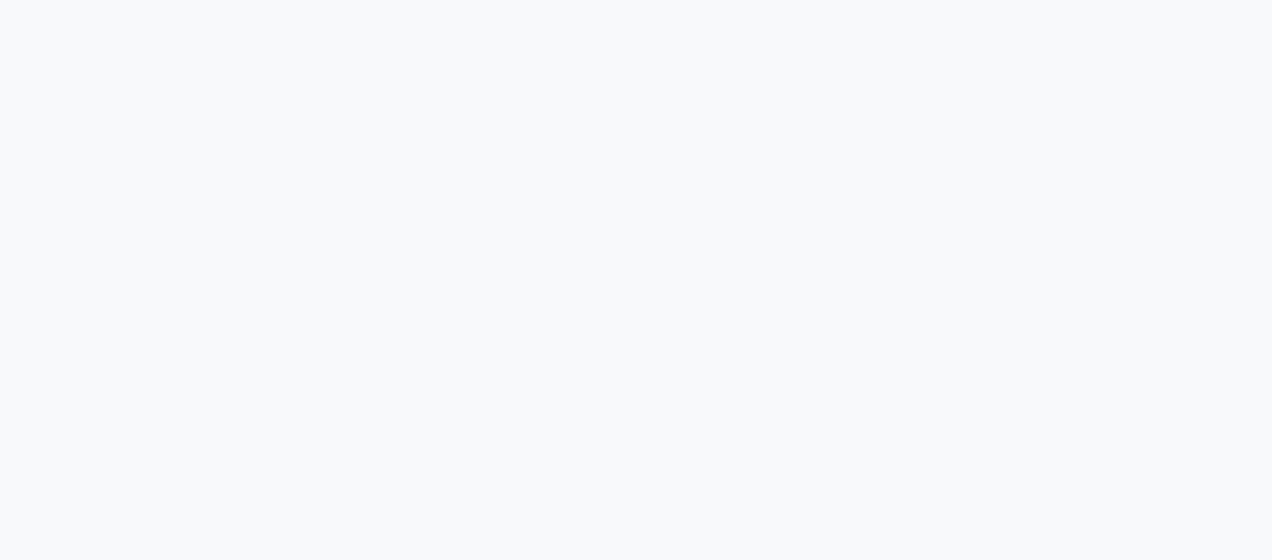 scroll, scrollTop: 0, scrollLeft: 0, axis: both 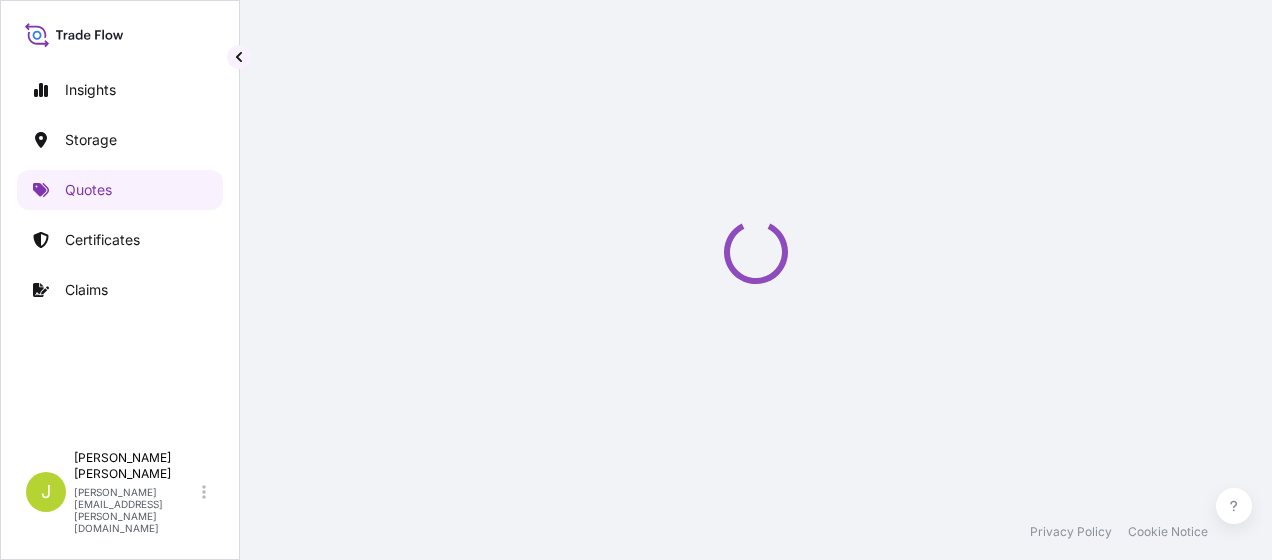 select on "Water" 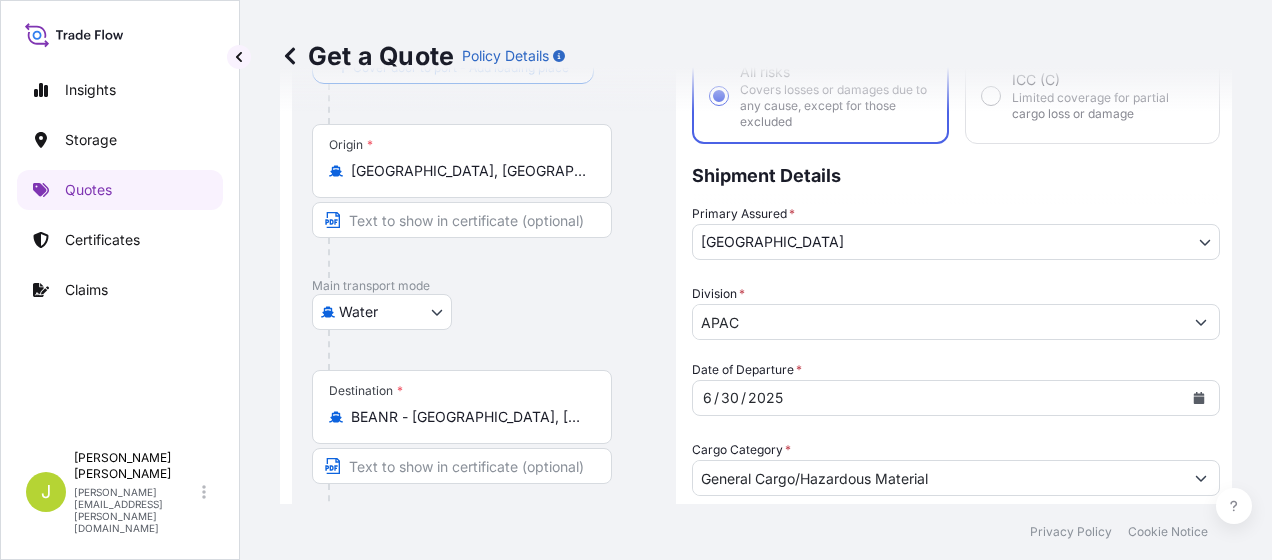scroll, scrollTop: 0, scrollLeft: 0, axis: both 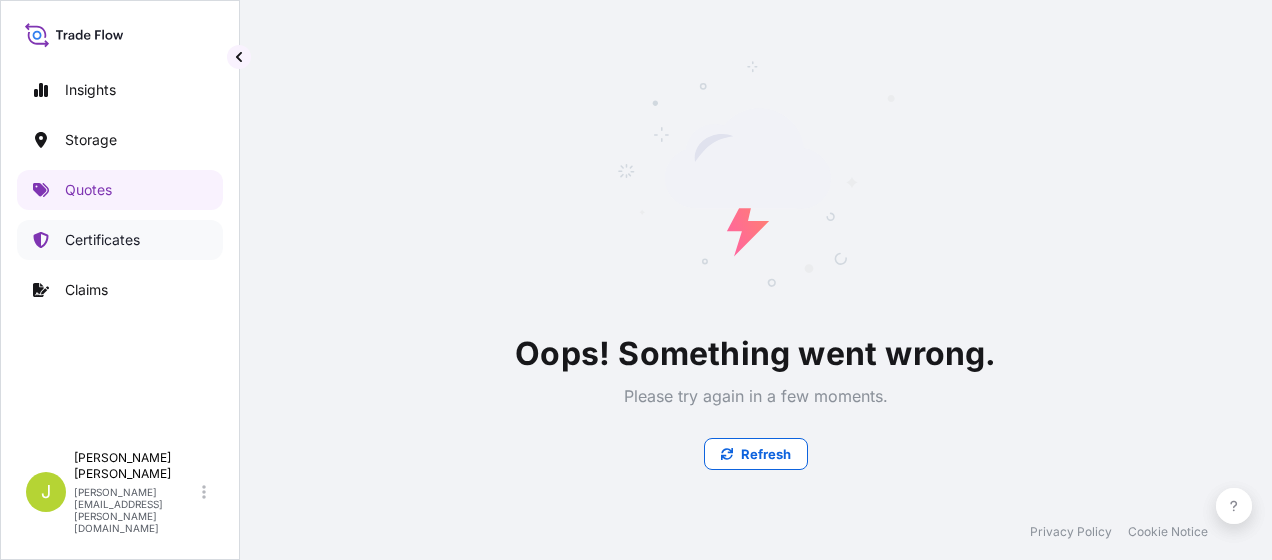 click on "Certificates" at bounding box center [102, 240] 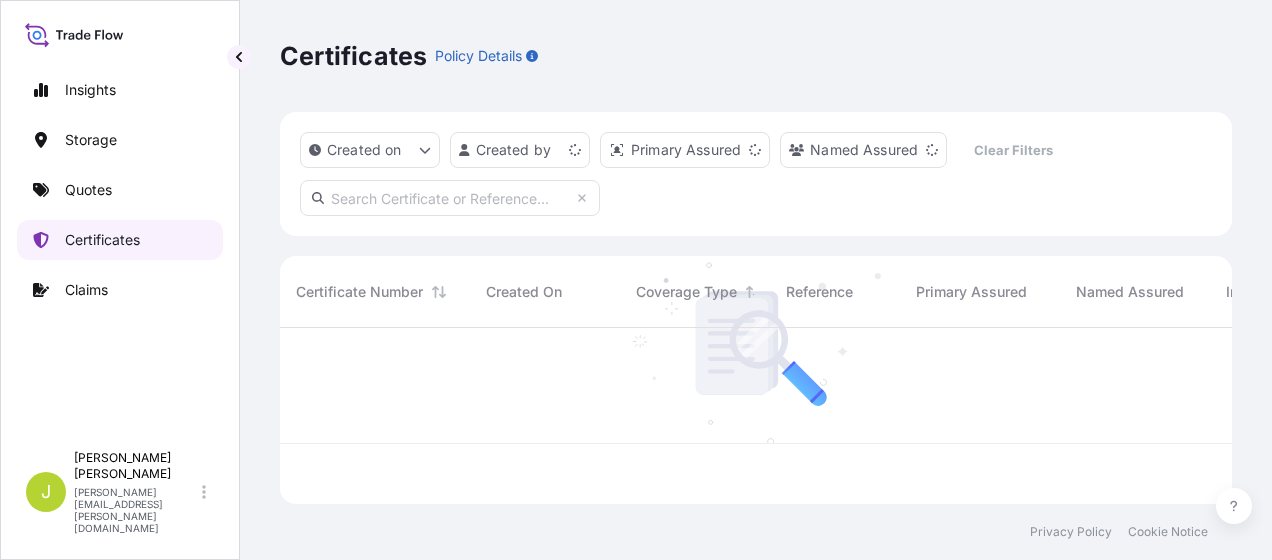 scroll, scrollTop: 16, scrollLeft: 16, axis: both 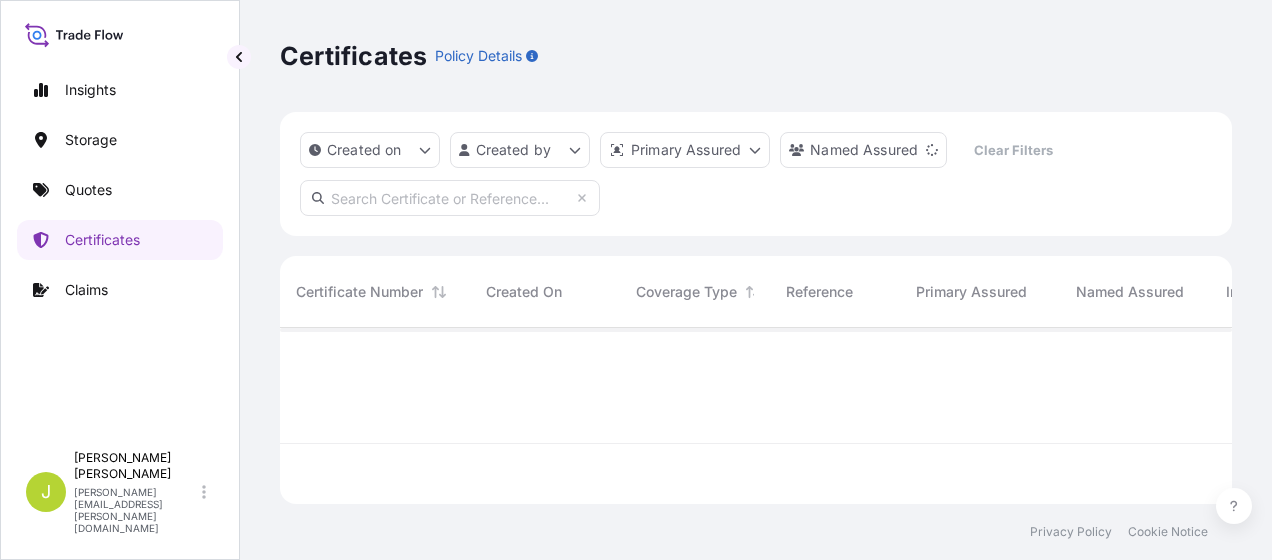 click at bounding box center [450, 198] 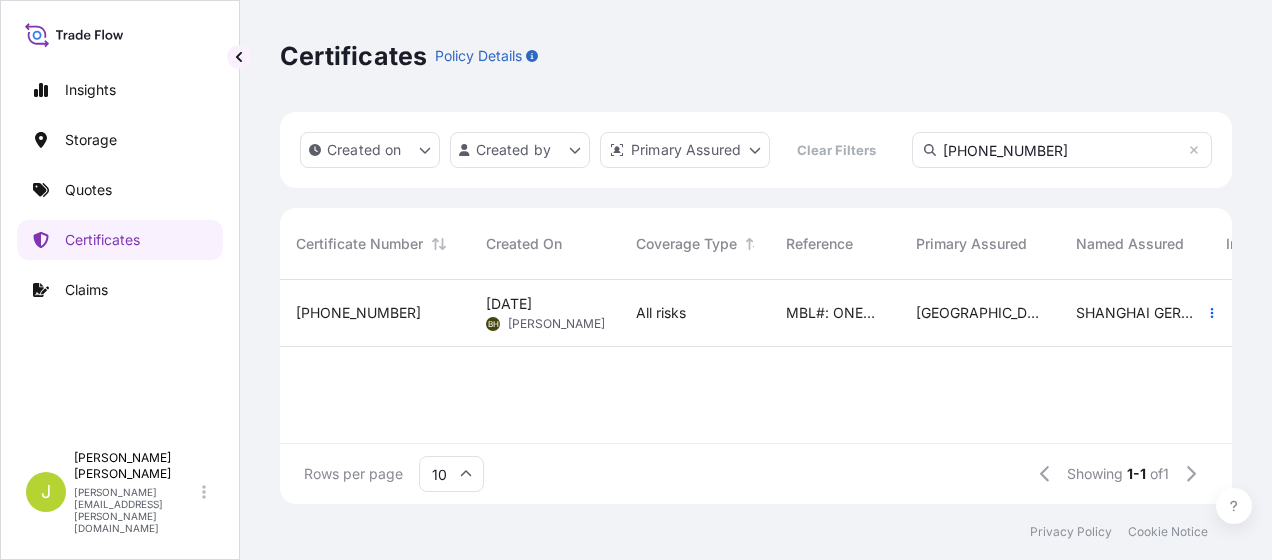 scroll, scrollTop: 16, scrollLeft: 16, axis: both 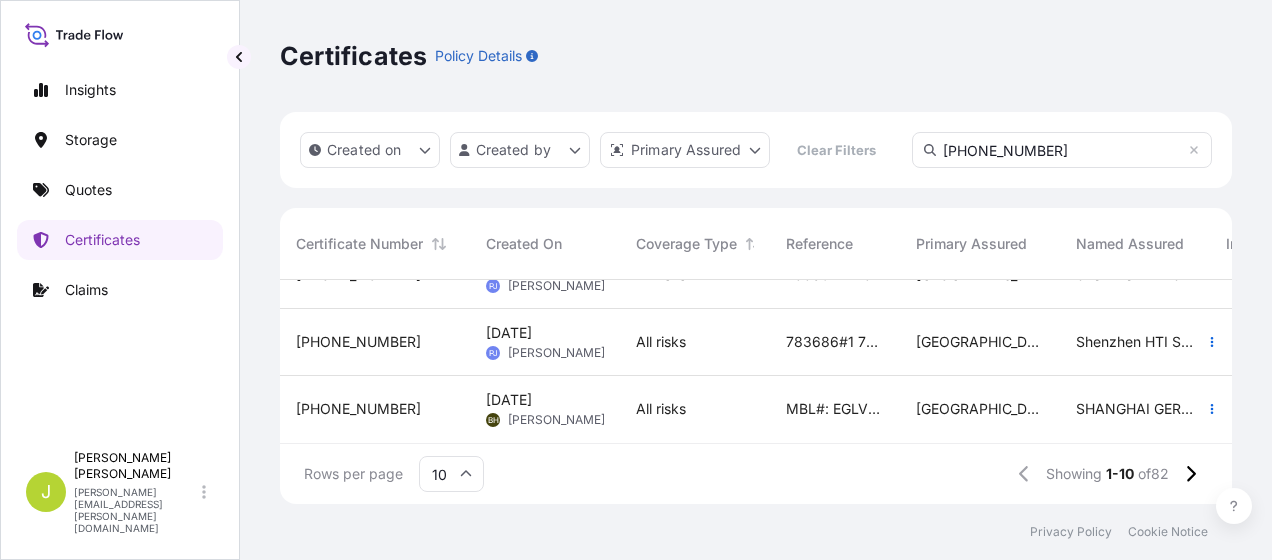 type on "31602-77-1" 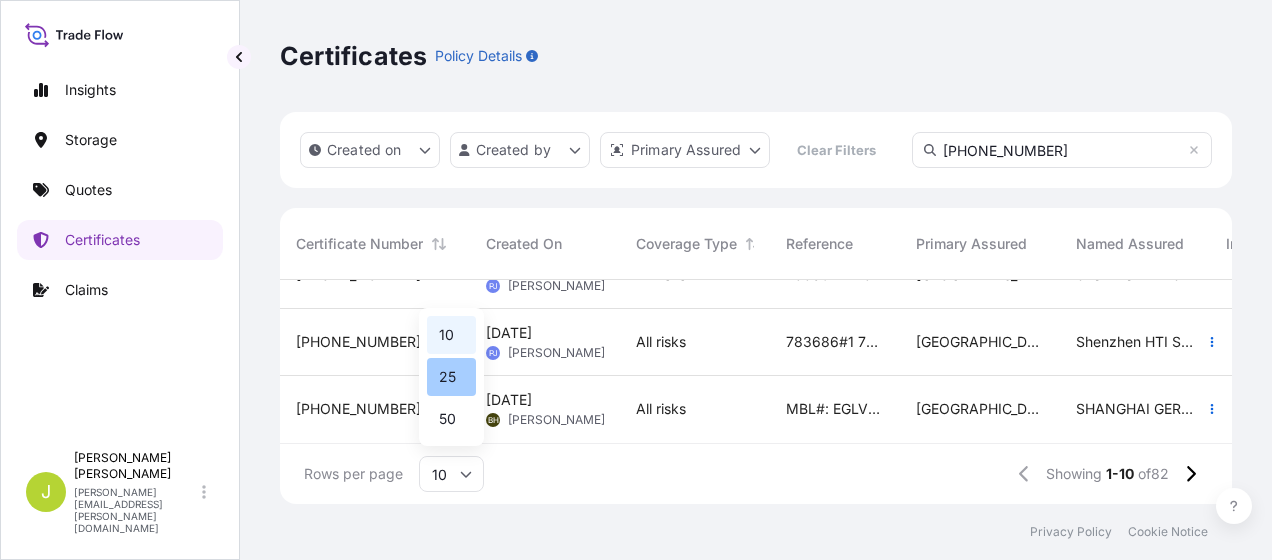 click on "25" at bounding box center [451, 377] 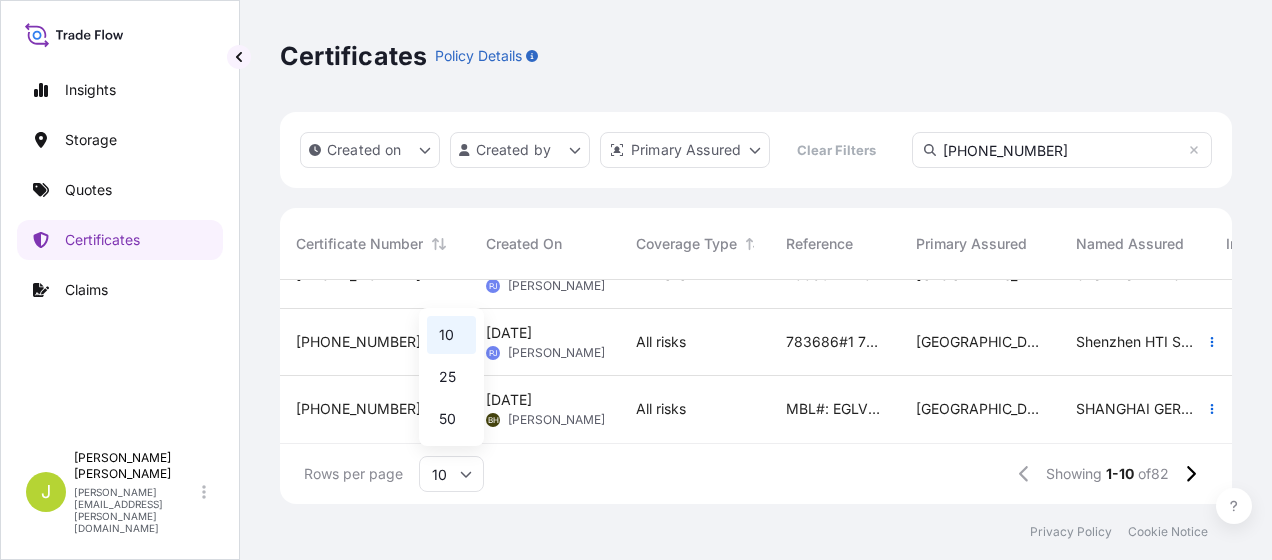 scroll, scrollTop: 0, scrollLeft: 0, axis: both 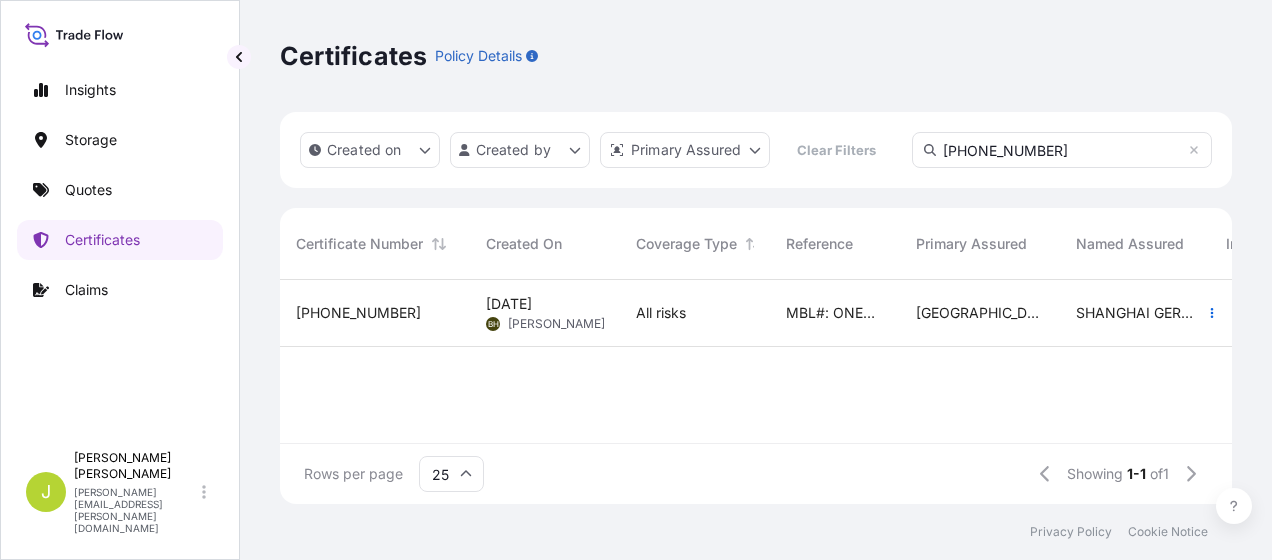 click on "31602-77-1" at bounding box center (358, 313) 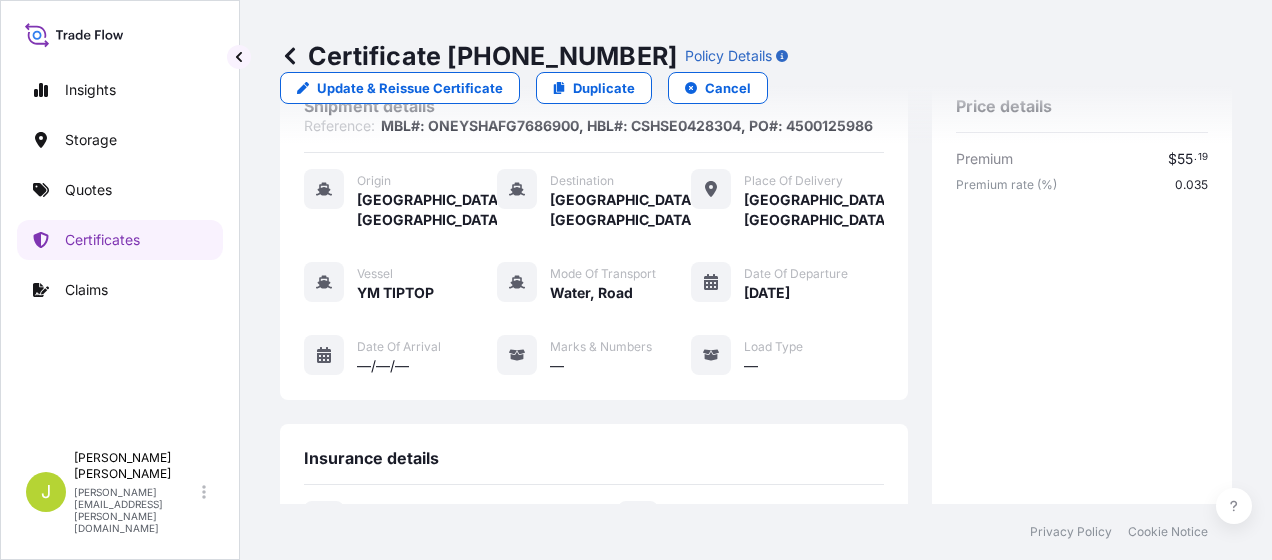 scroll, scrollTop: 12, scrollLeft: 0, axis: vertical 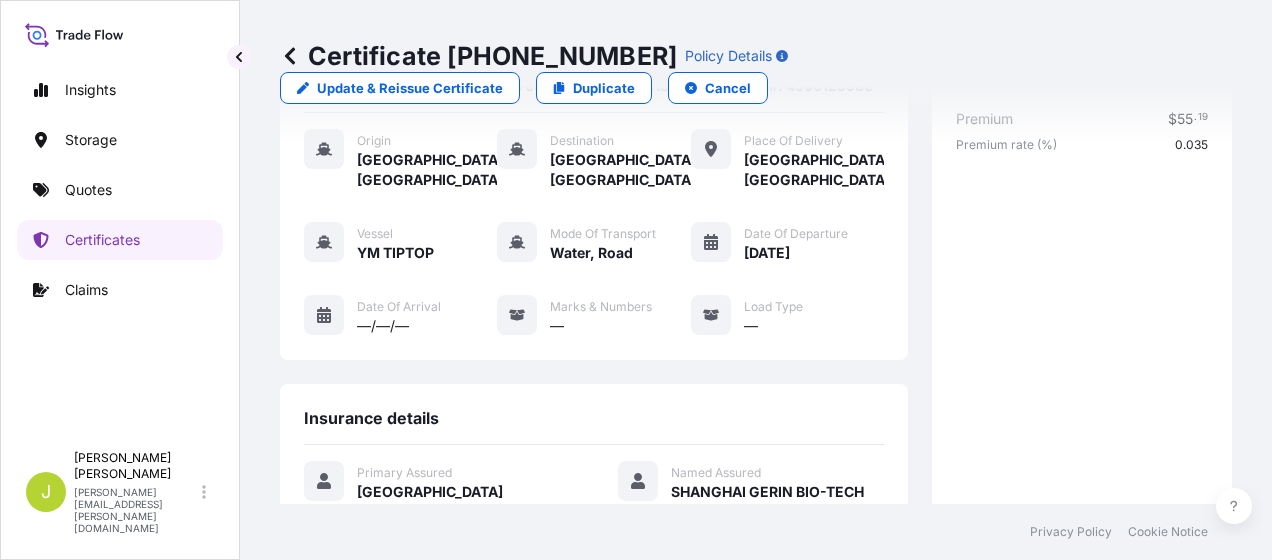 click on "Premium $ 55 . 19 Premium rate (%) 0.035 Total $ 55 . 19" at bounding box center (1082, 435) 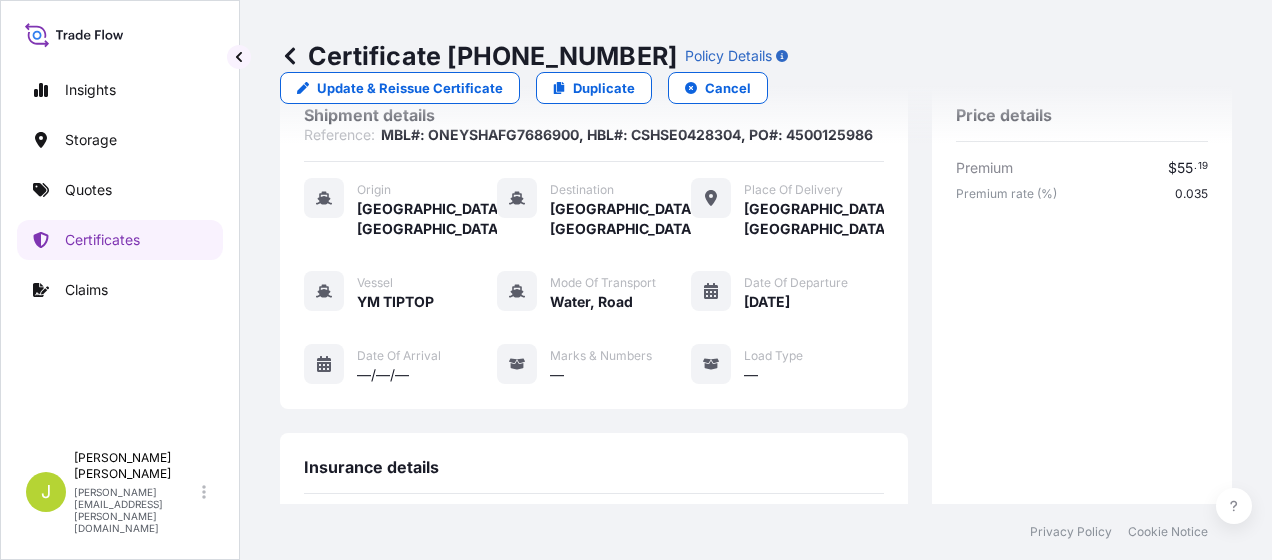 scroll, scrollTop: 0, scrollLeft: 0, axis: both 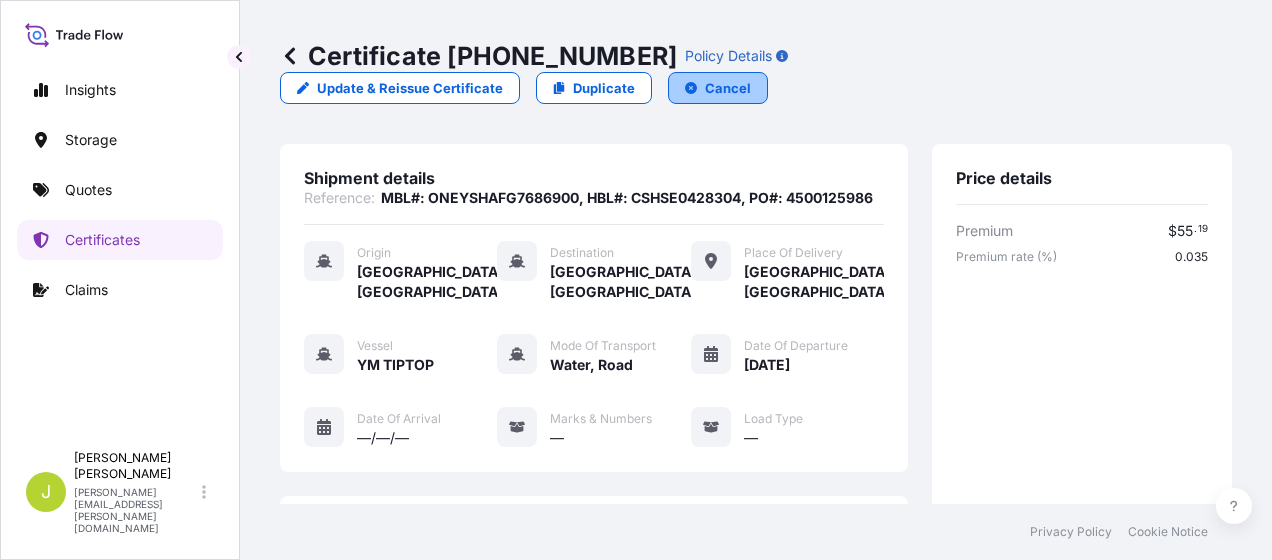 click on "Cancel" at bounding box center [728, 88] 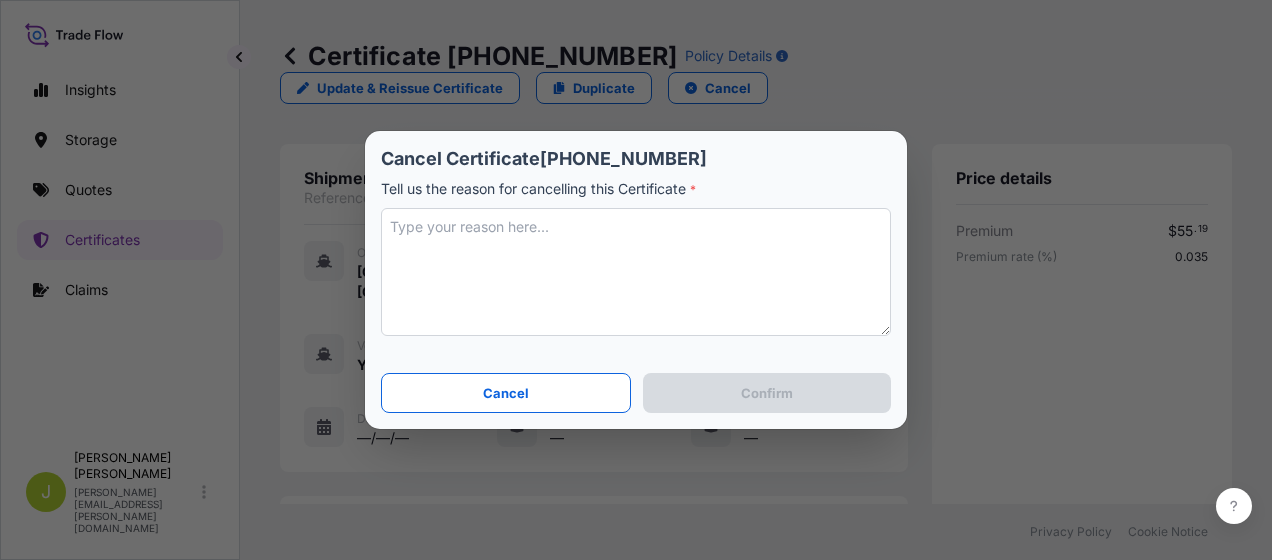 click at bounding box center [636, 272] 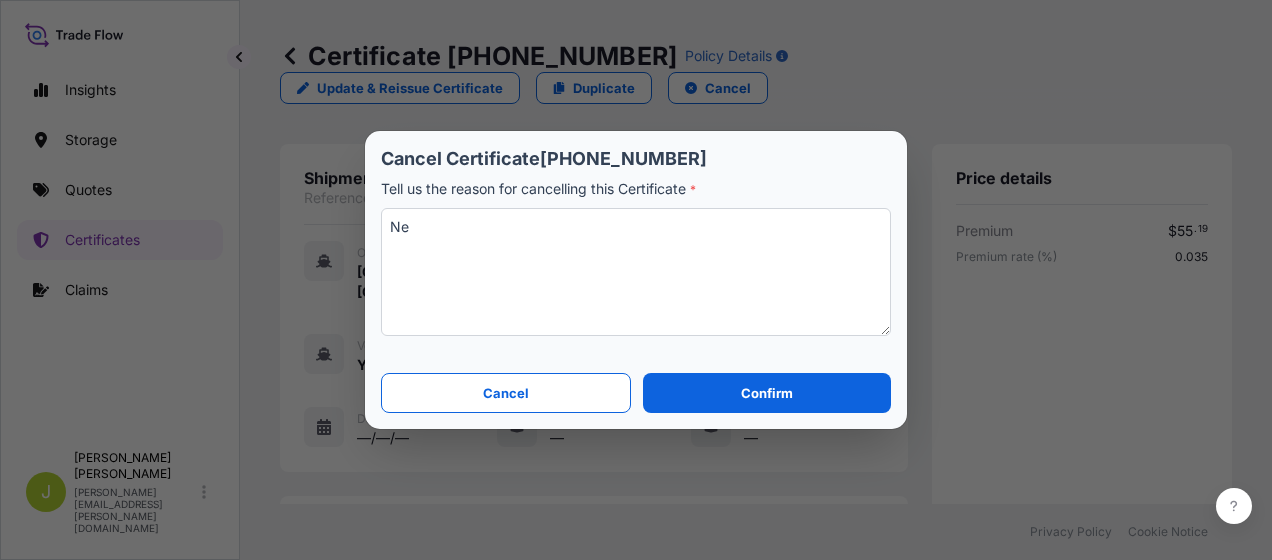 type on "N" 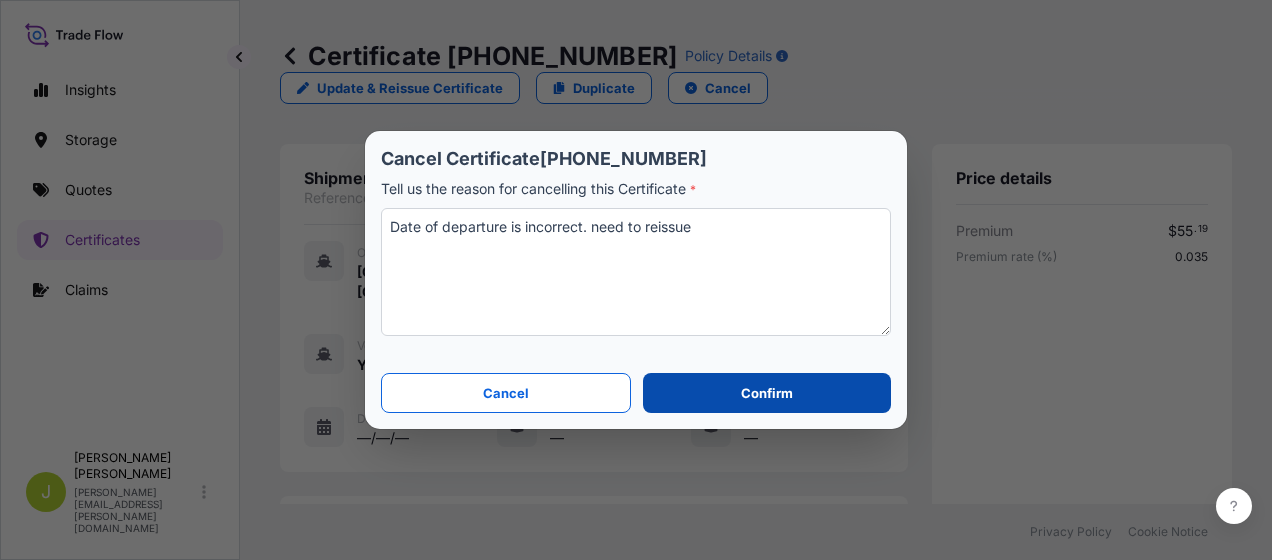 type on "Date of departure is incorrect. need to reissue" 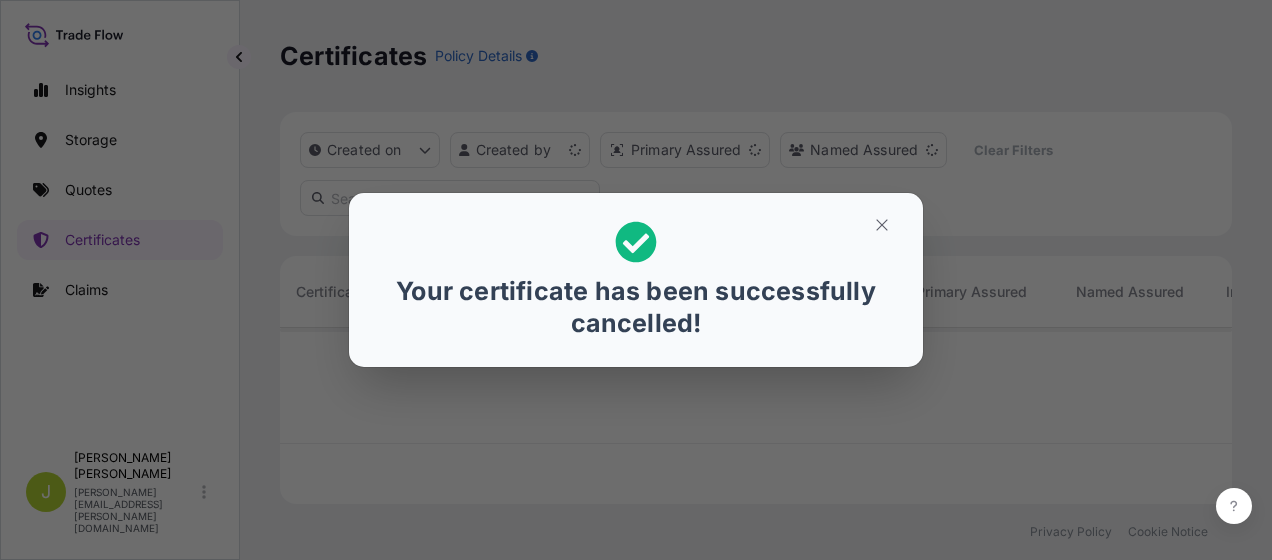 scroll, scrollTop: 16, scrollLeft: 16, axis: both 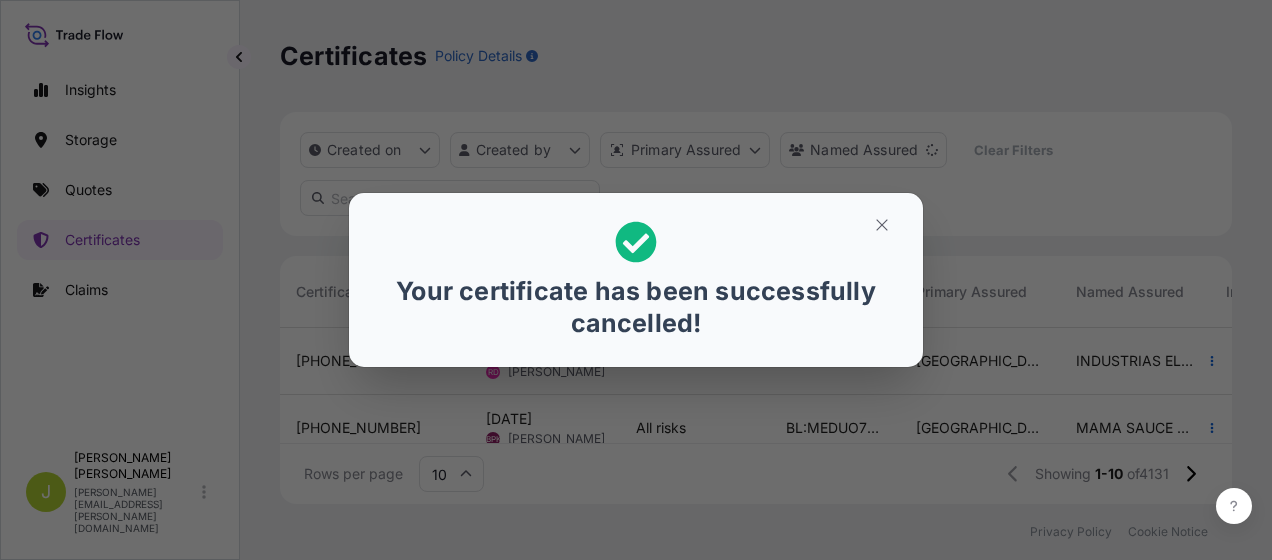 click on "Your certificate has been successfully cancelled!" at bounding box center (636, 280) 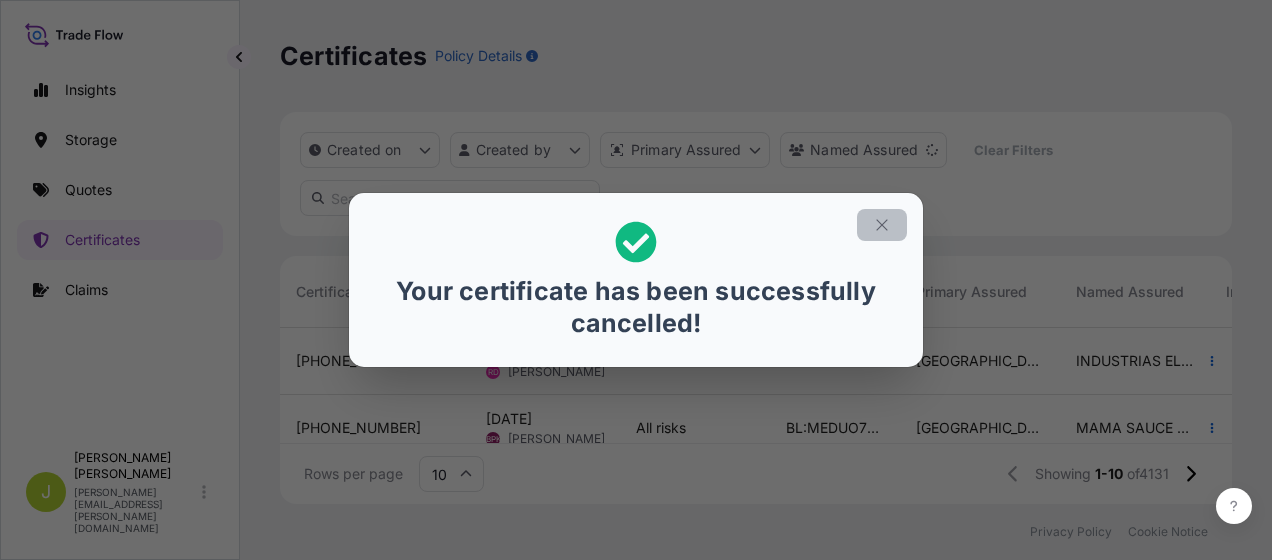 click 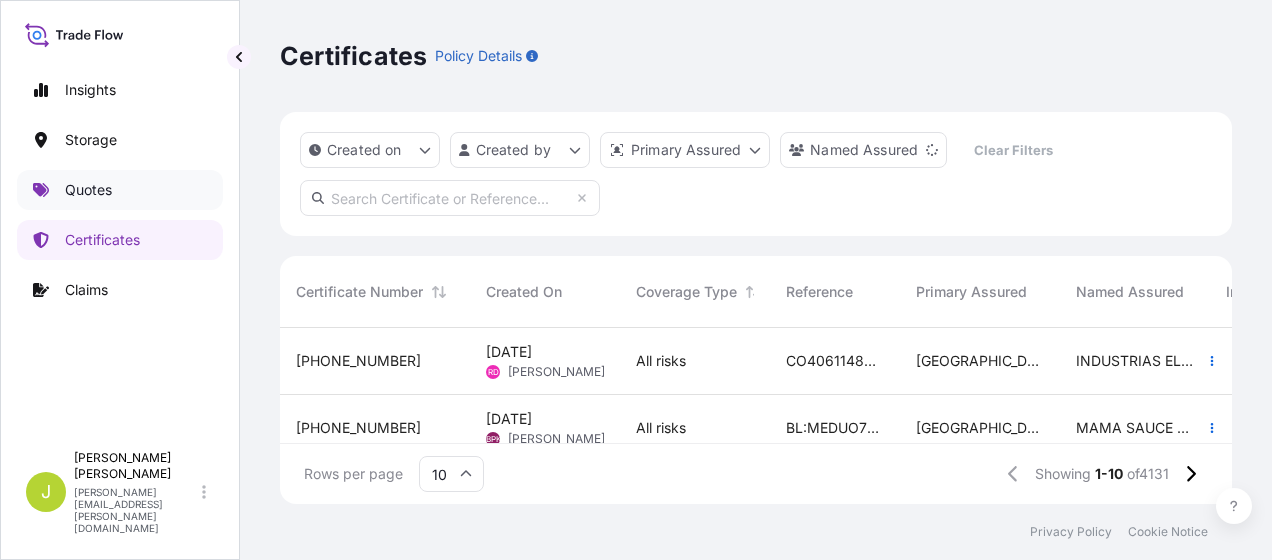 click on "Quotes" at bounding box center (88, 190) 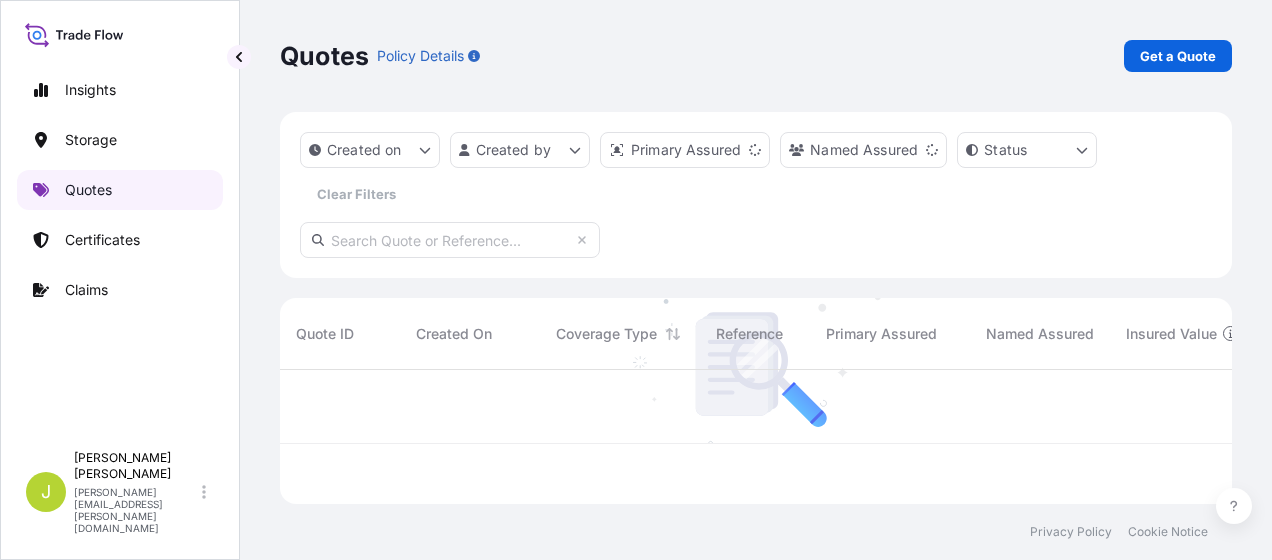 scroll, scrollTop: 16, scrollLeft: 16, axis: both 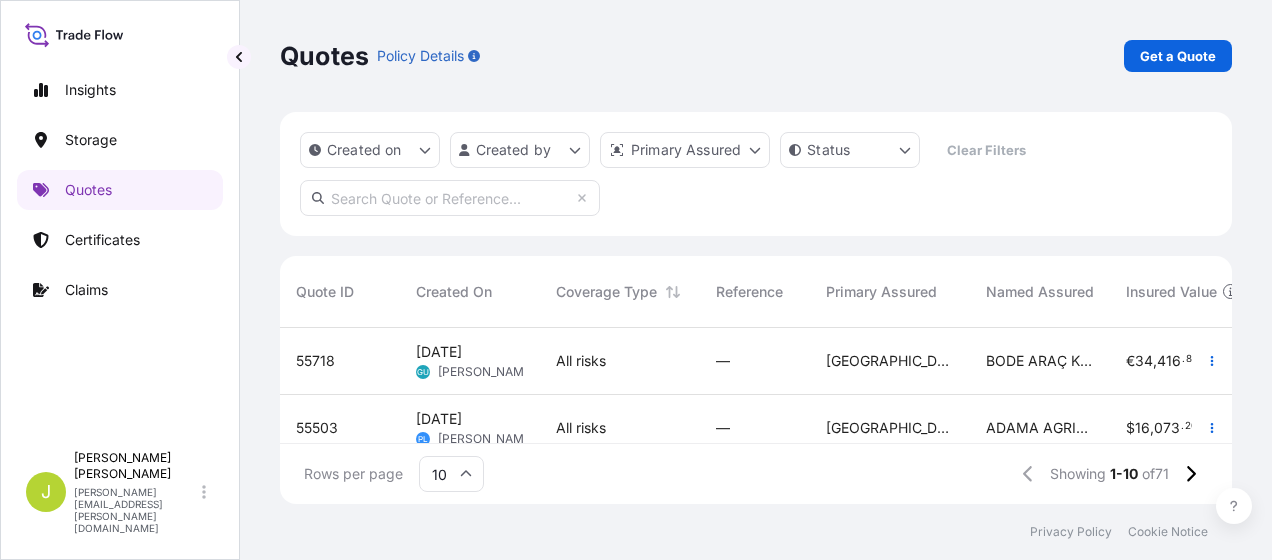 click at bounding box center (450, 198) 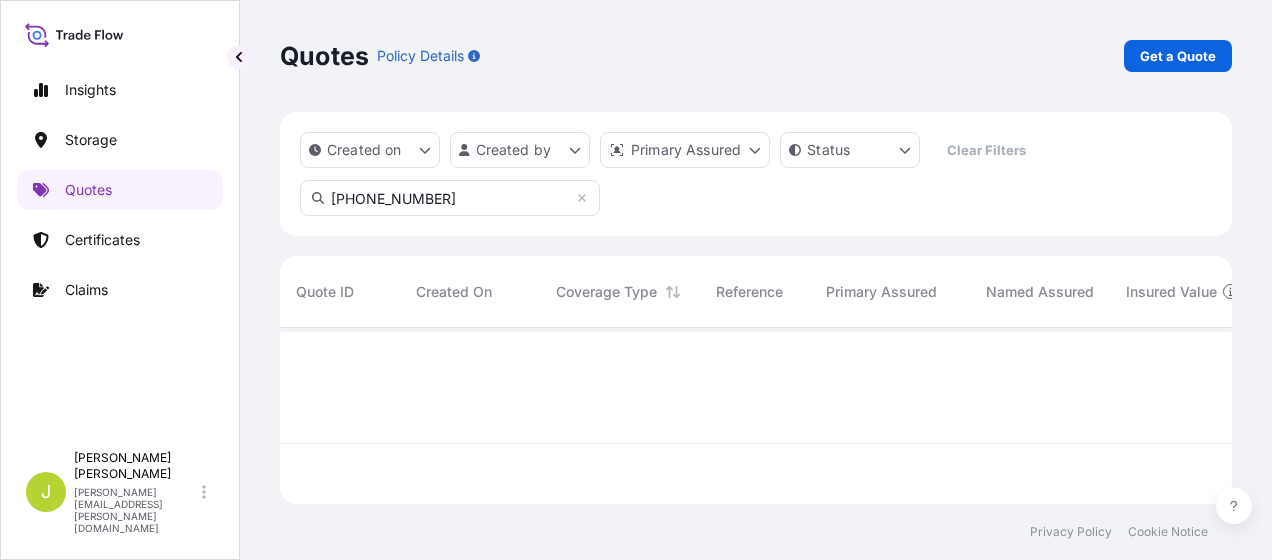 scroll, scrollTop: 16, scrollLeft: 16, axis: both 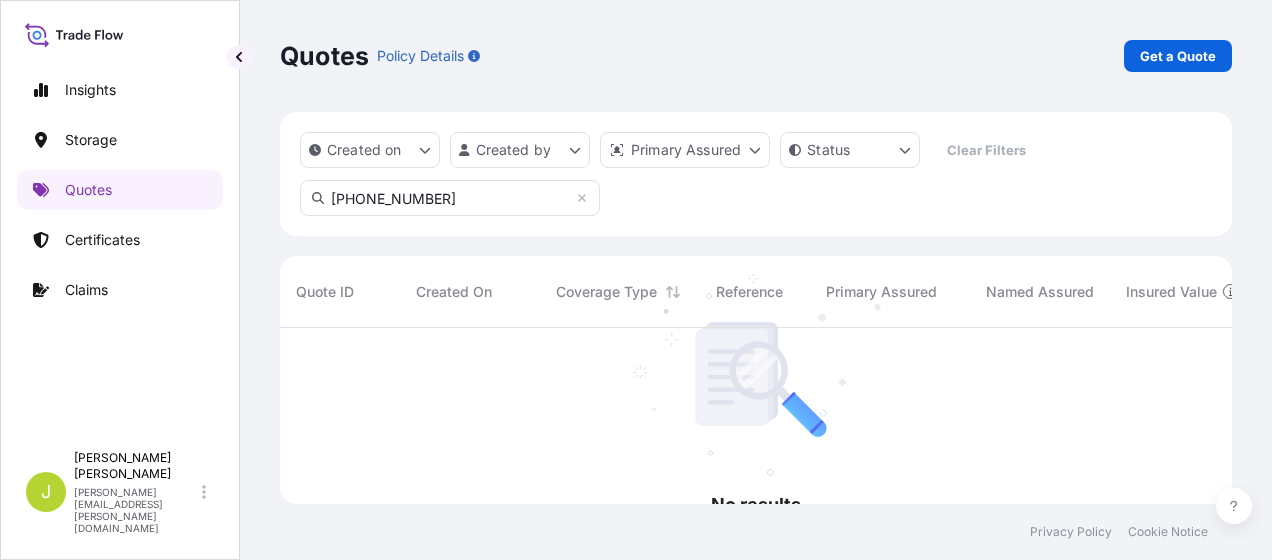 type on "31602-77-1" 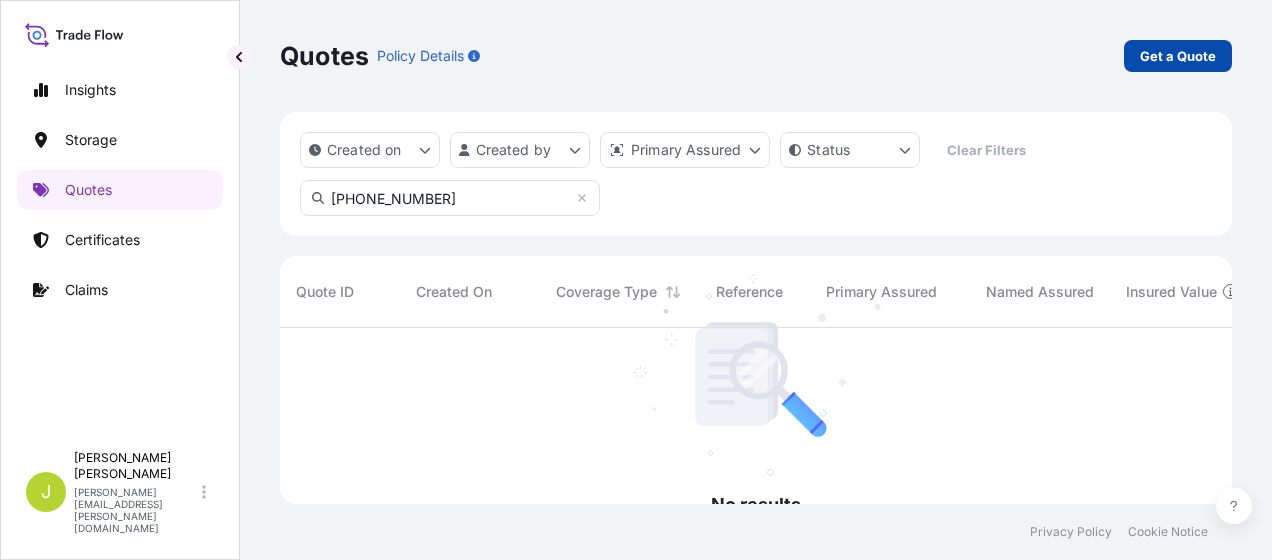 click on "Get a Quote" at bounding box center (1178, 56) 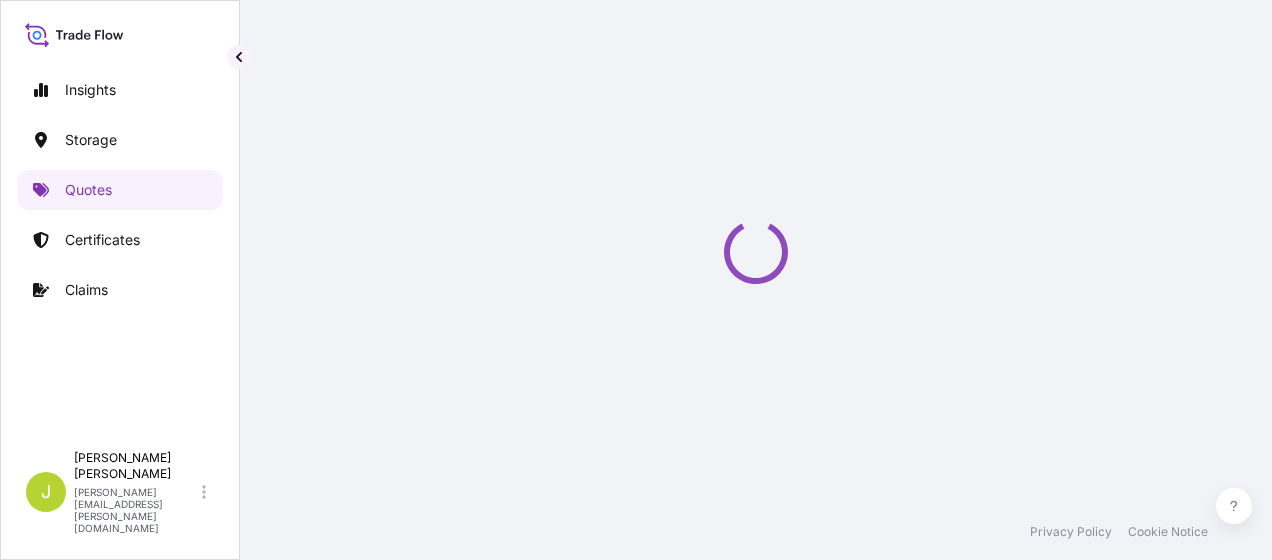 scroll, scrollTop: 32, scrollLeft: 0, axis: vertical 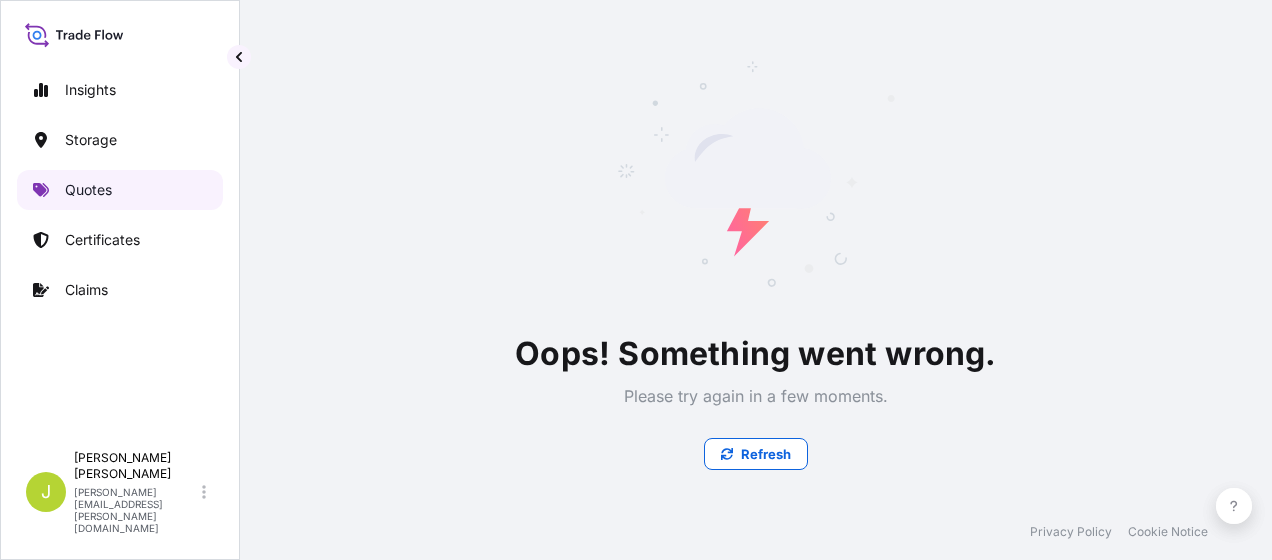 click on "Quotes" at bounding box center (88, 190) 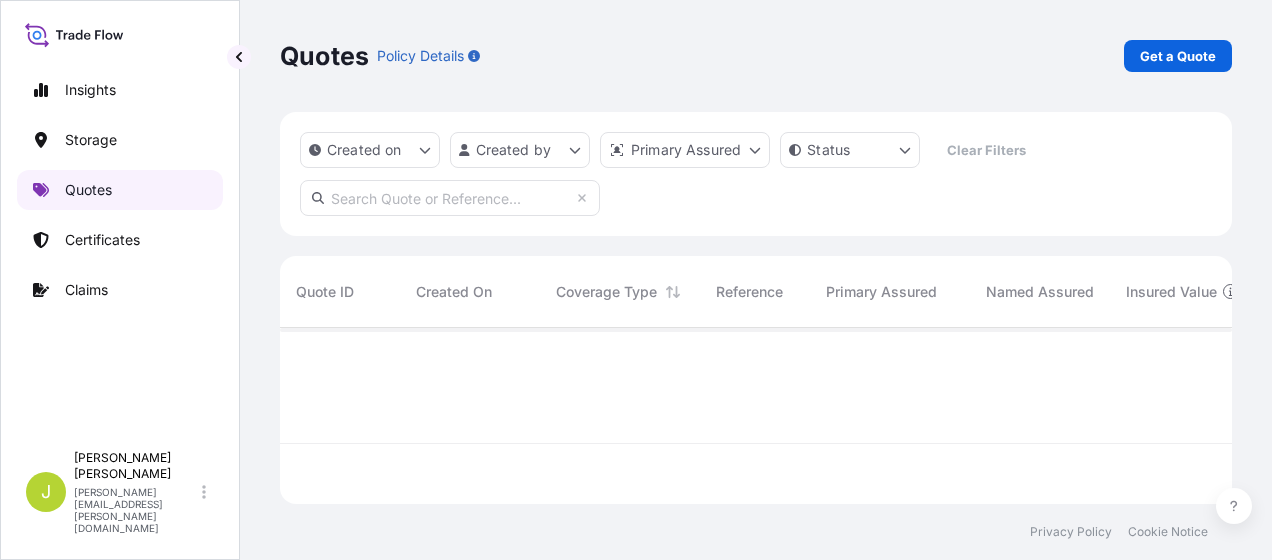 scroll, scrollTop: 16, scrollLeft: 16, axis: both 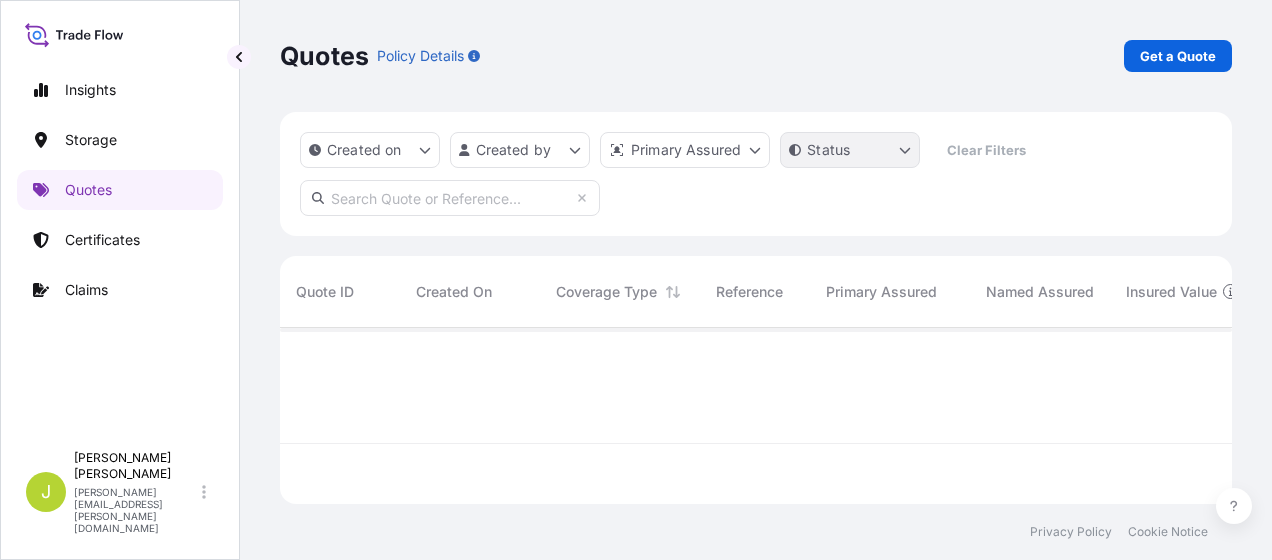 click on "Insights Storage Quotes Certificates Claims J Jeannie   Nickerson jeannie.nickerson@wtwco.com Quotes Policy Details Get a Quote Created on Created by Primary Assured Status Clear Filters Quote ID Created On Coverage Type Reference Primary Assured Named Assured Insured Value Description Of Cargo Departure Arrival Total Status Privacy Policy Cookie Notice
Insured Value is Commercial Invoice Value + 10%" at bounding box center [636, 280] 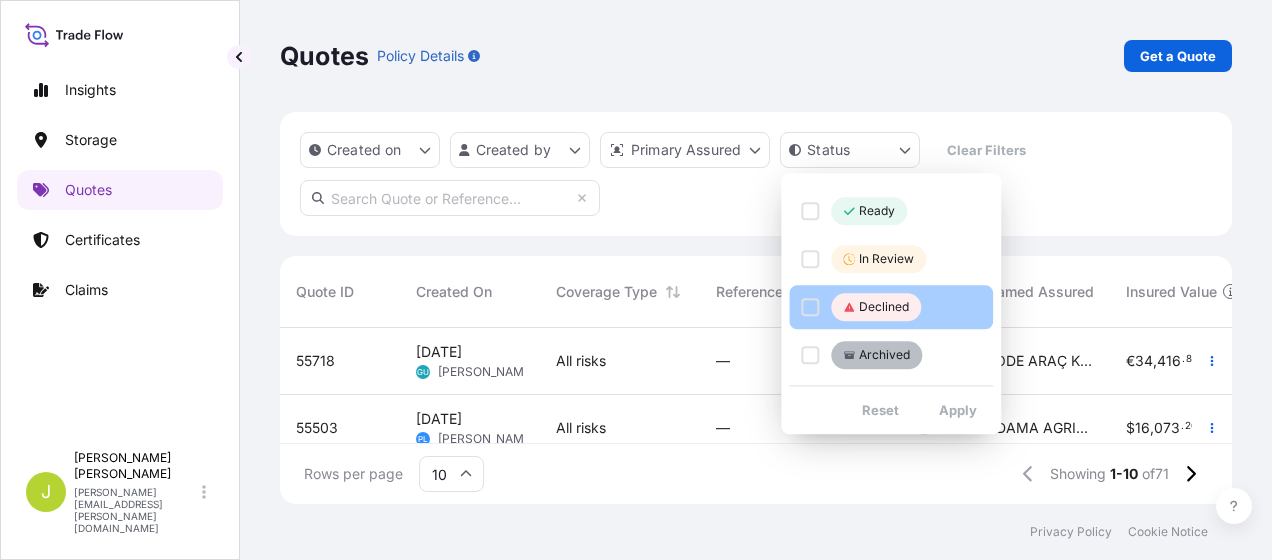 click at bounding box center [810, 307] 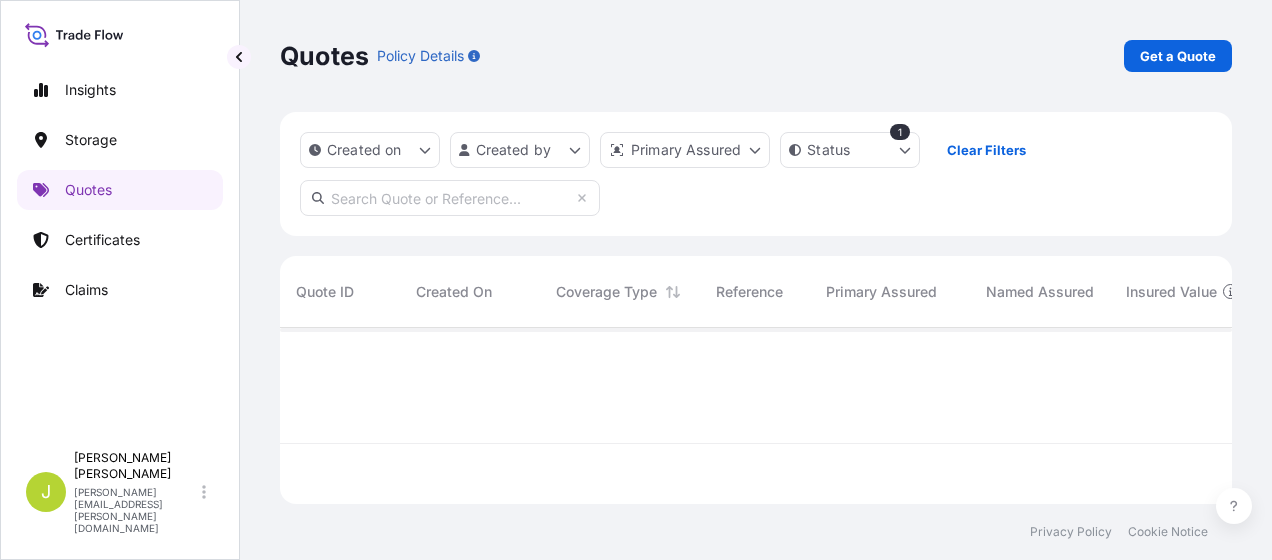 scroll, scrollTop: 16, scrollLeft: 16, axis: both 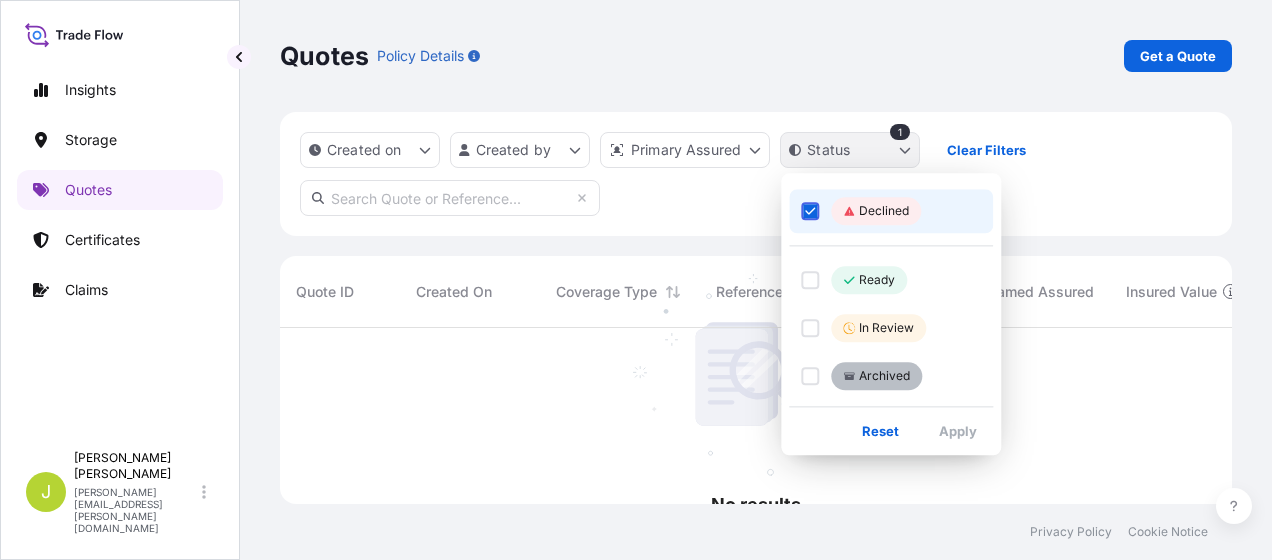 click on "Insights Storage Quotes Certificates Claims J Jeannie   Nickerson jeannie.nickerson@wtwco.com Quotes Policy Details Get a Quote Created on Created by Primary Assured Status 1 Clear Filters No results There are no records to display. Quote ID Created On Coverage Type Reference Primary Assured Named Assured Insured Value Description Of Cargo Departure Arrival Total Status Privacy Policy Cookie Notice
Insured Value is Commercial Invoice Value + 10% Declined Ready In Review Archived Reset Apply" at bounding box center (636, 280) 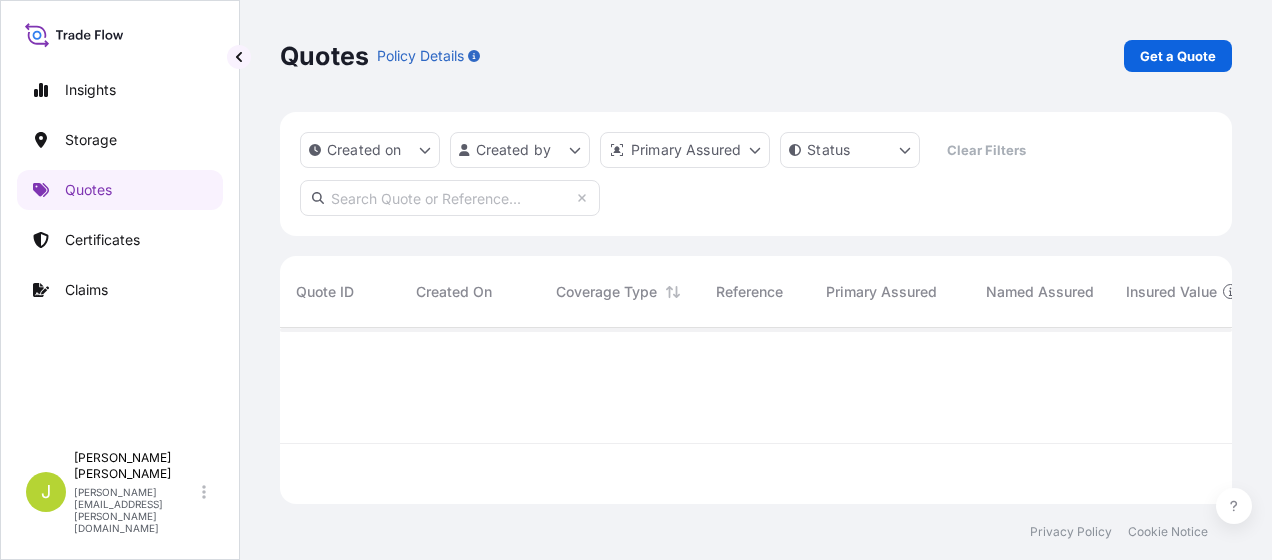 scroll, scrollTop: 172, scrollLeft: 936, axis: both 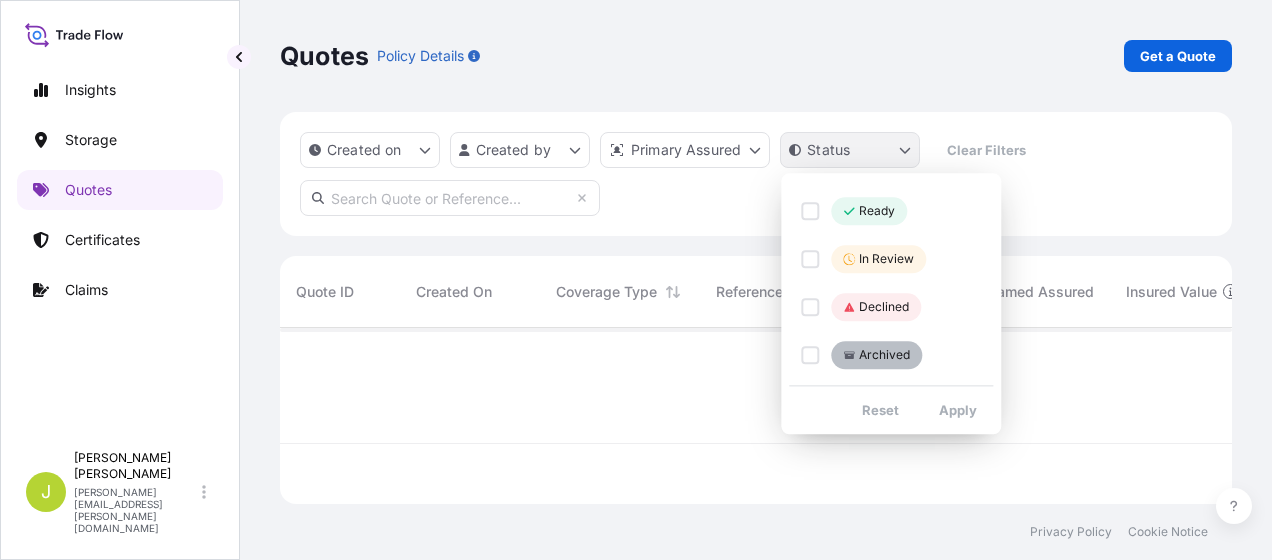 click on "Insights Storage Quotes Certificates Claims J Jeannie   Nickerson jeannie.nickerson@wtwco.com Quotes Policy Details Get a Quote Created on Created by Primary Assured Status Clear Filters Quote ID Created On Coverage Type Reference Primary Assured Named Assured Insured Value Description Of Cargo Departure Arrival Total Status Privacy Policy Cookie Notice
Insured Value is Commercial Invoice Value + 10% Ready In Review Declined Archived Reset Apply" at bounding box center (636, 280) 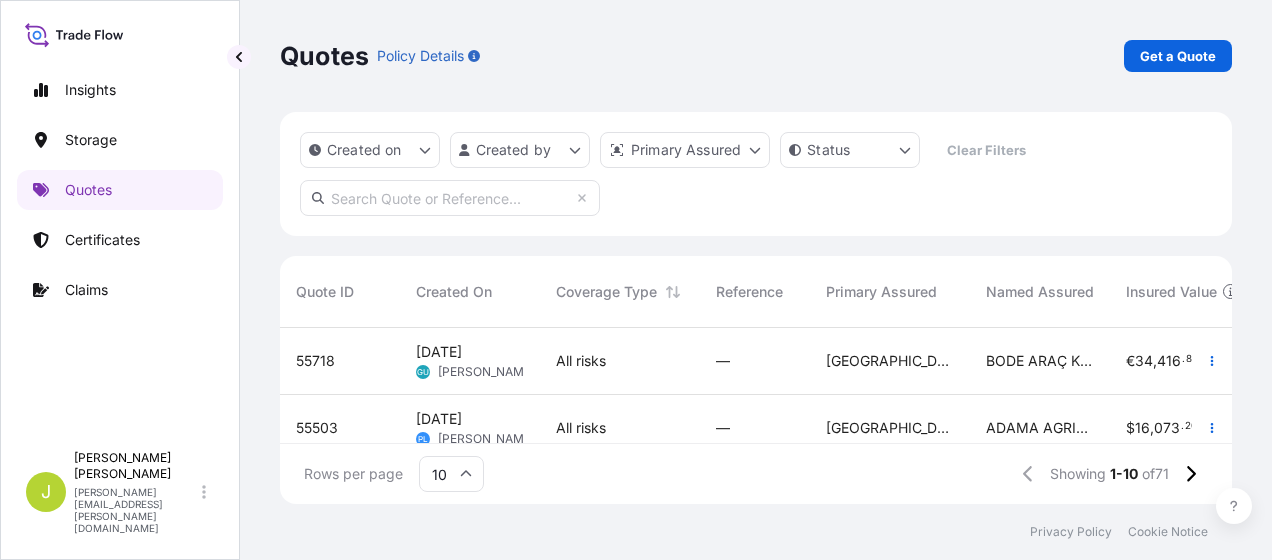 click on "Insights Storage Quotes Certificates Claims J Jeannie   Nickerson jeannie.nickerson@wtwco.com Quotes Policy Details Get a Quote Created on Created by Primary Assured Status Clear Filters Quote ID Created On Coverage Type Reference Primary Assured Named Assured Insured Value Description Of Cargo Departure Arrival Total Status 55718 Jul 3, 2025 GU Goksu Uzun All risks — Turkey BODE ARAÇ KAPI SİSTEMLERİ SAN. VE TİC. A.Ş. KALE MAHALLESİ, BURÇAK SOKAK, NO:3 KESTEL/ BURSA € 34 , 416 . 80 CAM + OTO PARÇA
10 KAP - 2673 KG
Kestel 08/28/2025 Germany € 15 . 14 Ready 55503 Jul 2, 2025 PL Philippe Leleu All risks — United Kingdom ADAMA AGRICULTURE PERU S.A. $ 16 , 073 . 20 hazardous GBLHR 07/04/2025 Ezeiza $ 15 . 00 Ready 55486 Jul 2, 2025 SJ Shaiful Jamel All risks — Malaysia FLEXSYS MALAYSIA SDN. BHD $ 10 , 391 . 92 Crystex HD OT 20 MYPKG 07/15/2025 THLCH $ 15 . 00 Ready 55479 Jul 2, 2025 BPK Bobby Paul Kurian All risks — Saudi Arabia ZHONG SHAN HUIMING TRADING CO. LTD. $ 14 , 721 . 38 $" at bounding box center (636, 280) 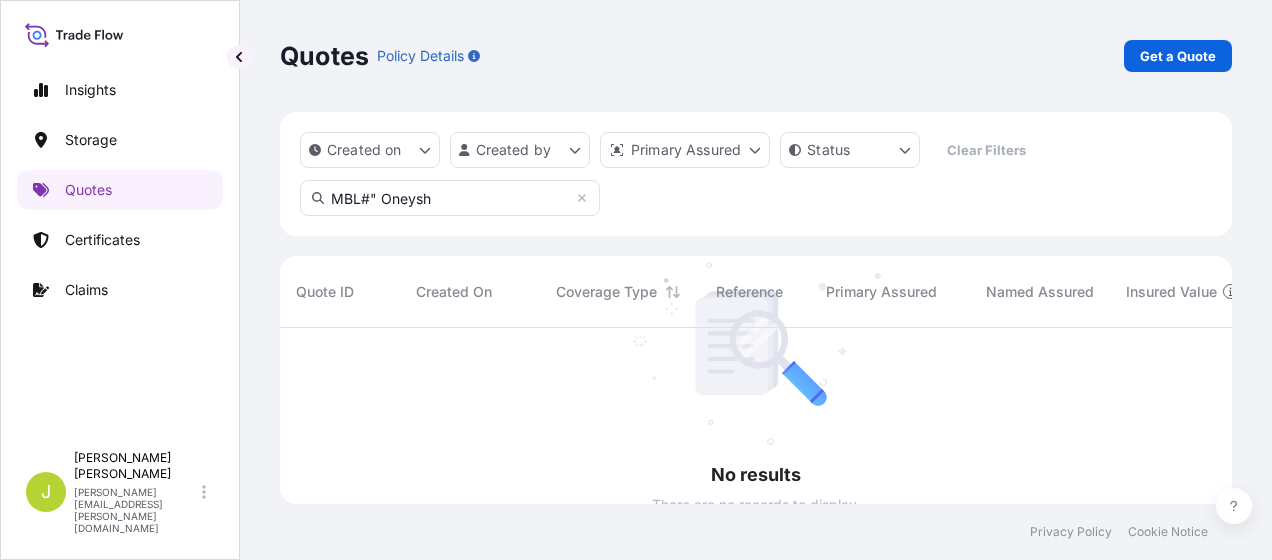 scroll, scrollTop: 16, scrollLeft: 16, axis: both 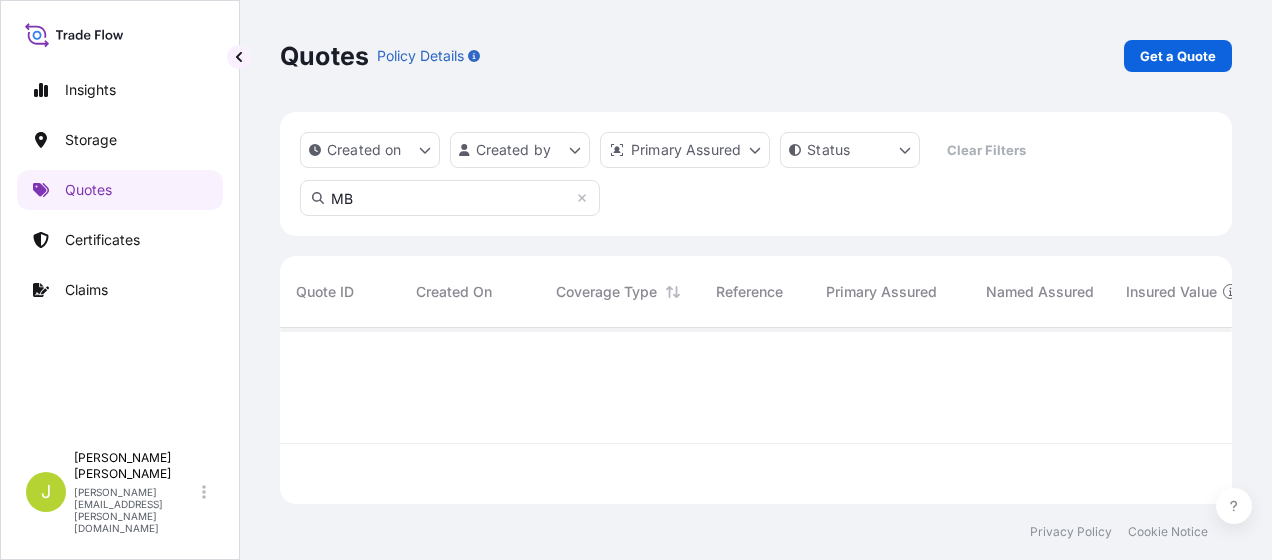 type on "M" 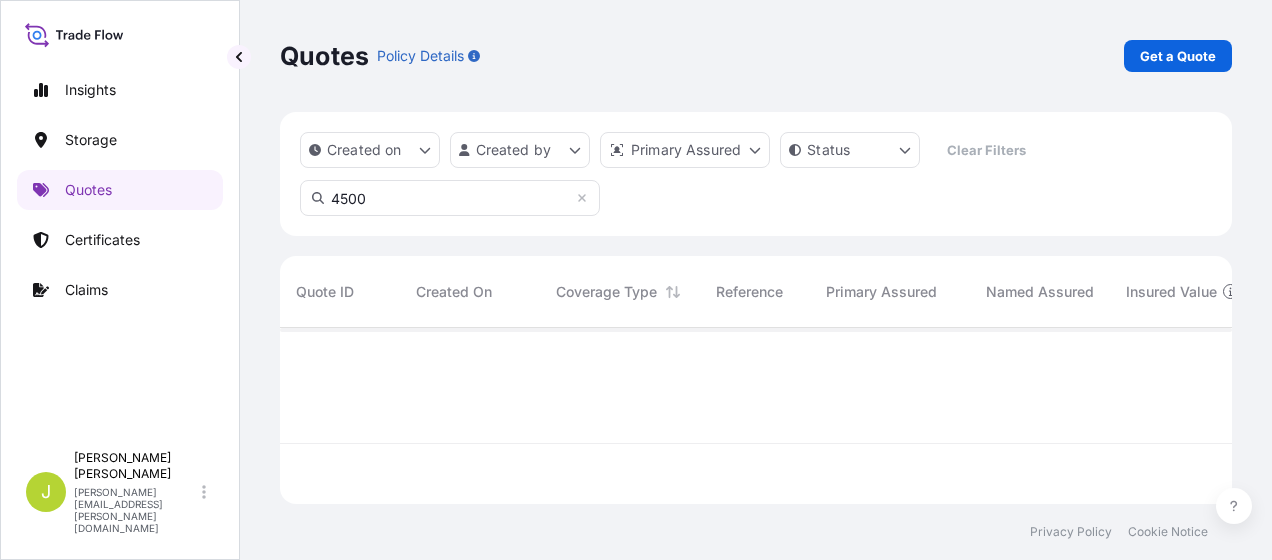 scroll, scrollTop: 16, scrollLeft: 16, axis: both 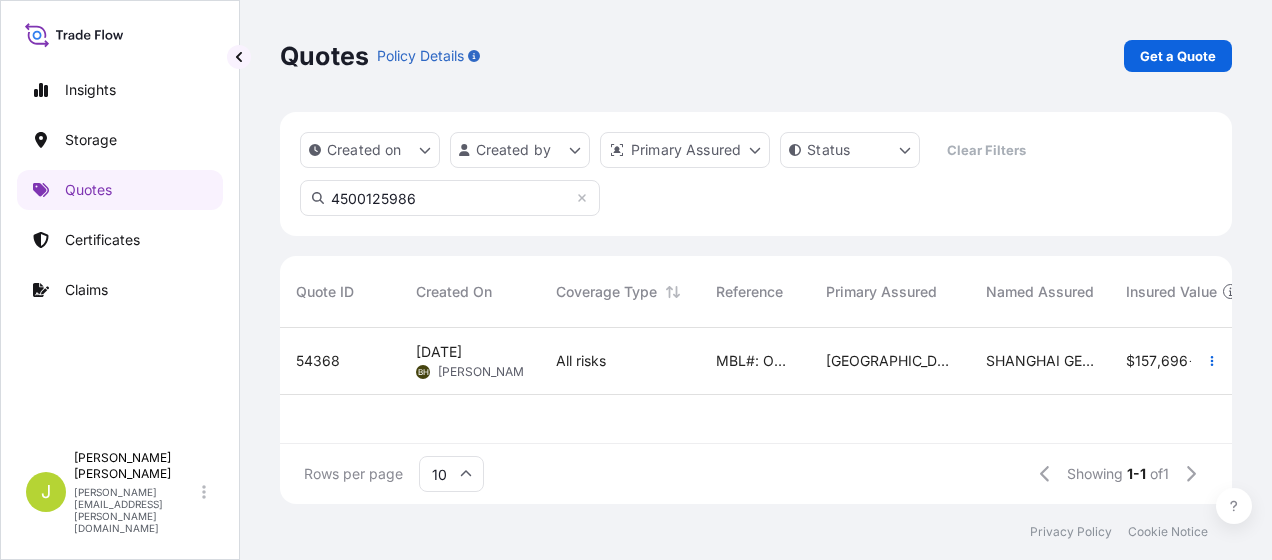 type on "4500125986" 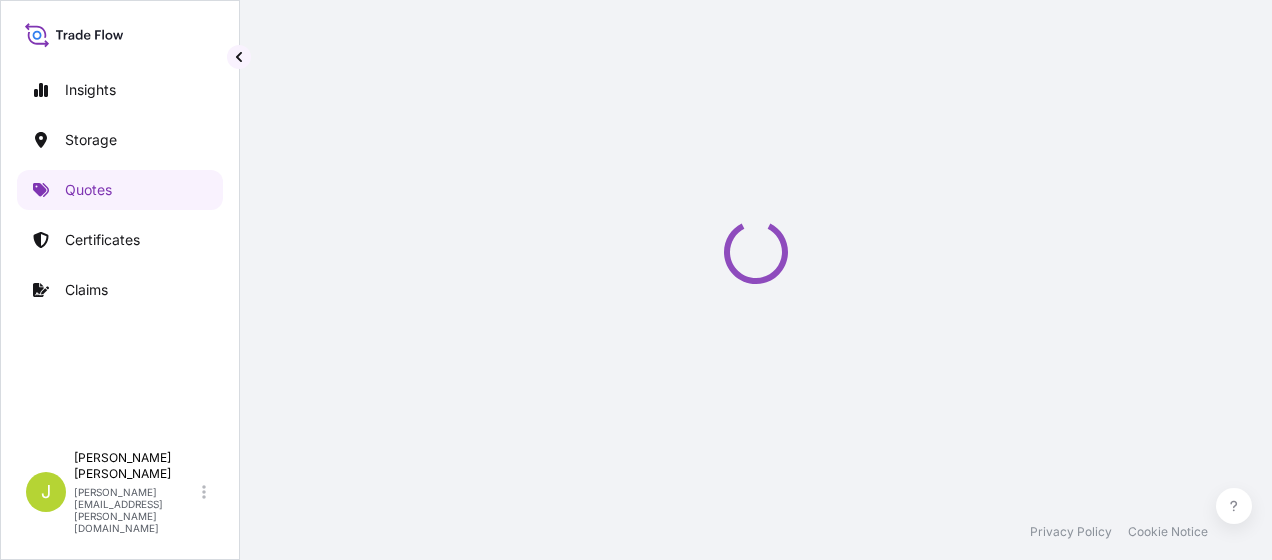 select on "Water" 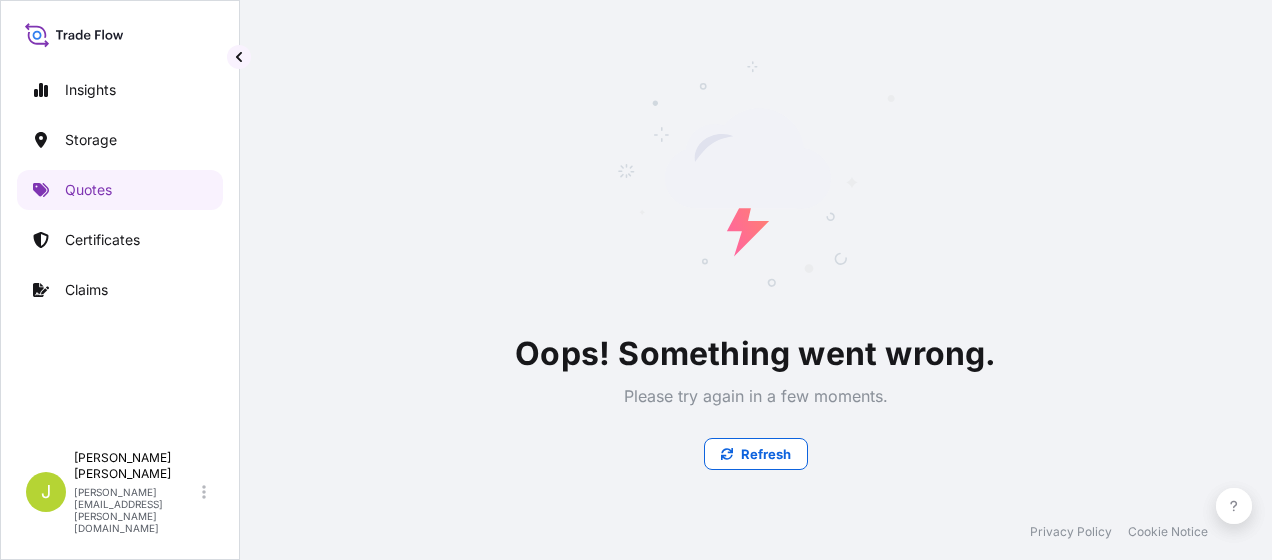 scroll, scrollTop: 0, scrollLeft: 0, axis: both 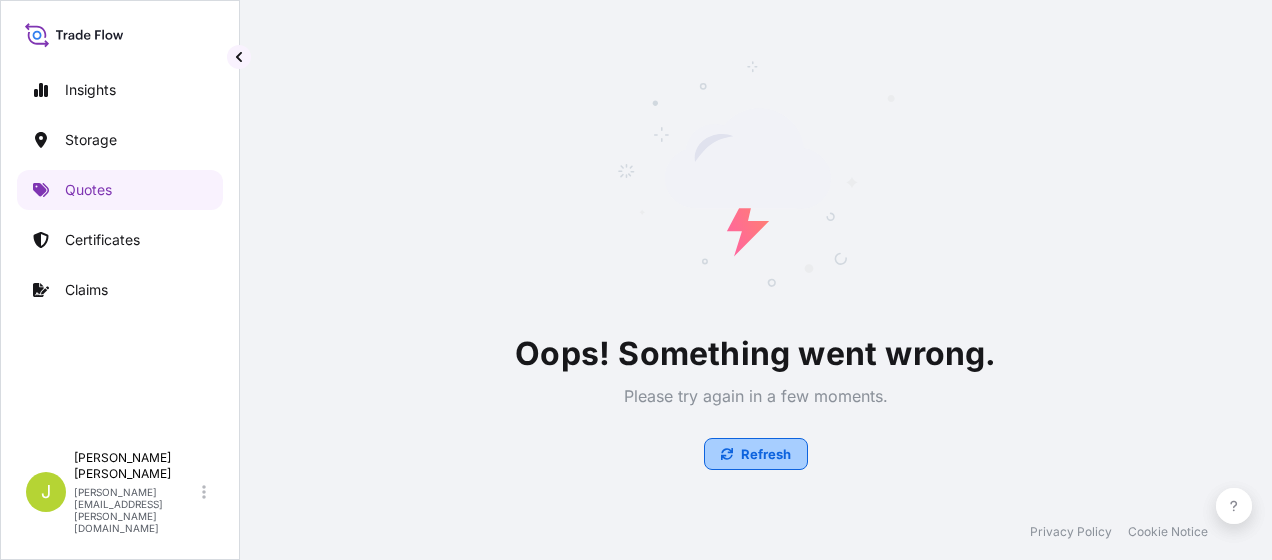 click on "Refresh" at bounding box center [766, 454] 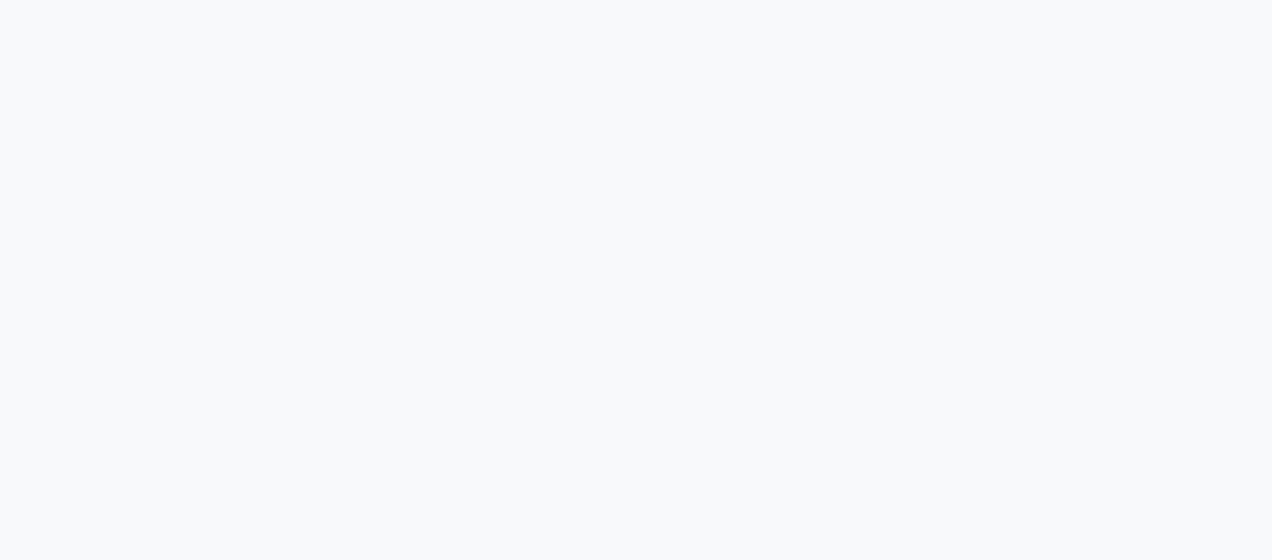 scroll, scrollTop: 0, scrollLeft: 0, axis: both 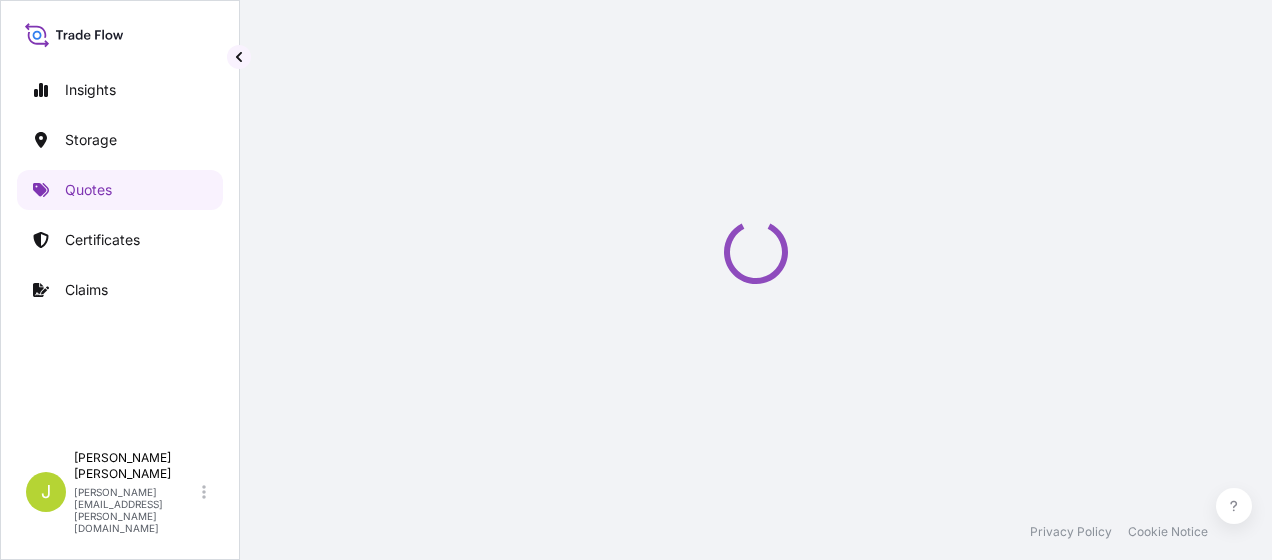 select on "Water" 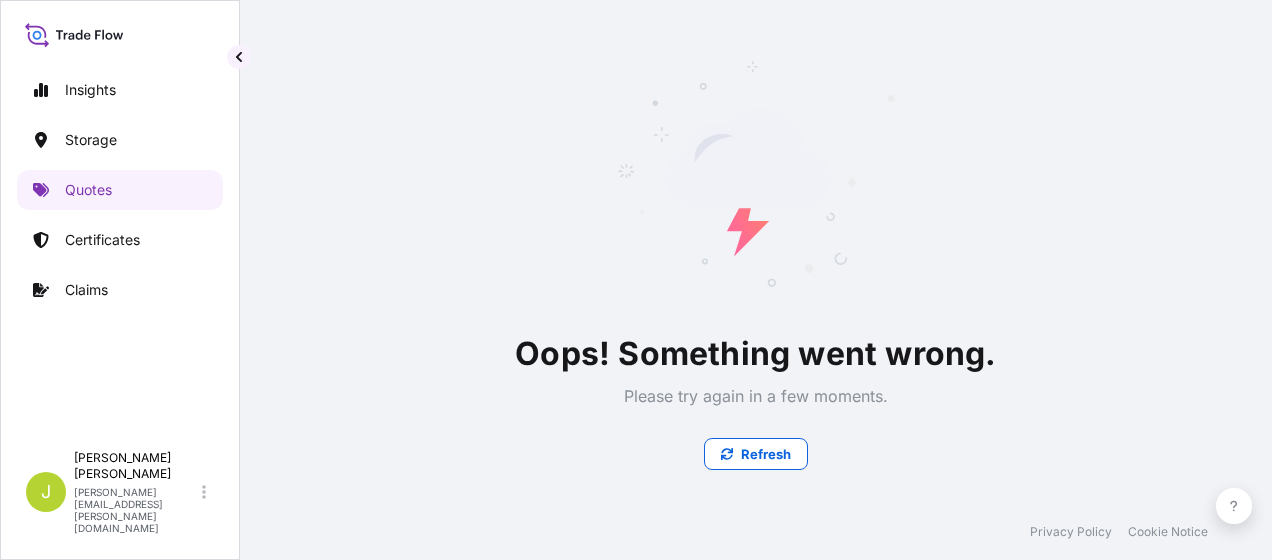 scroll, scrollTop: 0, scrollLeft: 0, axis: both 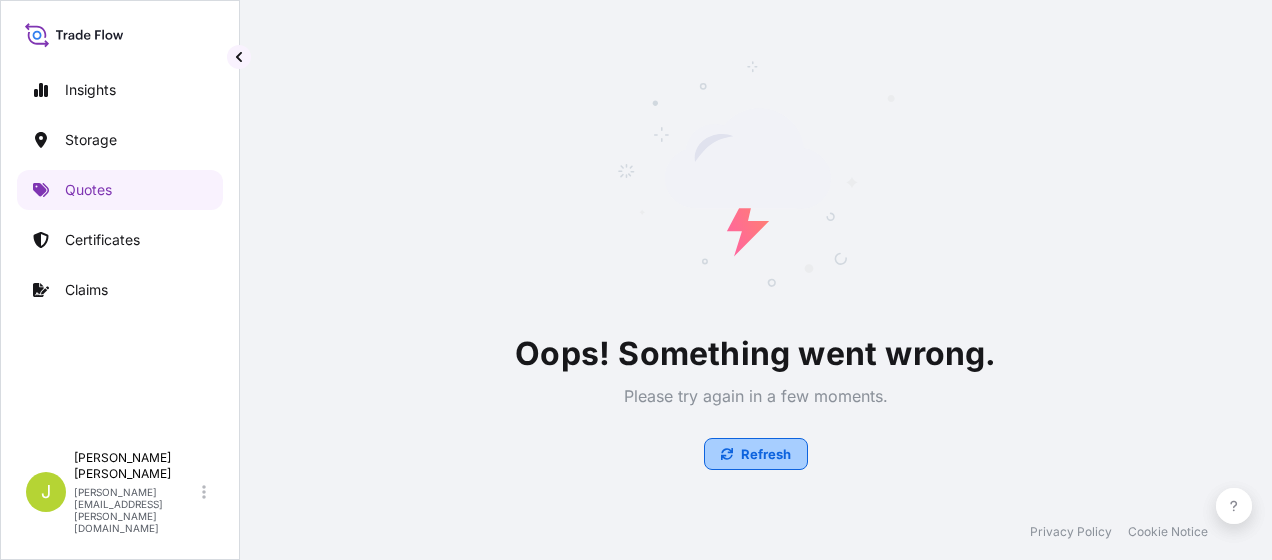 click on "Refresh" at bounding box center [766, 454] 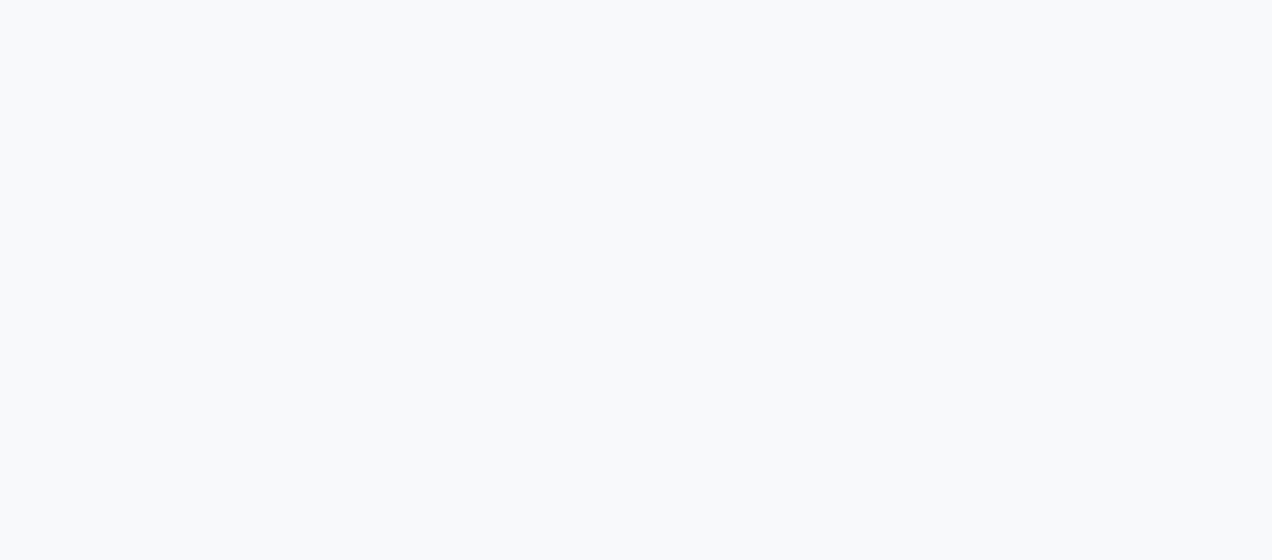 scroll, scrollTop: 0, scrollLeft: 0, axis: both 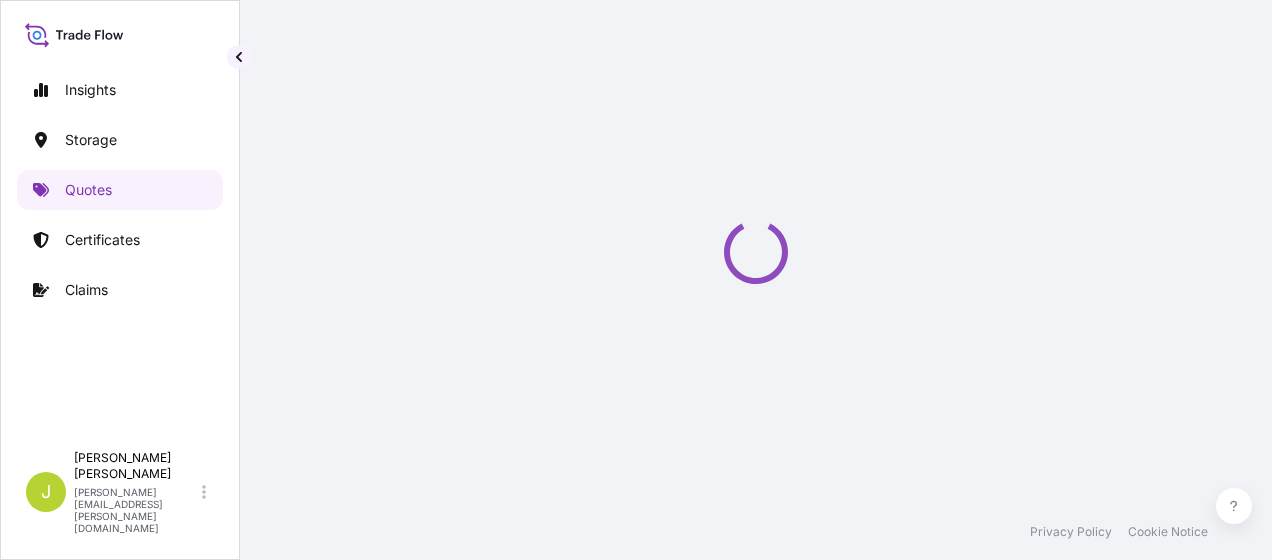 select on "Water" 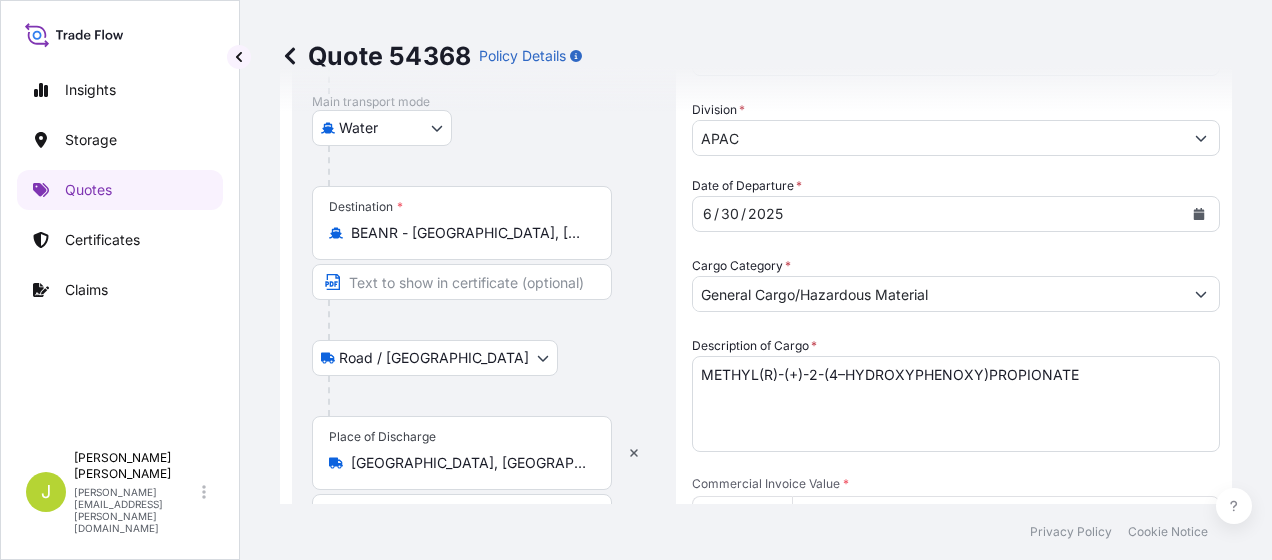 scroll, scrollTop: 316, scrollLeft: 0, axis: vertical 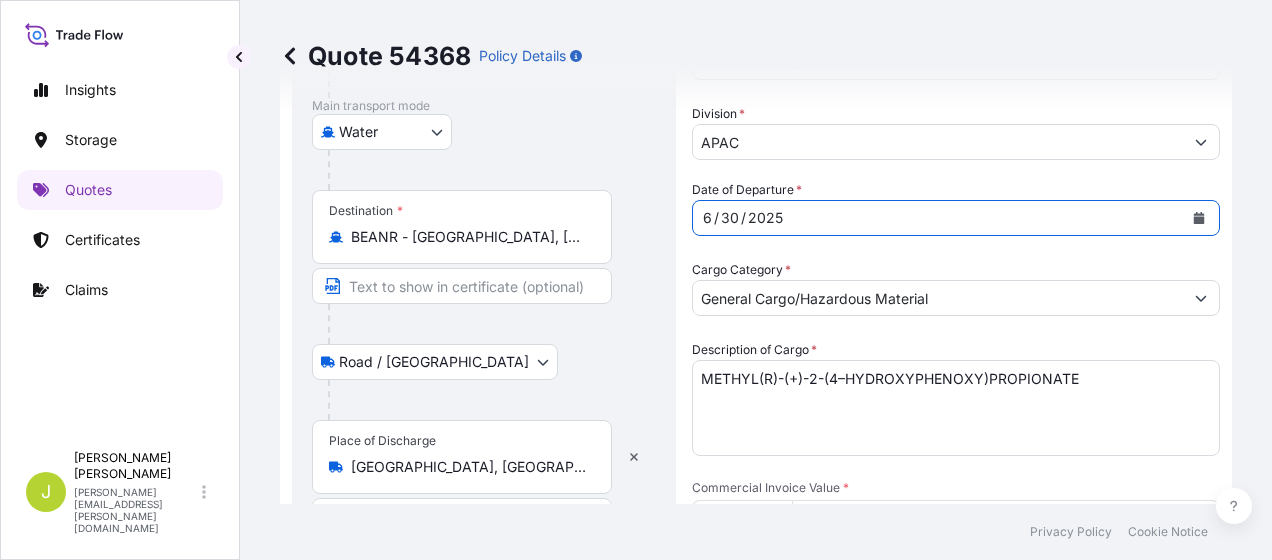 click 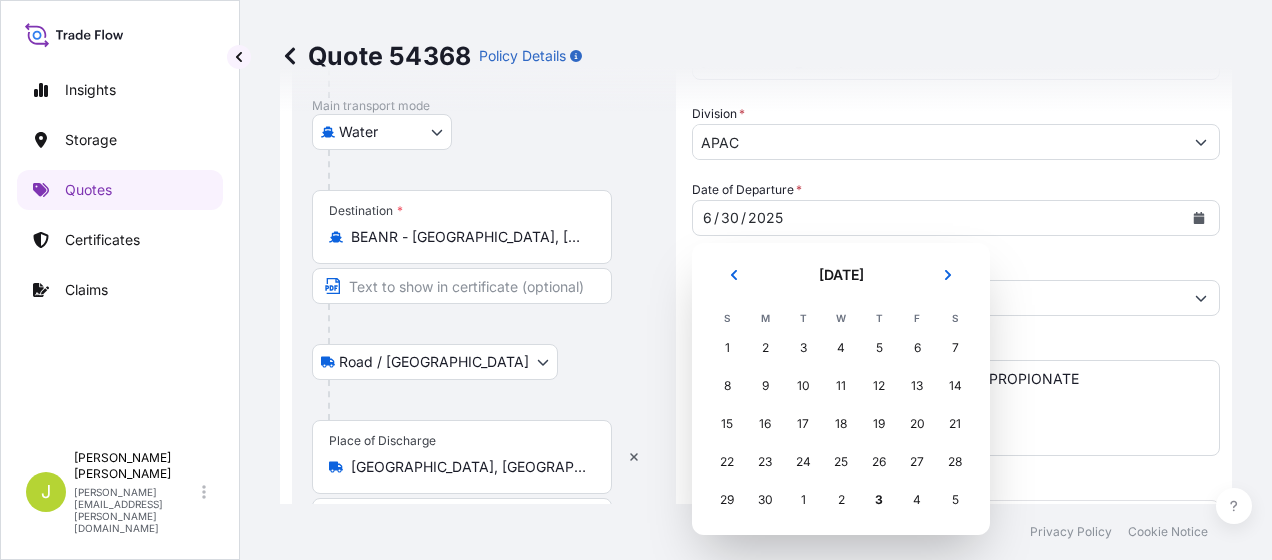 click on "1" at bounding box center (803, 500) 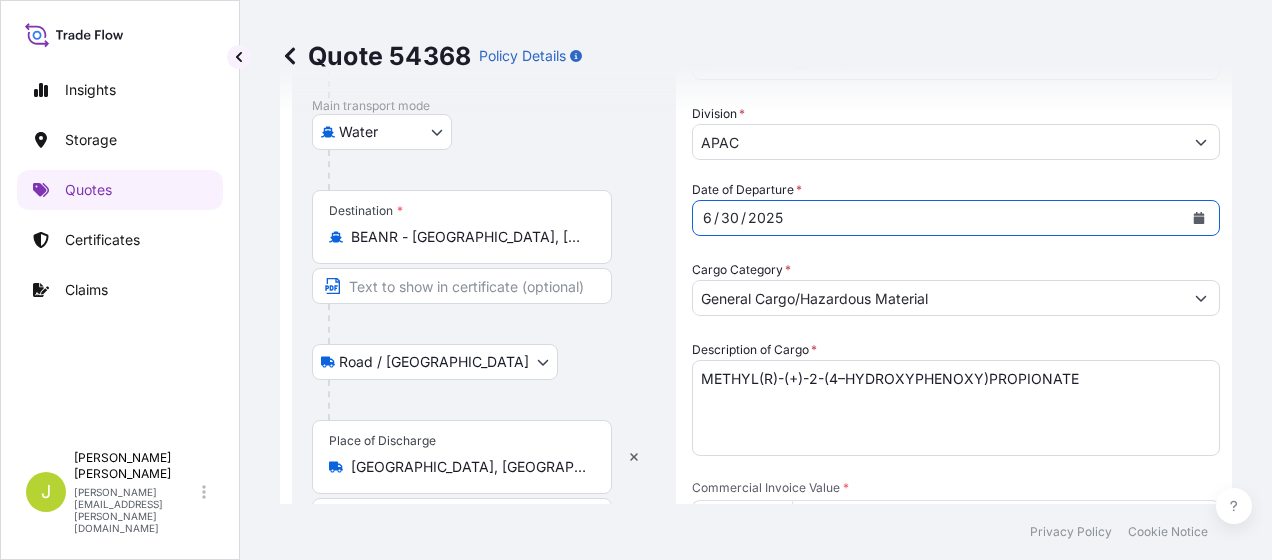 click on "6 / 30 / 2025" at bounding box center (938, 218) 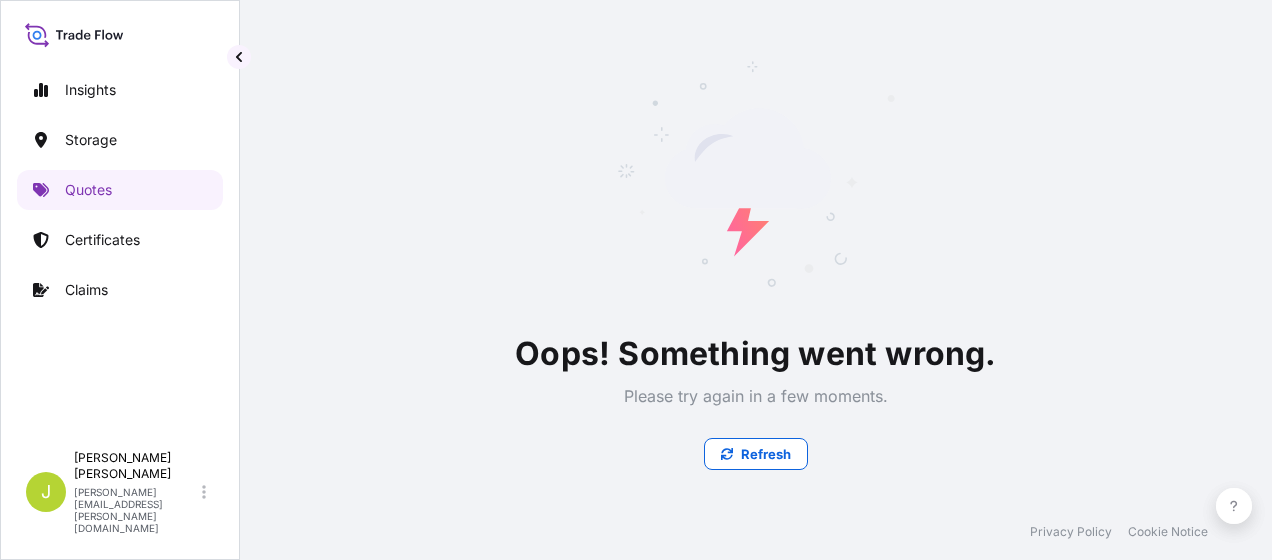scroll, scrollTop: 0, scrollLeft: 0, axis: both 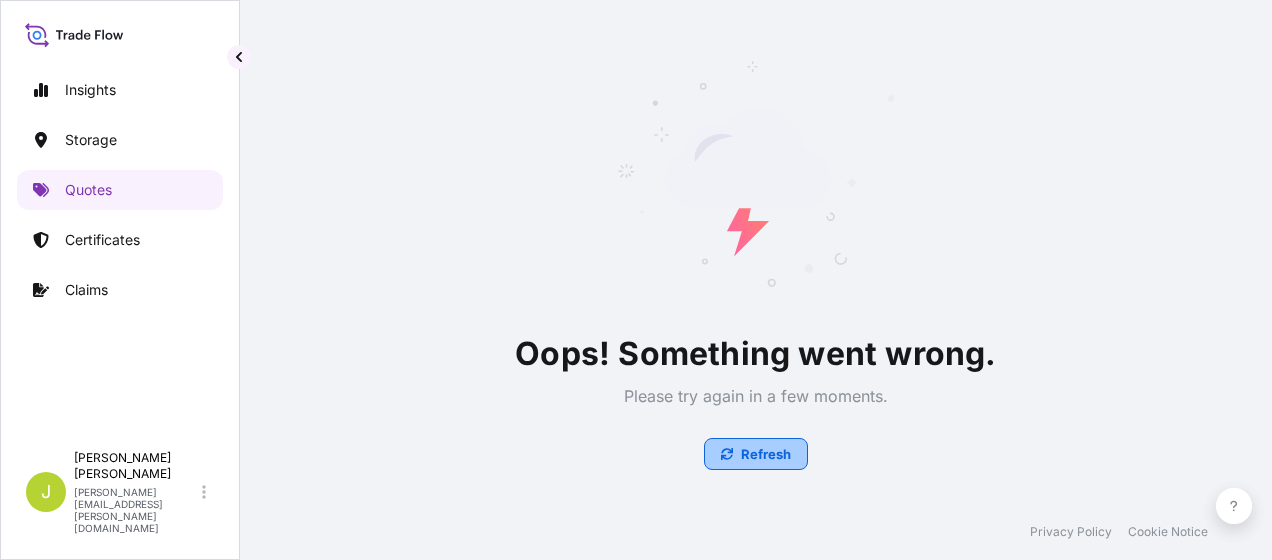 click on "Refresh" at bounding box center [766, 454] 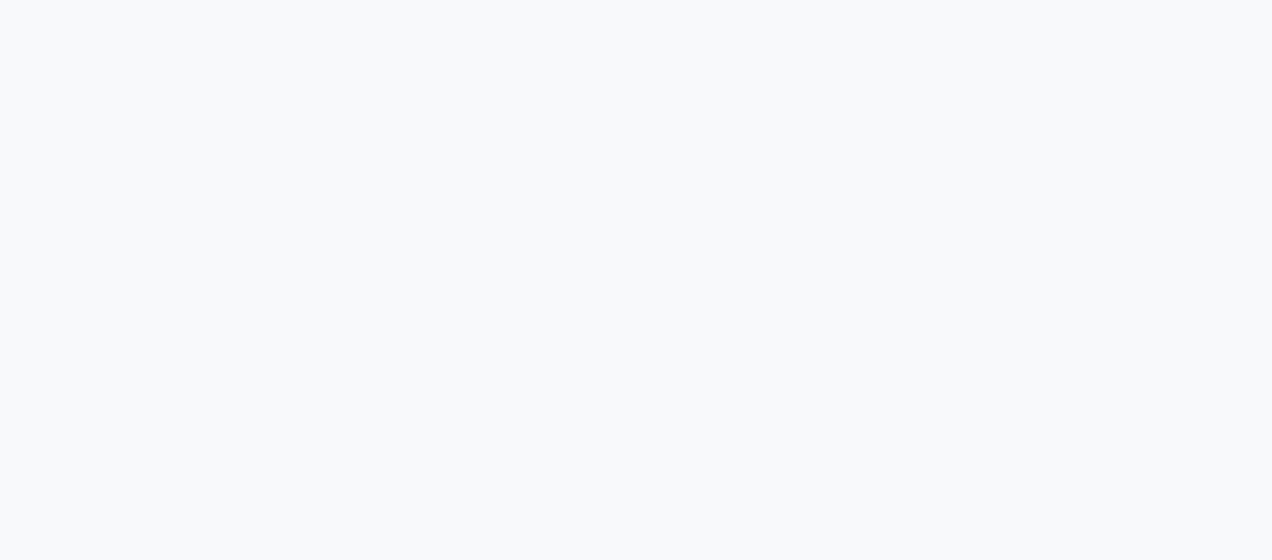 scroll, scrollTop: 0, scrollLeft: 0, axis: both 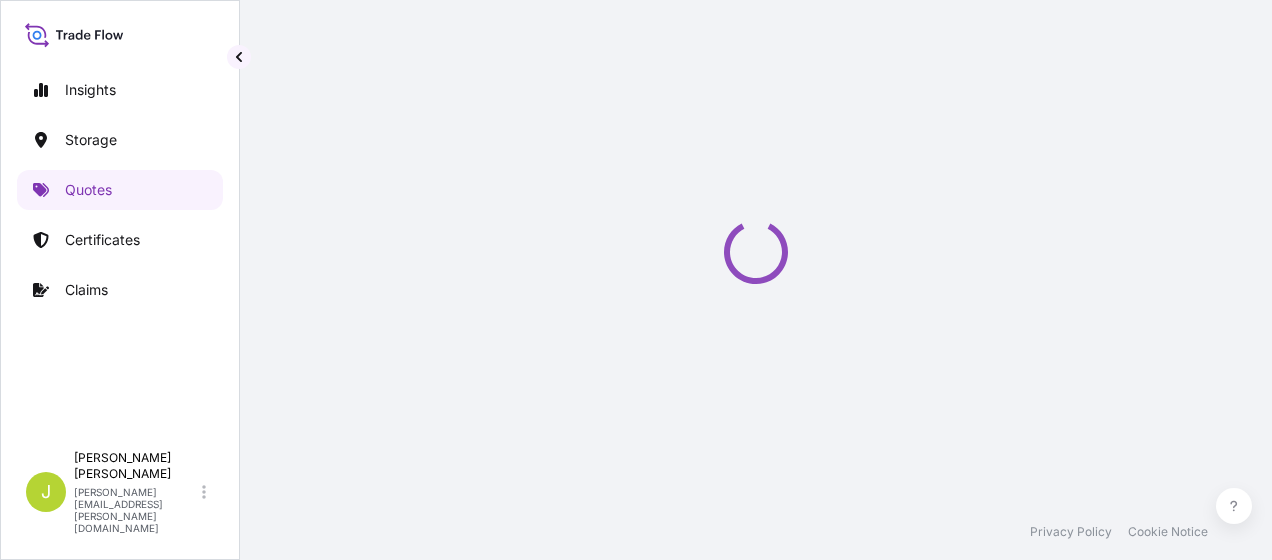 select on "Water" 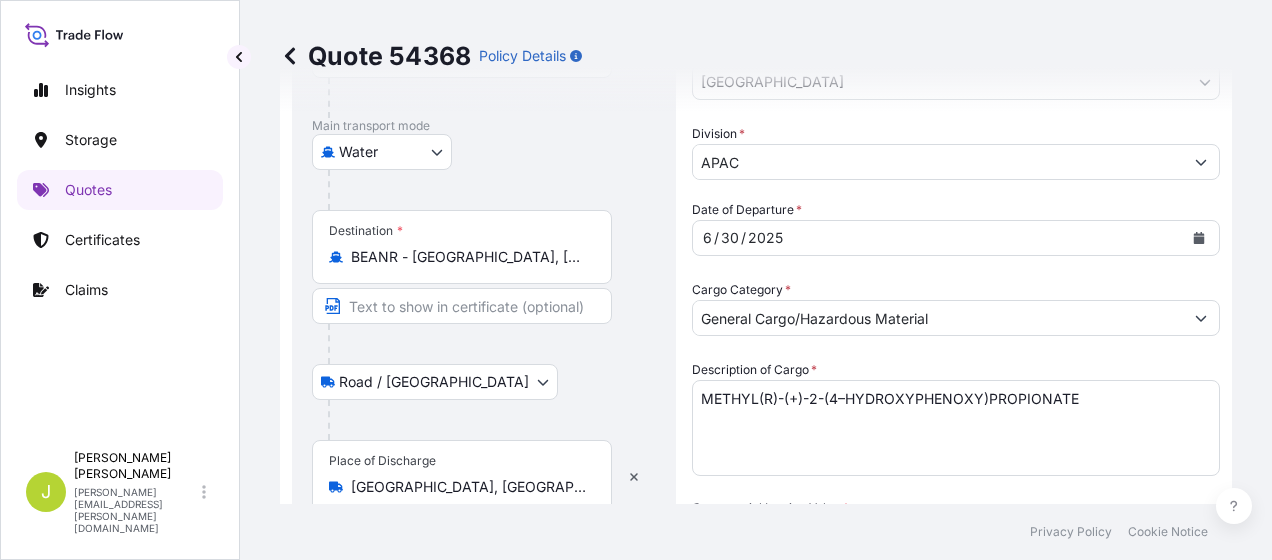 scroll, scrollTop: 216, scrollLeft: 0, axis: vertical 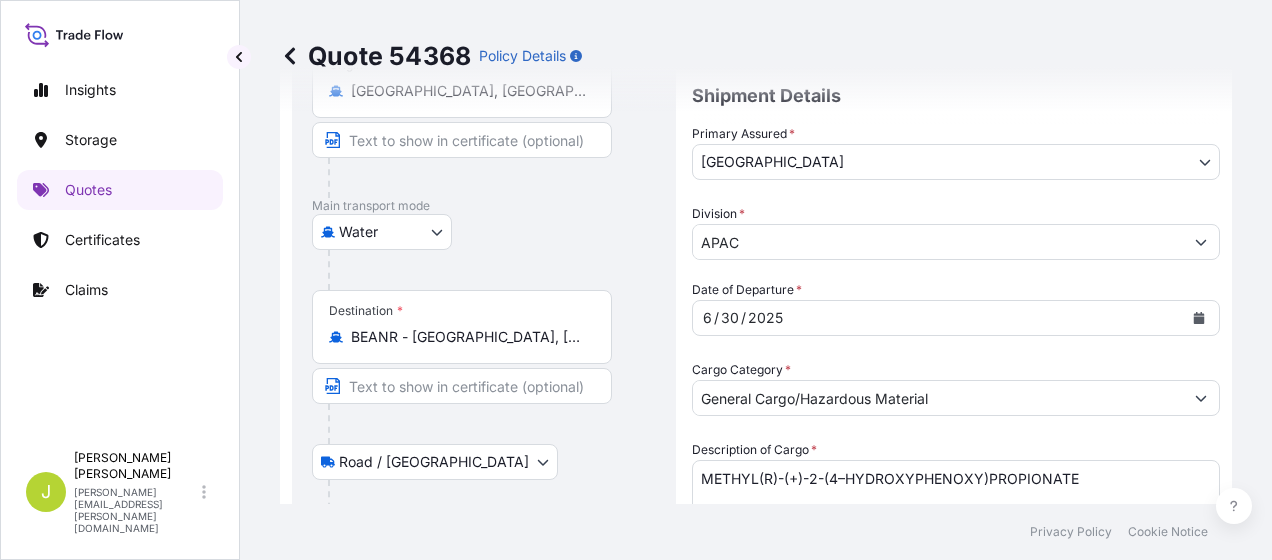 click 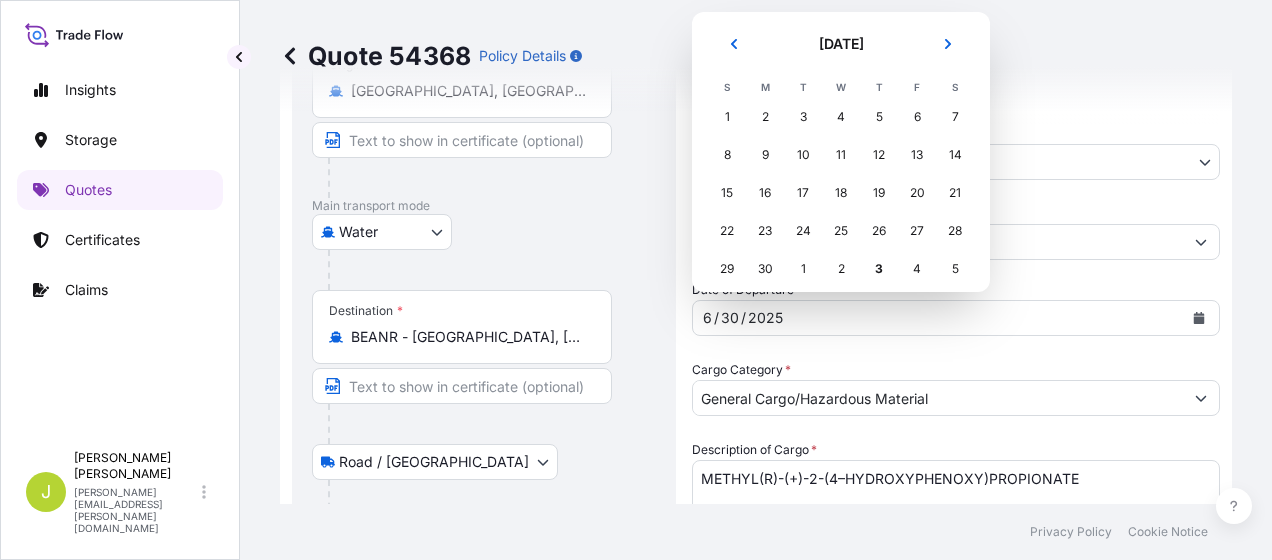 click on "1" at bounding box center (803, 269) 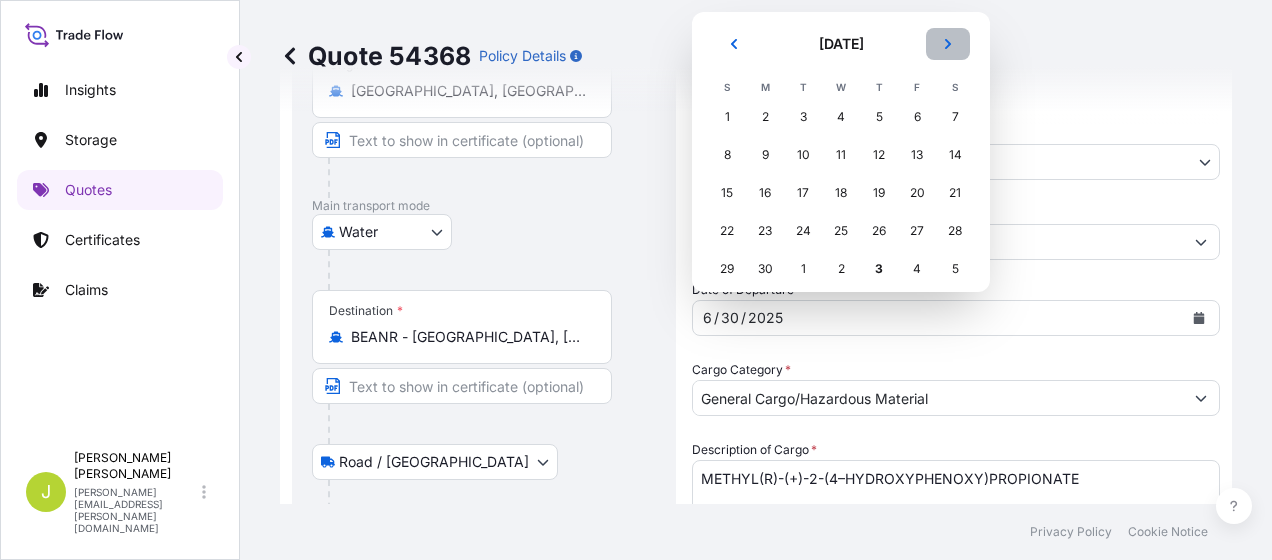click at bounding box center (948, 44) 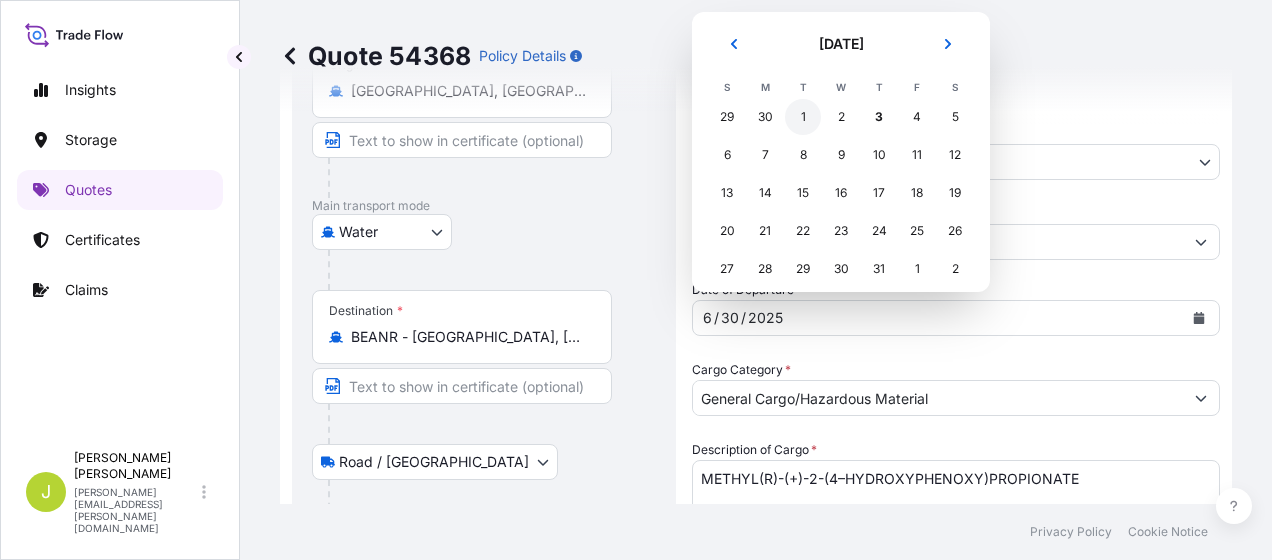 click on "1" at bounding box center [803, 117] 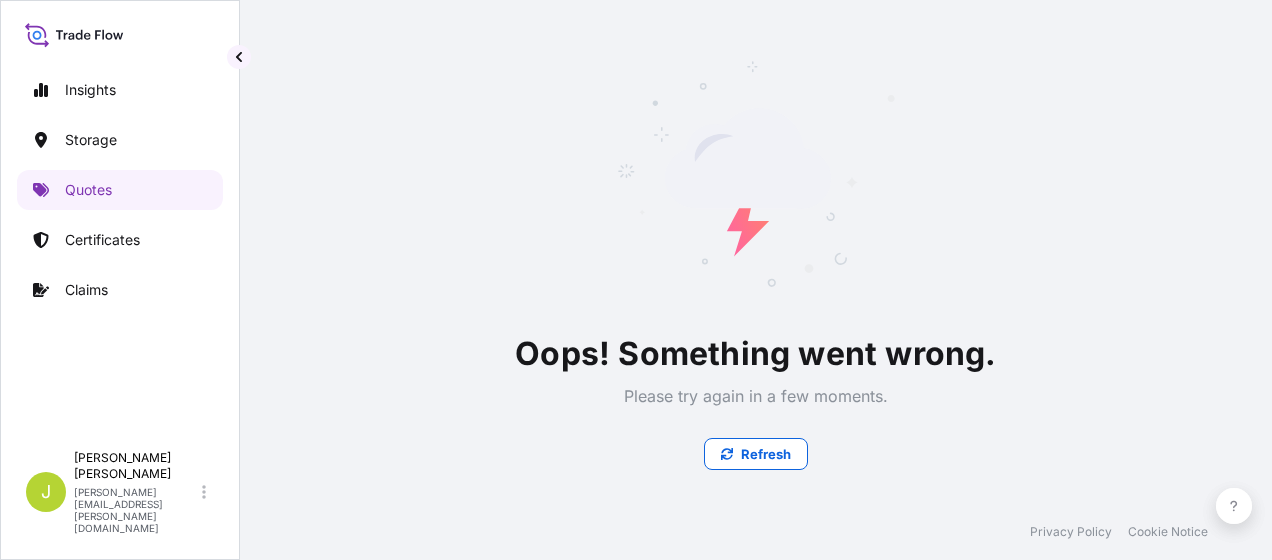 scroll, scrollTop: 0, scrollLeft: 0, axis: both 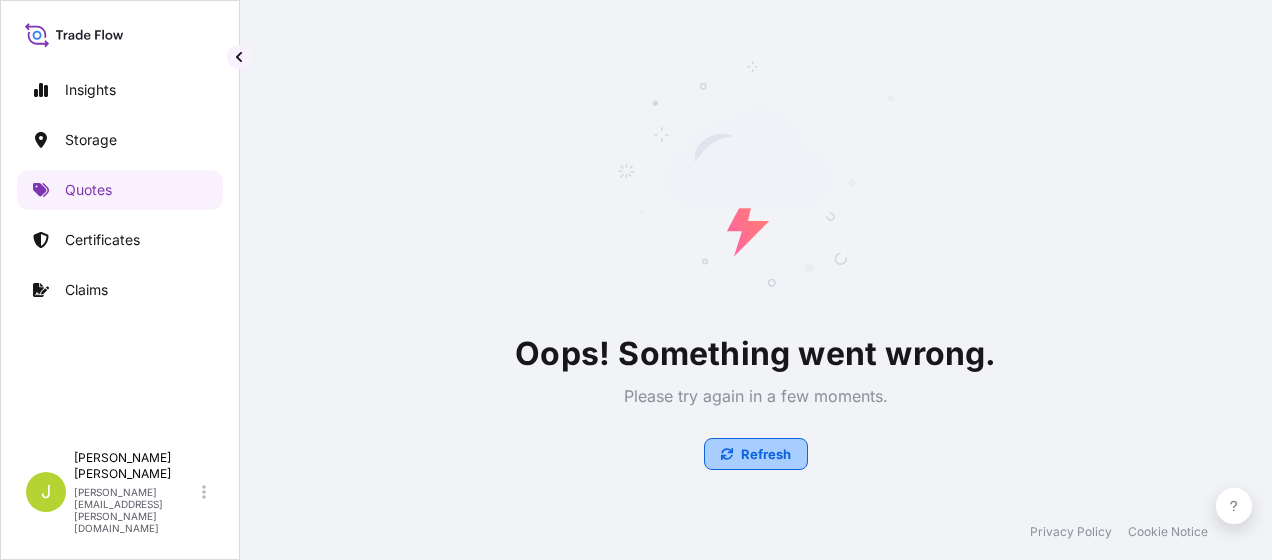 click on "Refresh" at bounding box center (766, 454) 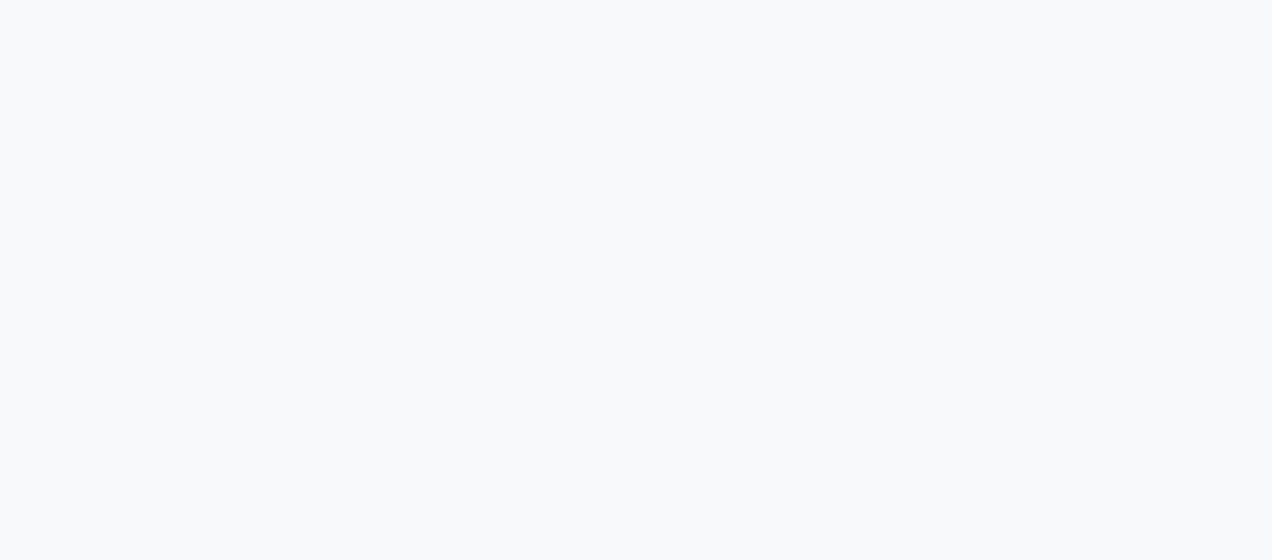scroll, scrollTop: 0, scrollLeft: 0, axis: both 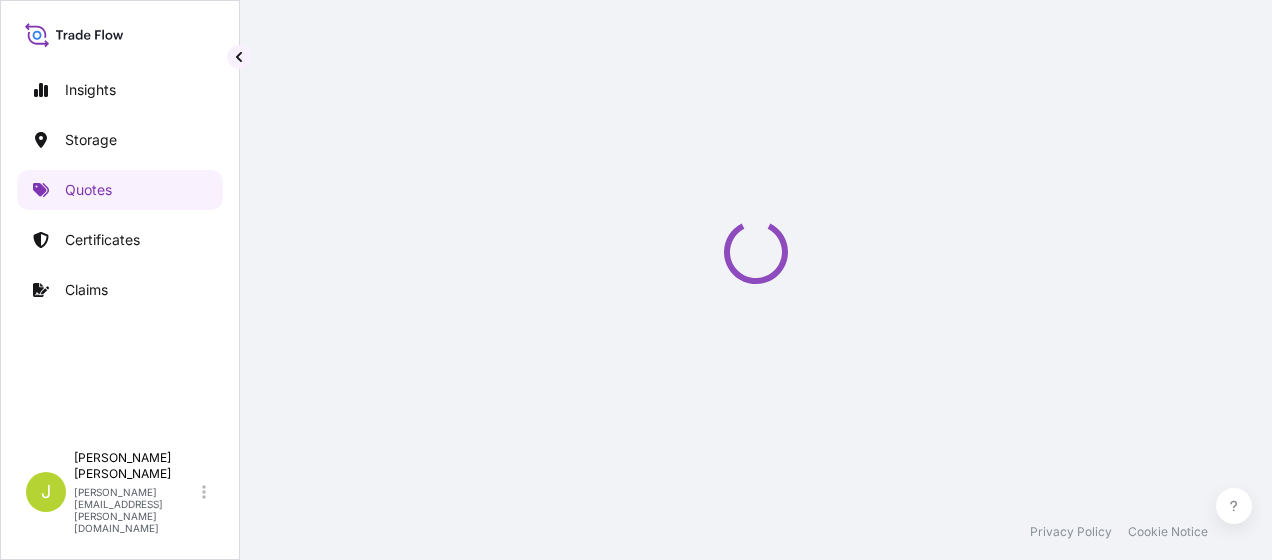 select on "Water" 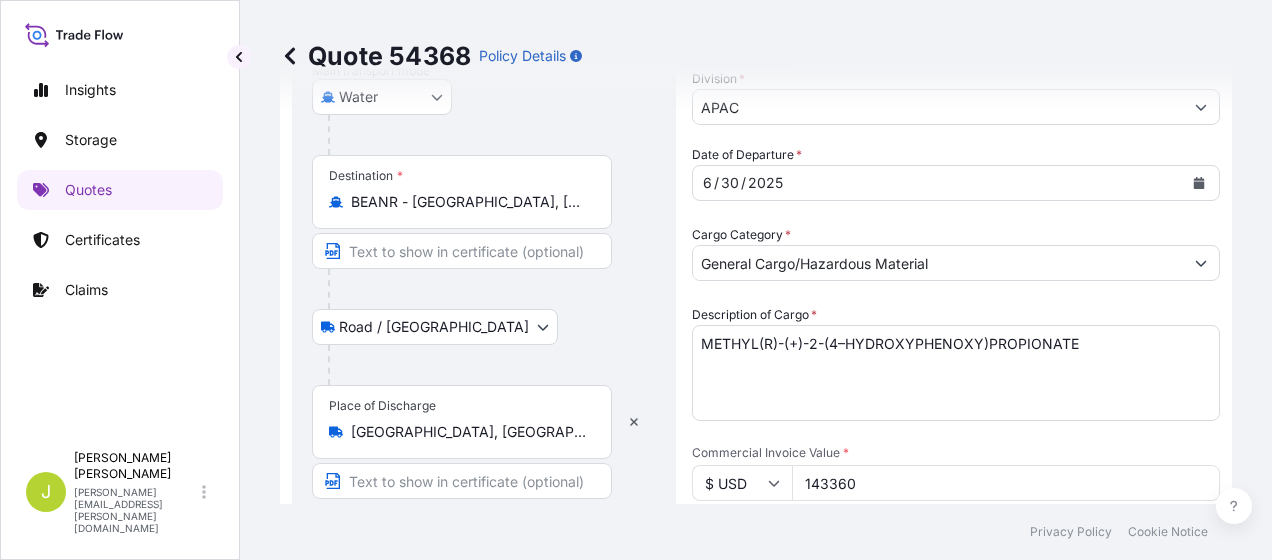 scroll, scrollTop: 316, scrollLeft: 0, axis: vertical 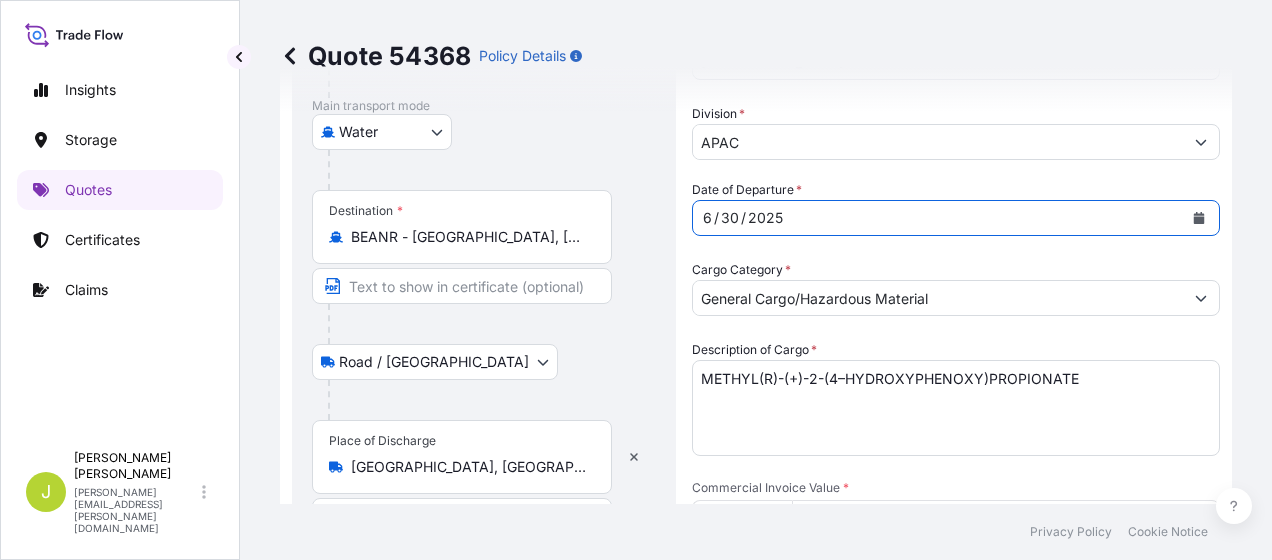 click 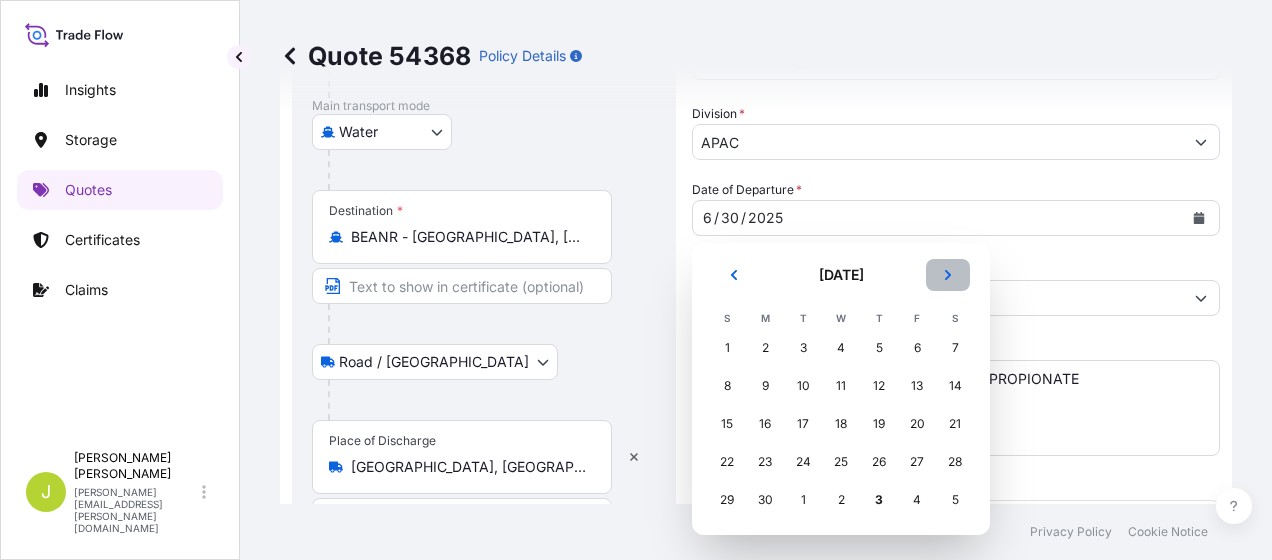 click at bounding box center [948, 275] 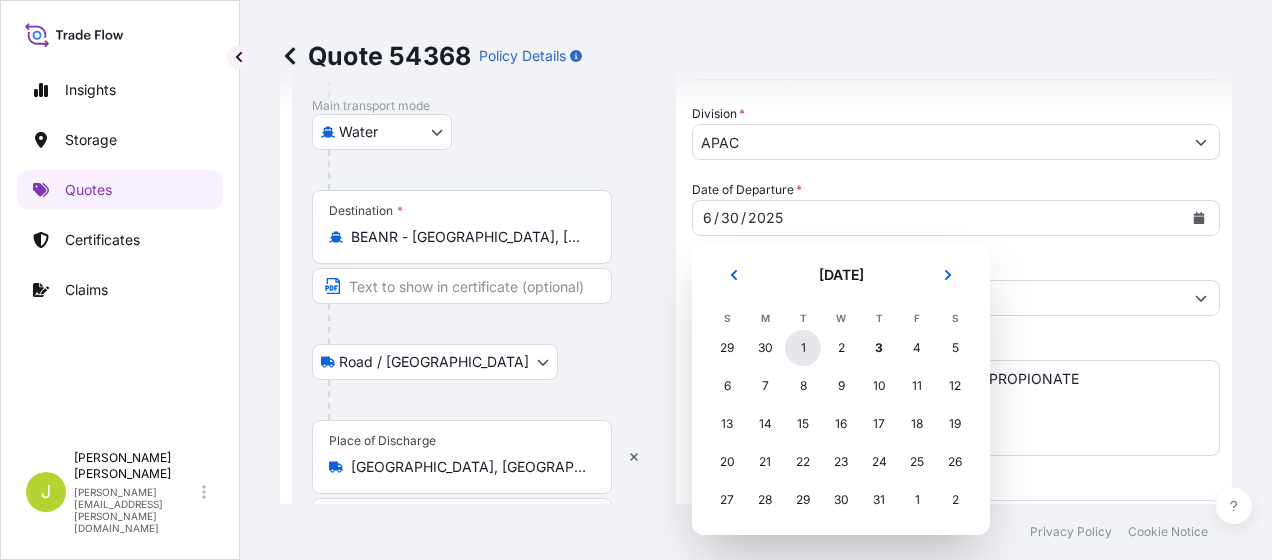 click on "1" at bounding box center [803, 348] 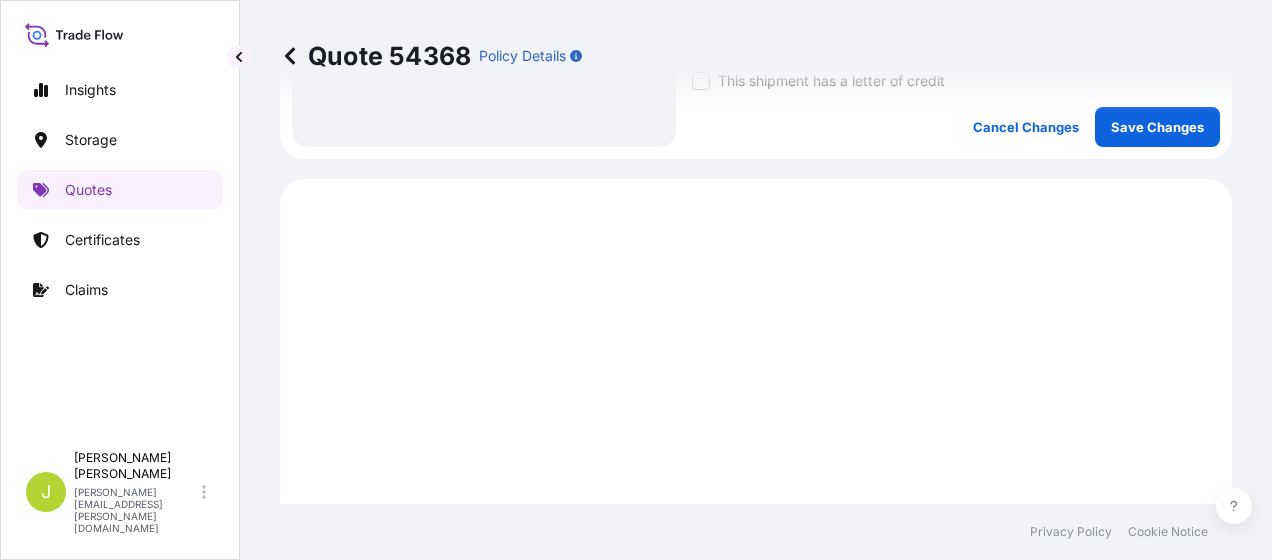 scroll, scrollTop: 1216, scrollLeft: 0, axis: vertical 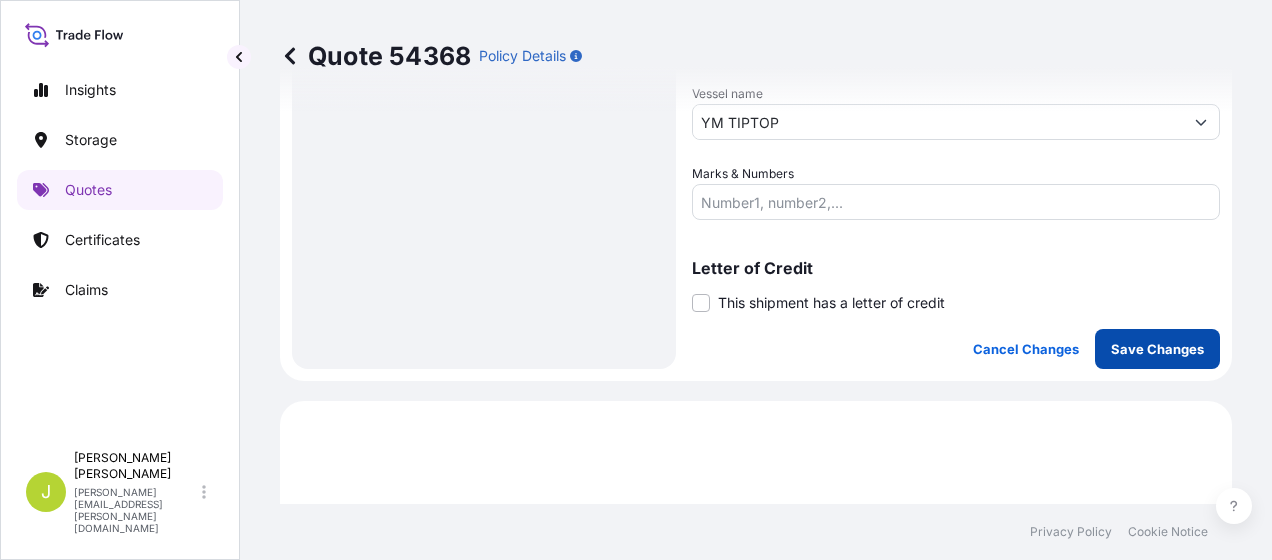 click on "Save Changes" at bounding box center [1157, 349] 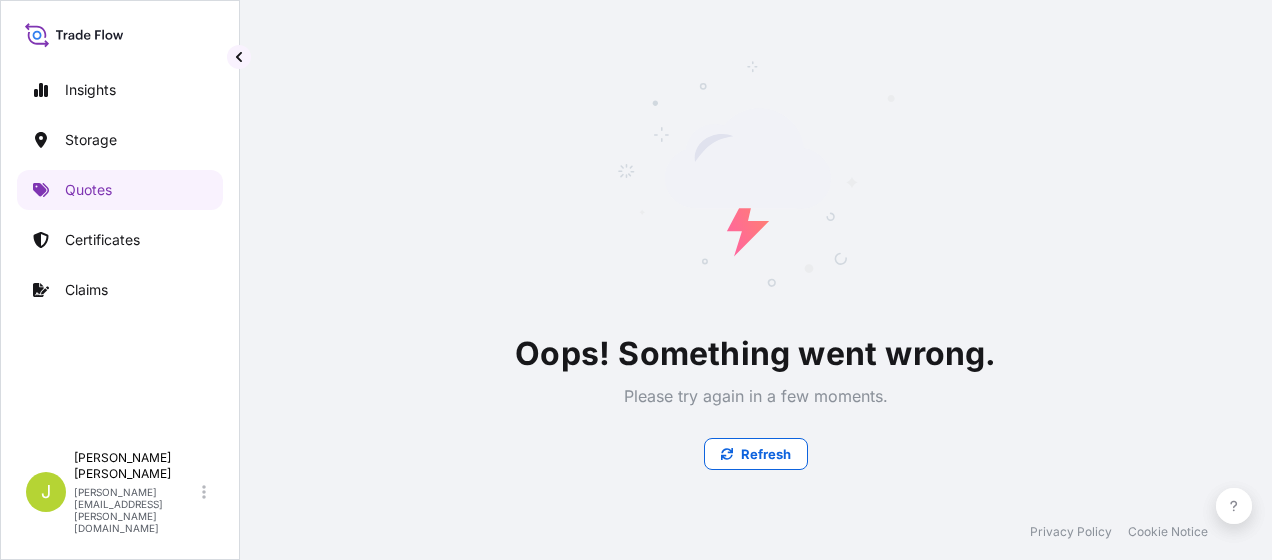 scroll, scrollTop: 0, scrollLeft: 0, axis: both 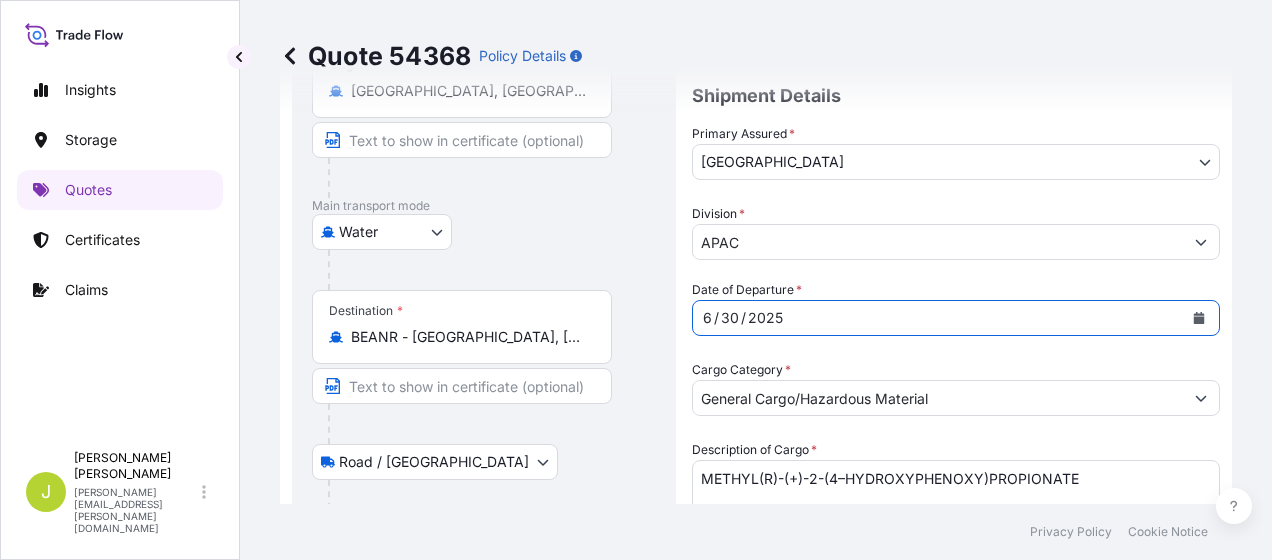 click 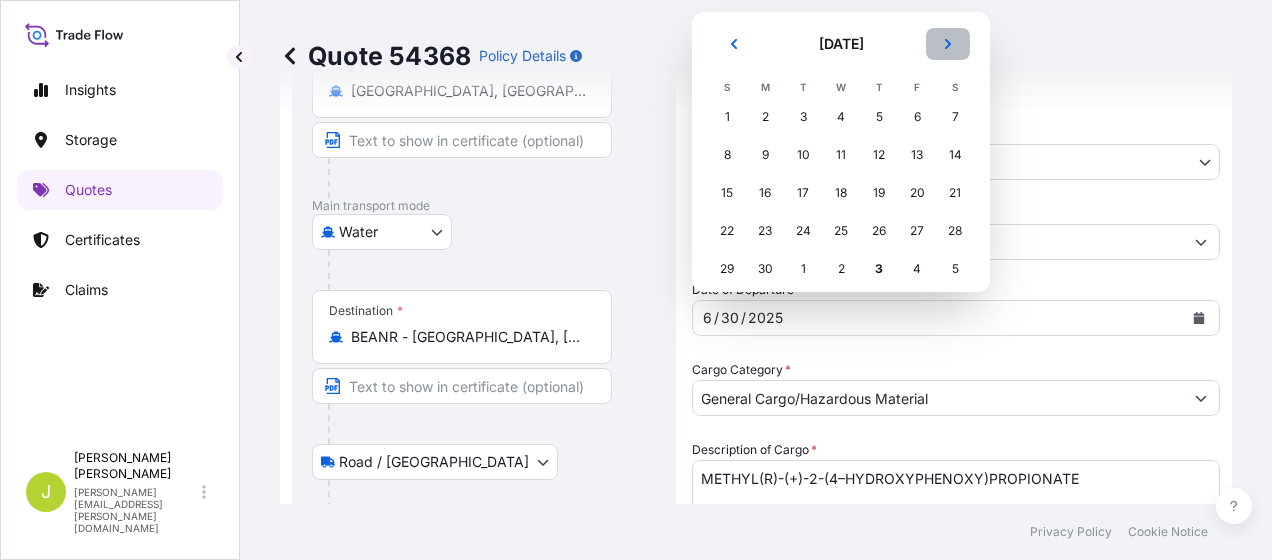 click at bounding box center [948, 44] 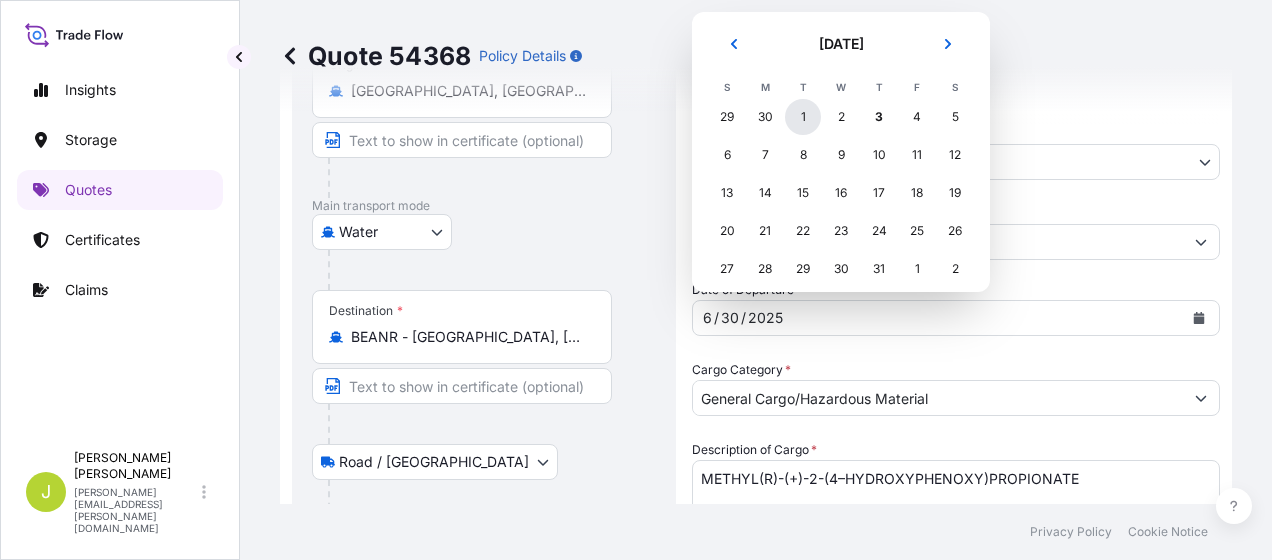 click on "1" at bounding box center (803, 117) 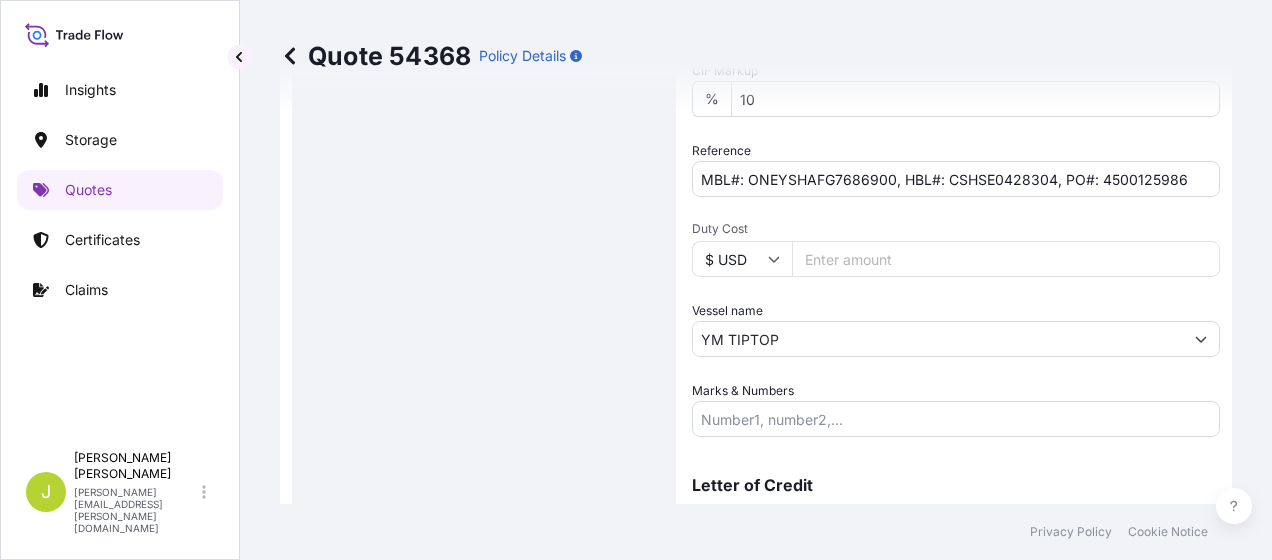 scroll, scrollTop: 1116, scrollLeft: 0, axis: vertical 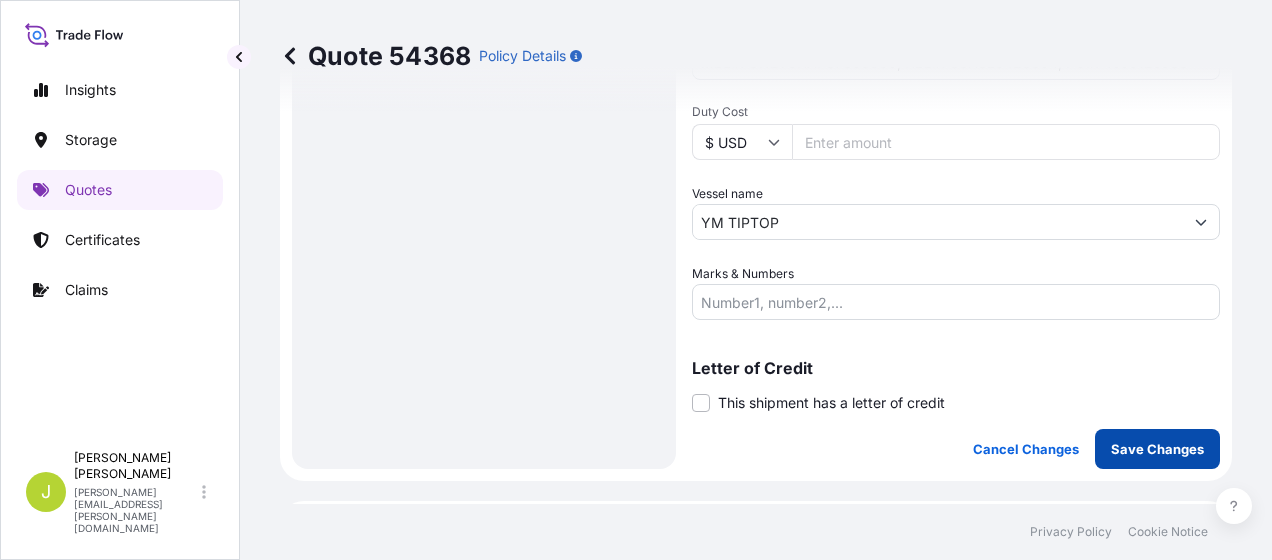 click on "Save Changes" at bounding box center [1157, 449] 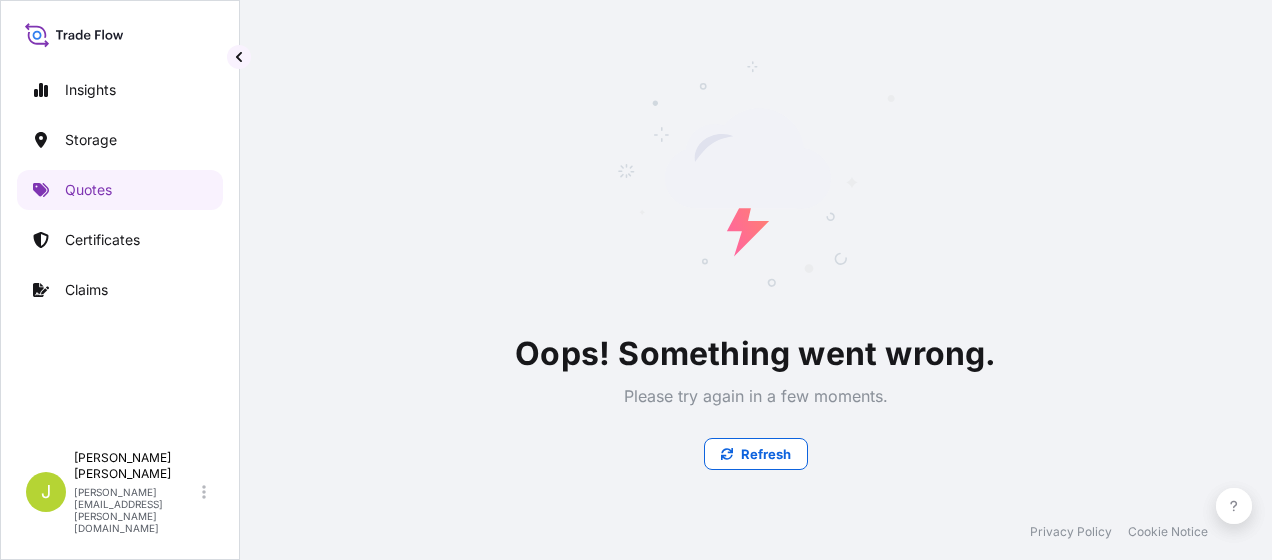 scroll, scrollTop: 0, scrollLeft: 0, axis: both 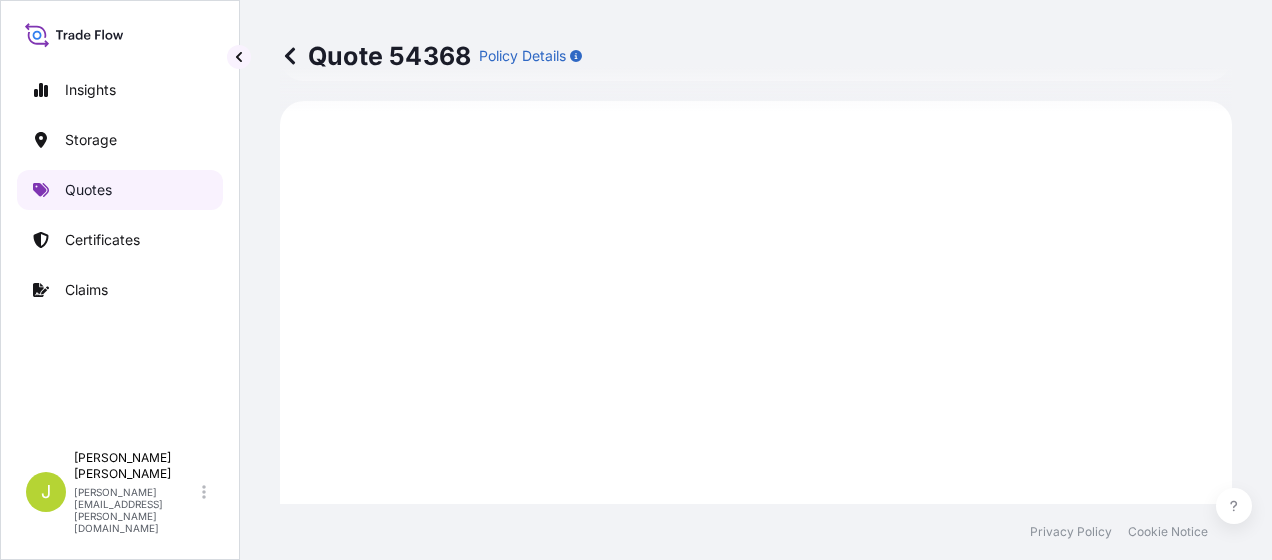 click on "Quotes" at bounding box center [120, 190] 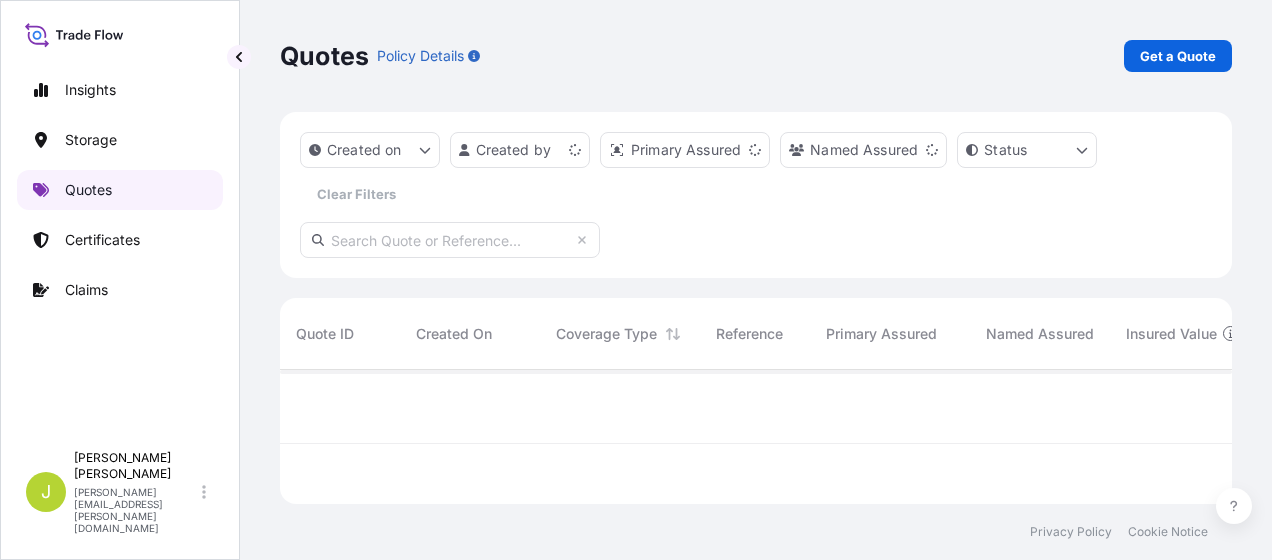 scroll, scrollTop: 0, scrollLeft: 0, axis: both 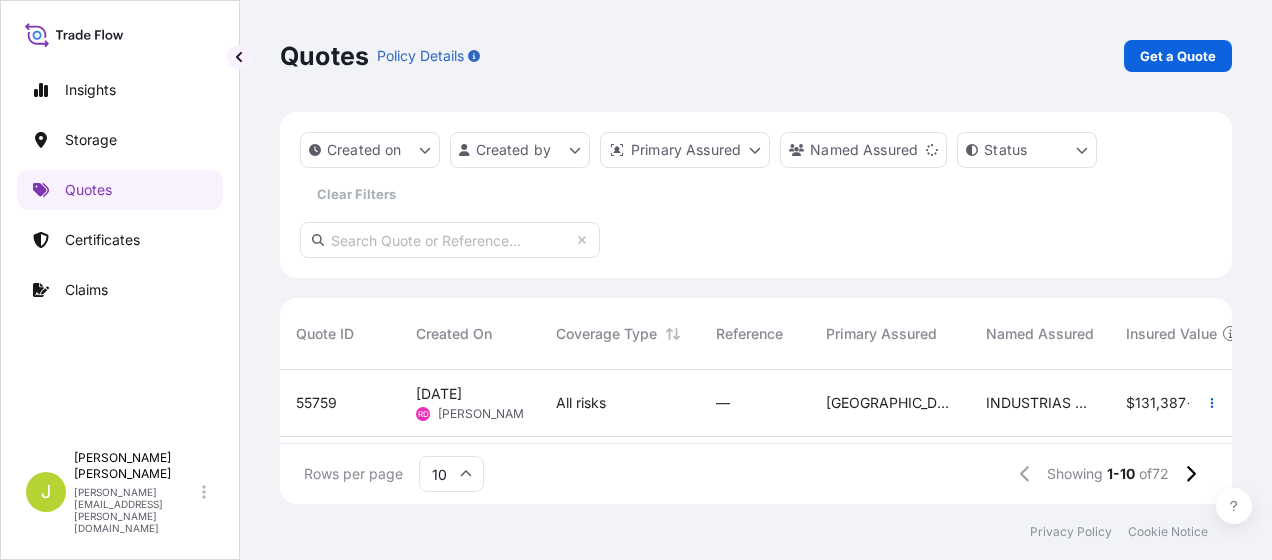click at bounding box center [450, 240] 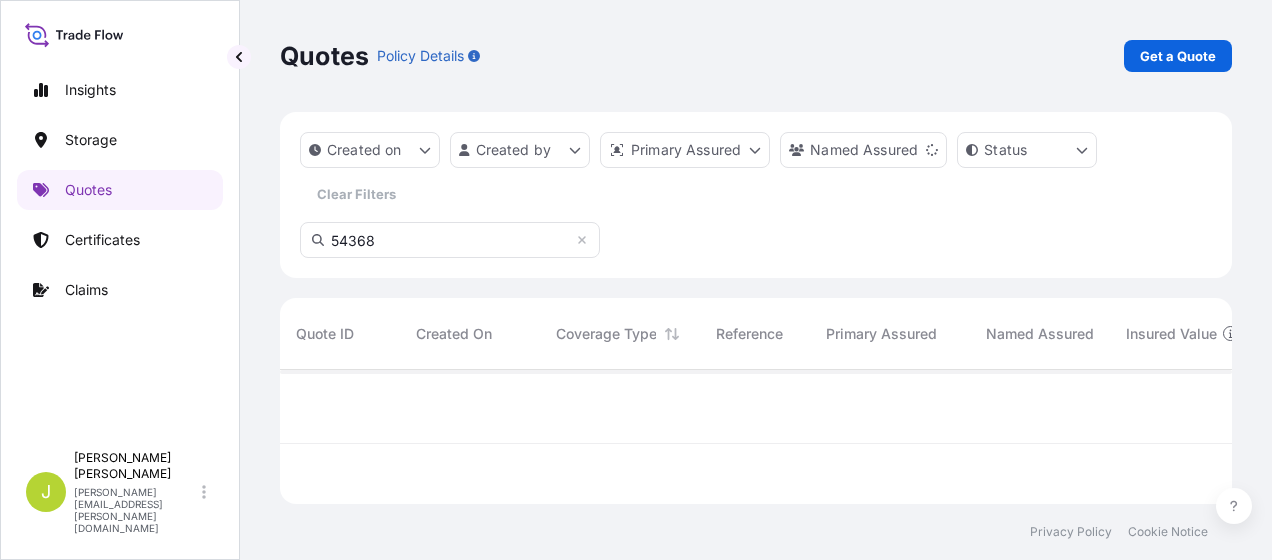 scroll, scrollTop: 16, scrollLeft: 16, axis: both 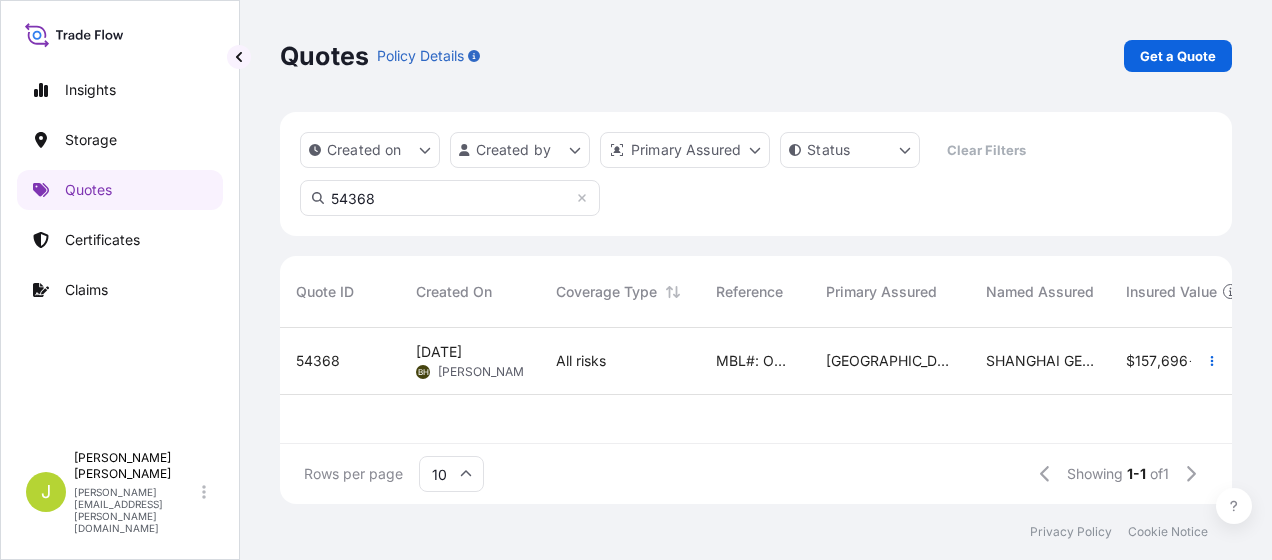 type on "54368" 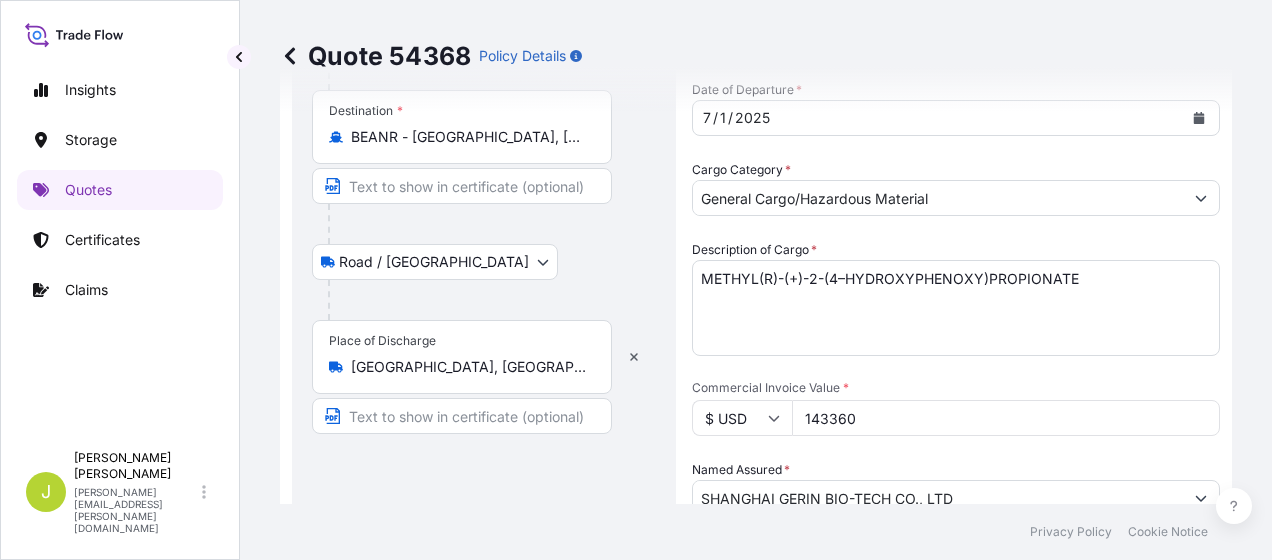 scroll, scrollTop: 116, scrollLeft: 0, axis: vertical 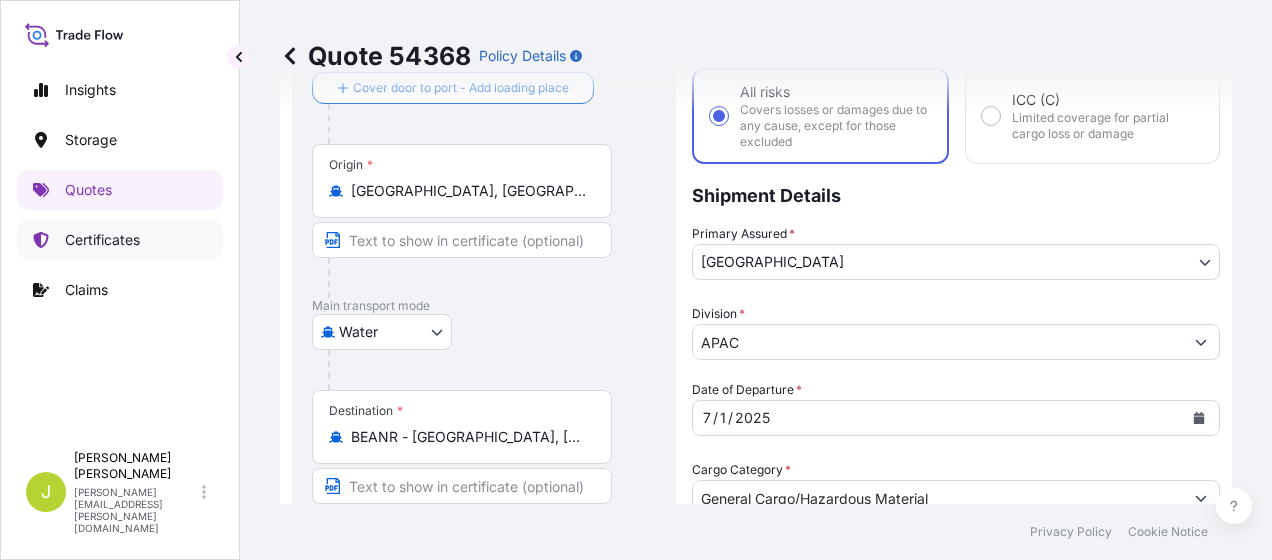 click on "Certificates" at bounding box center (102, 240) 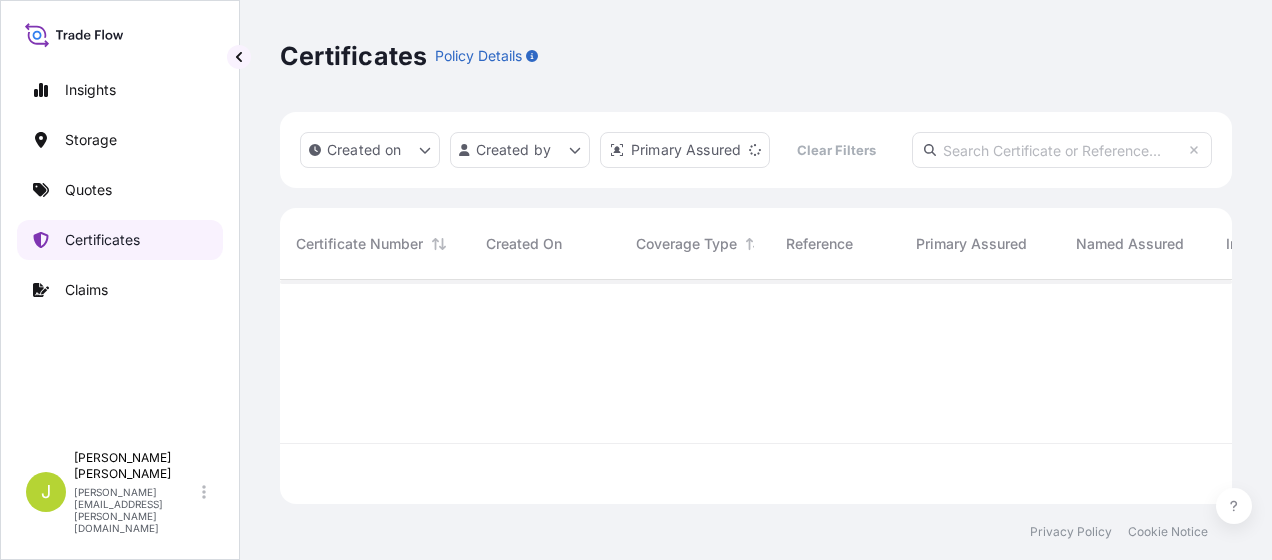 scroll, scrollTop: 16, scrollLeft: 16, axis: both 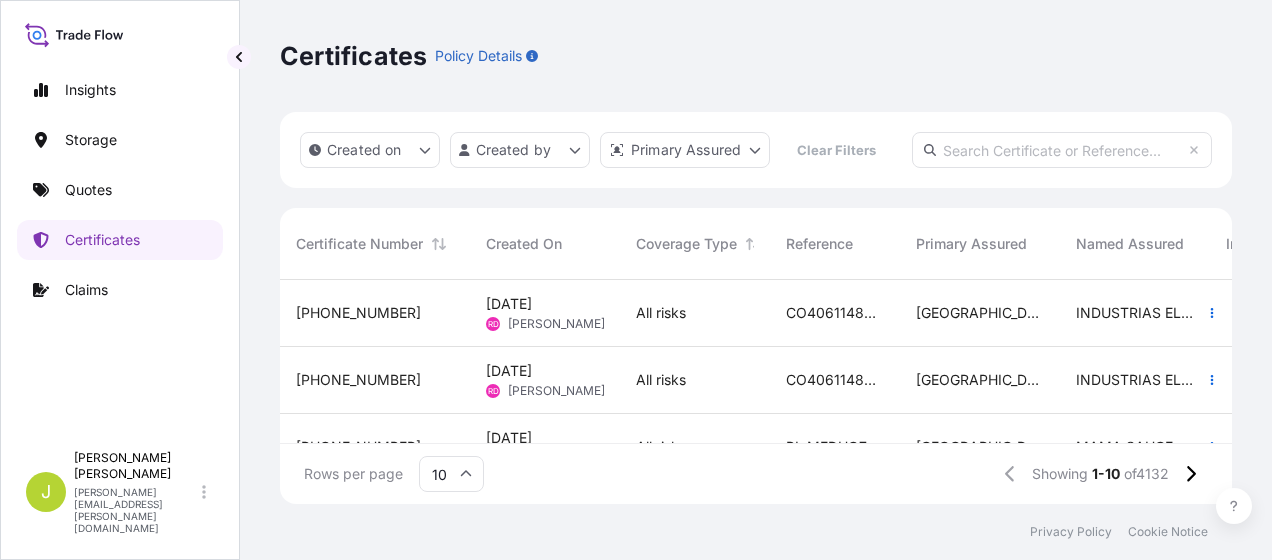 click at bounding box center (1062, 150) 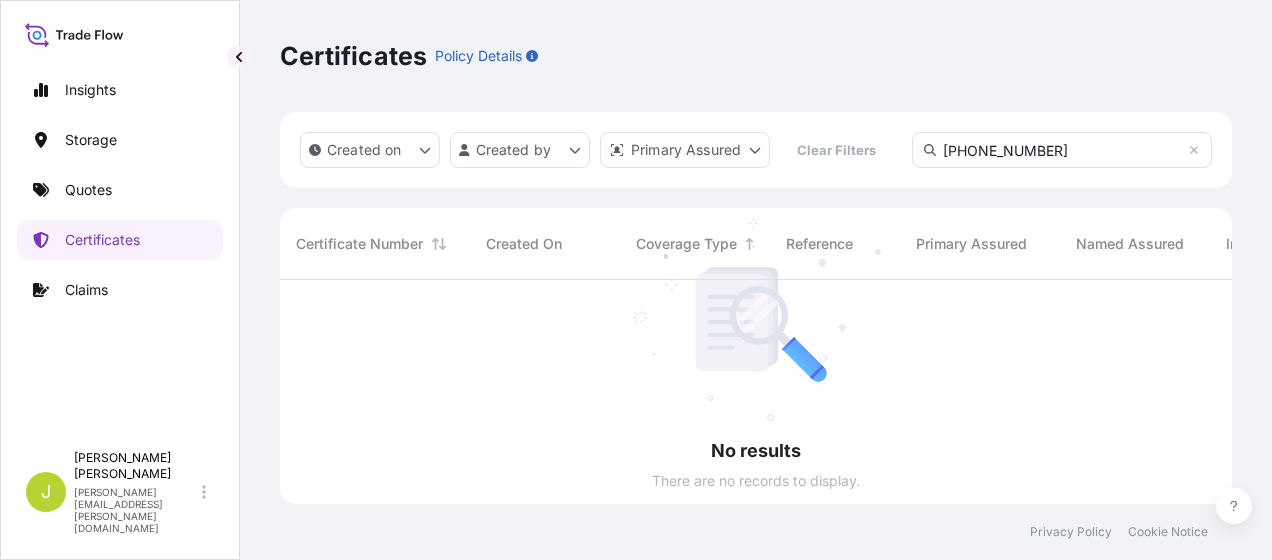 scroll, scrollTop: 16, scrollLeft: 16, axis: both 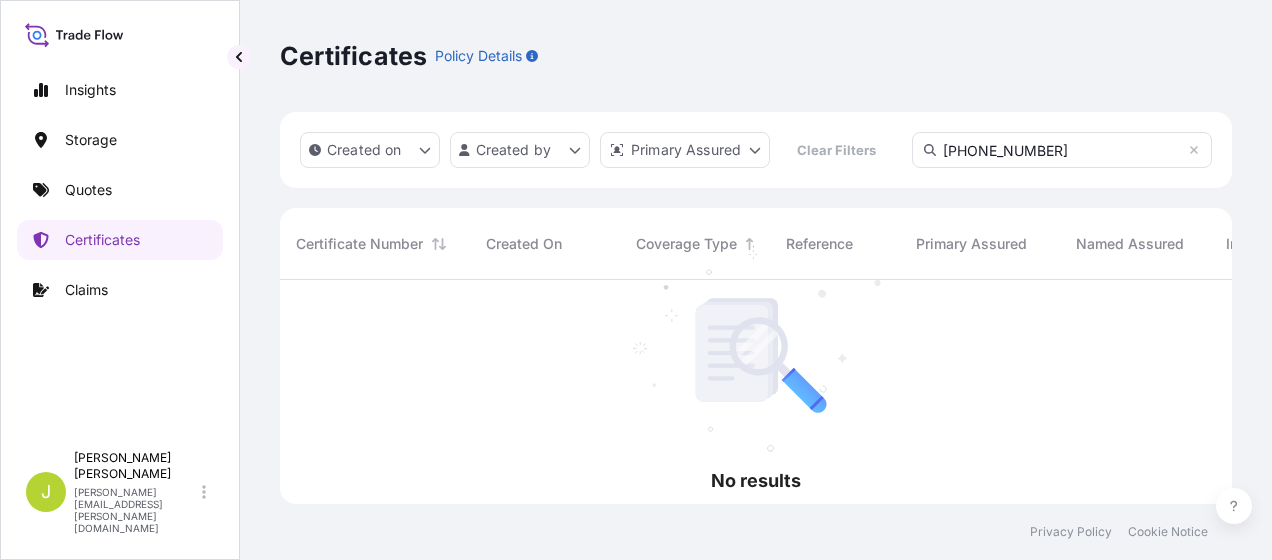 type on "31602-77-2" 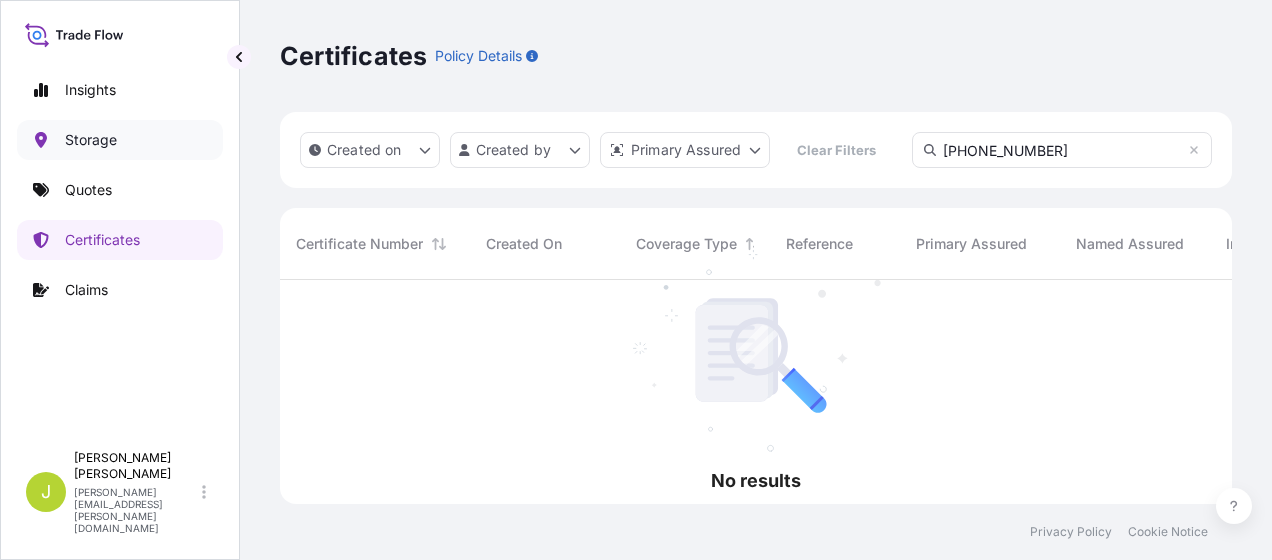 click on "Quotes" at bounding box center [88, 190] 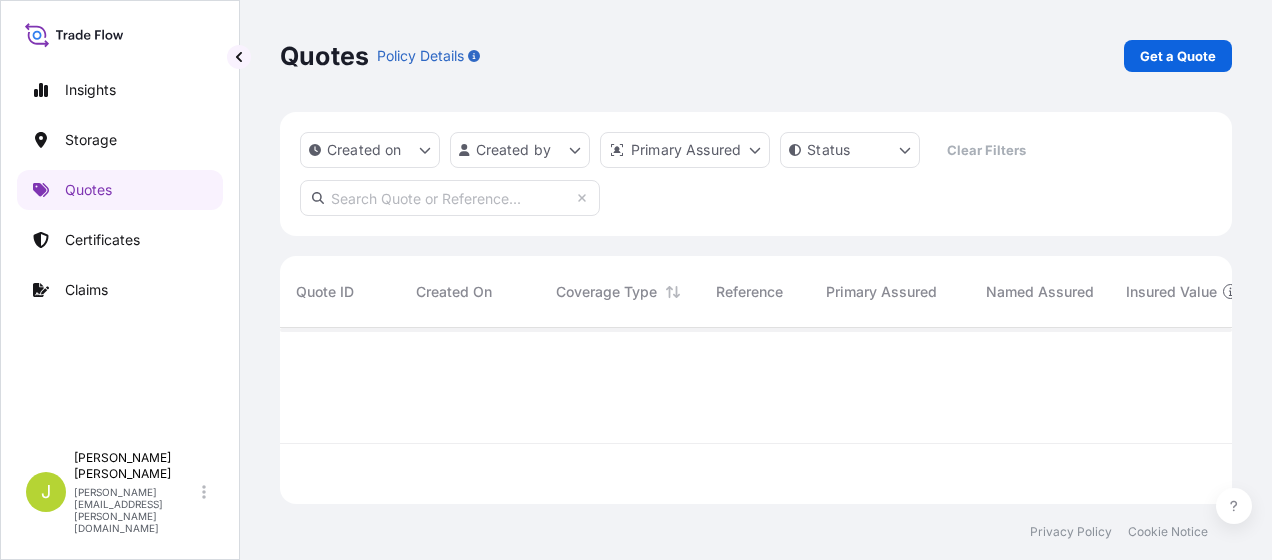 scroll, scrollTop: 16, scrollLeft: 16, axis: both 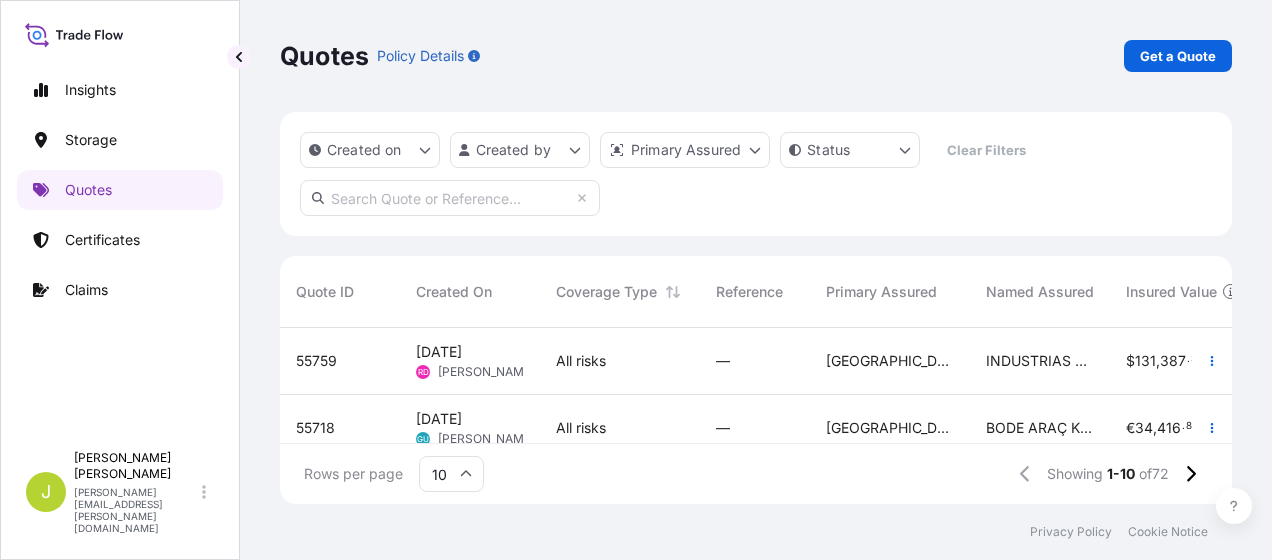 click at bounding box center (450, 198) 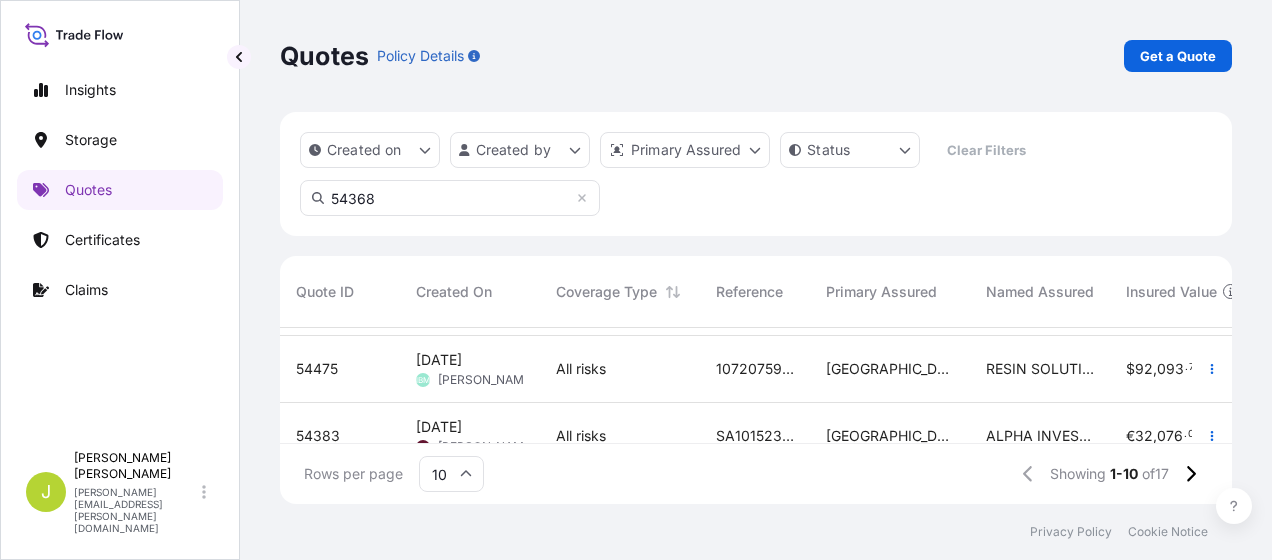 scroll, scrollTop: 500, scrollLeft: 0, axis: vertical 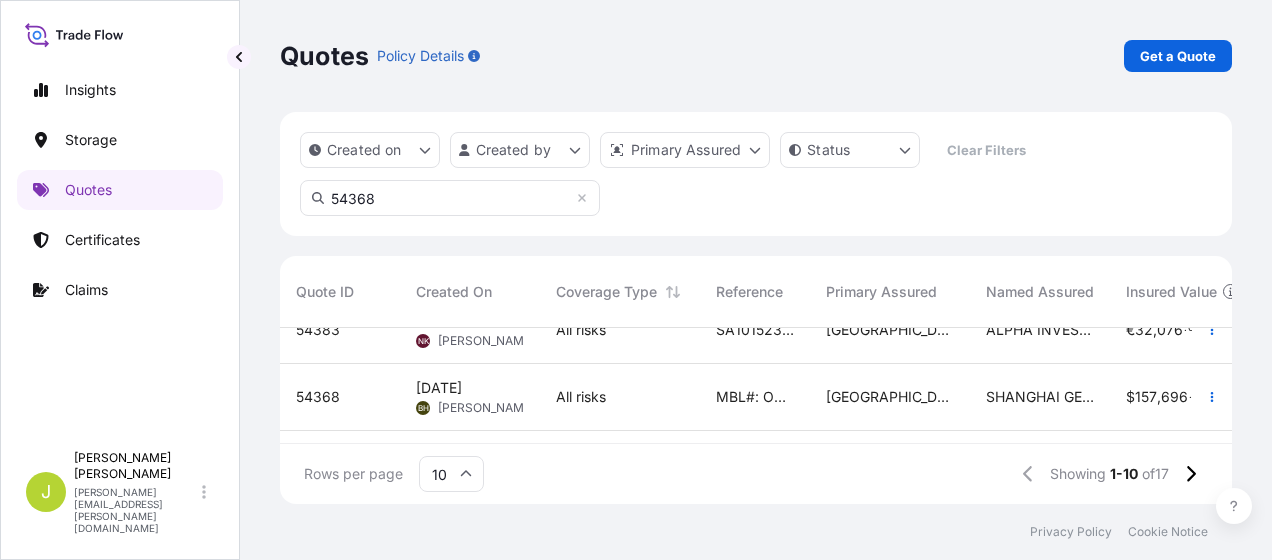 type on "54368" 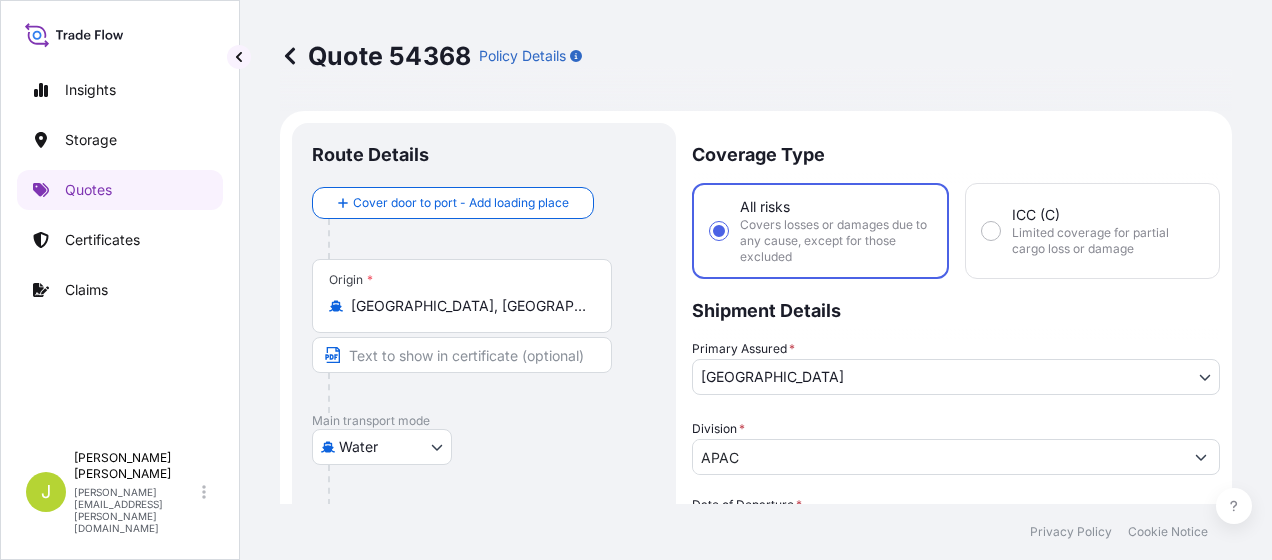 scroll, scrollTop: 0, scrollLeft: 0, axis: both 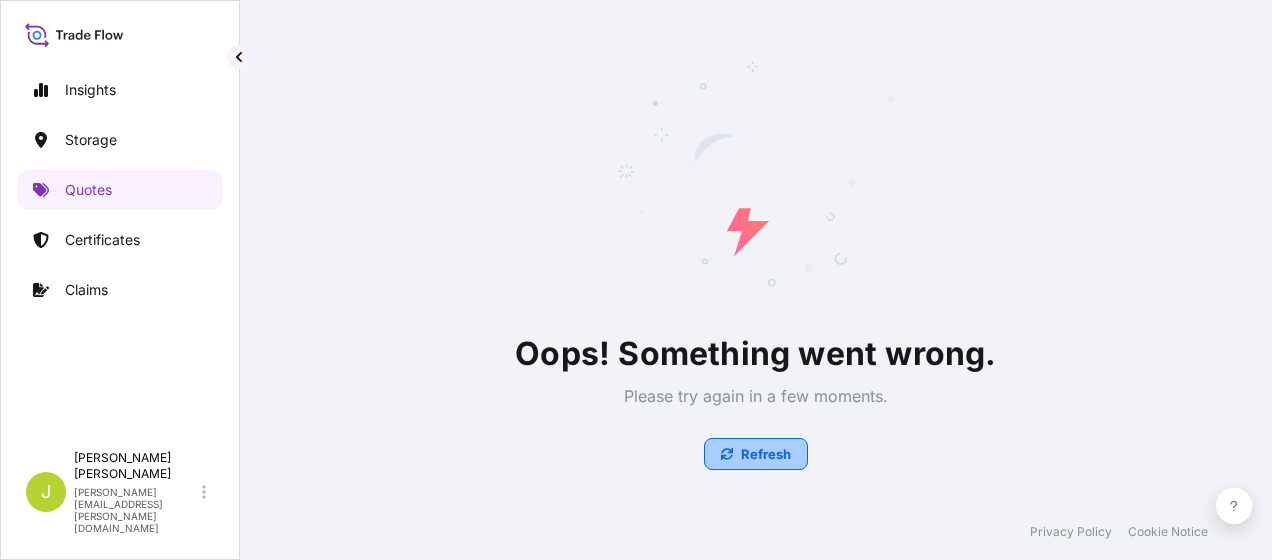 click on "Refresh" at bounding box center (766, 454) 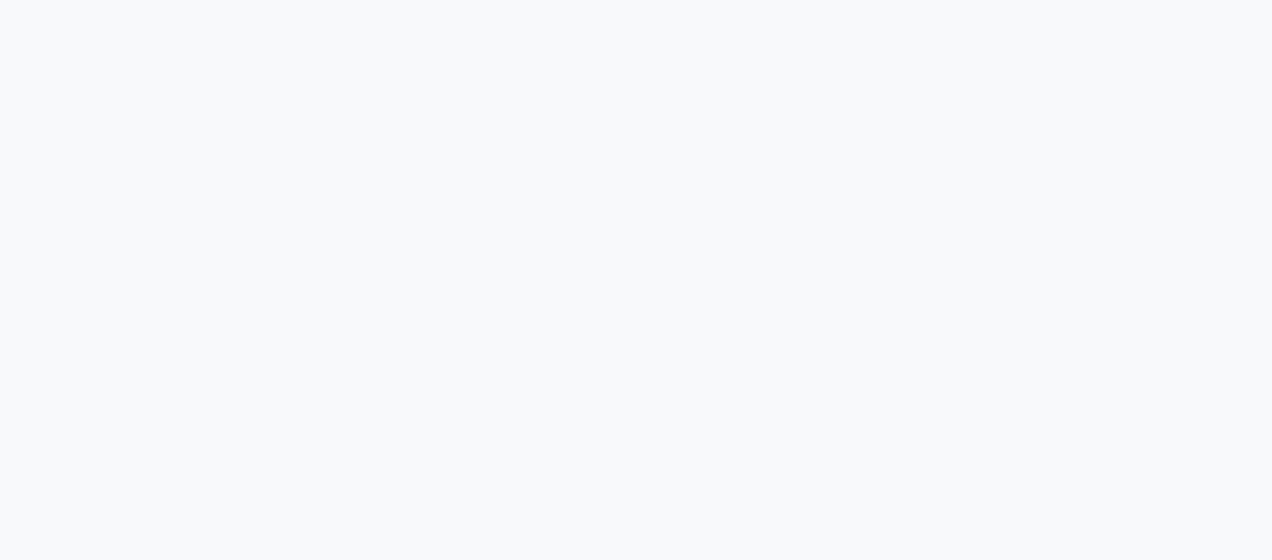 scroll, scrollTop: 0, scrollLeft: 0, axis: both 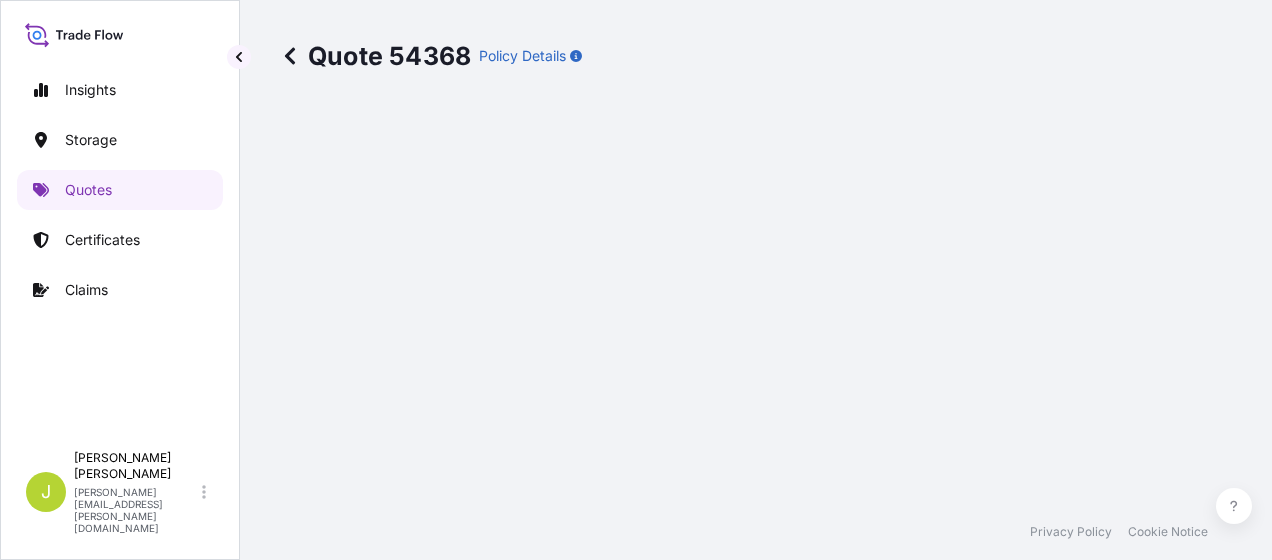 select on "Water" 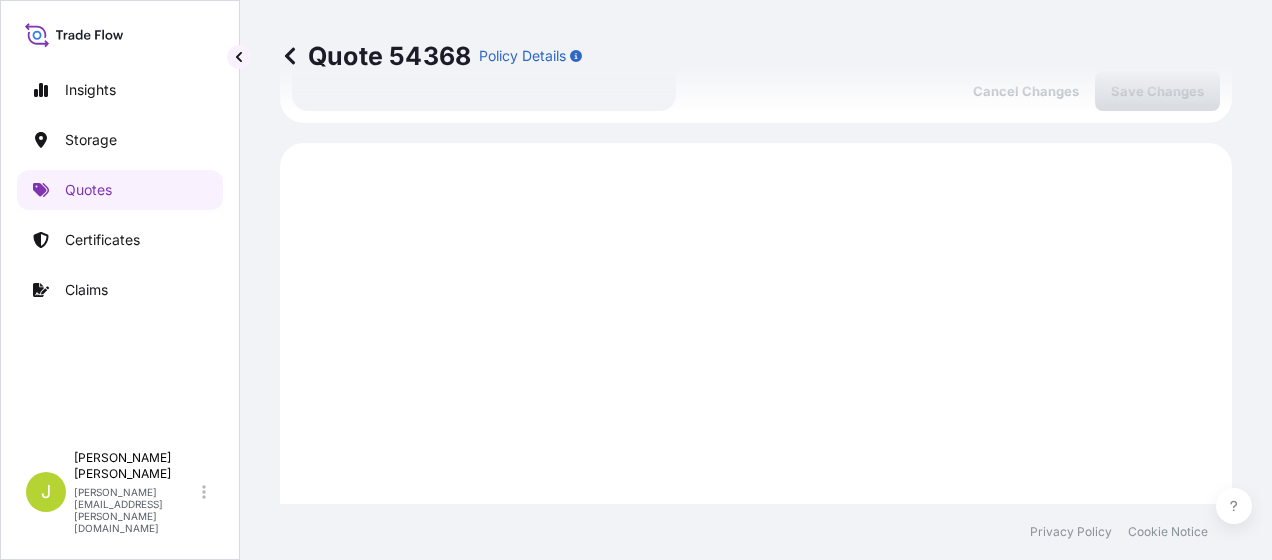 scroll, scrollTop: 1516, scrollLeft: 0, axis: vertical 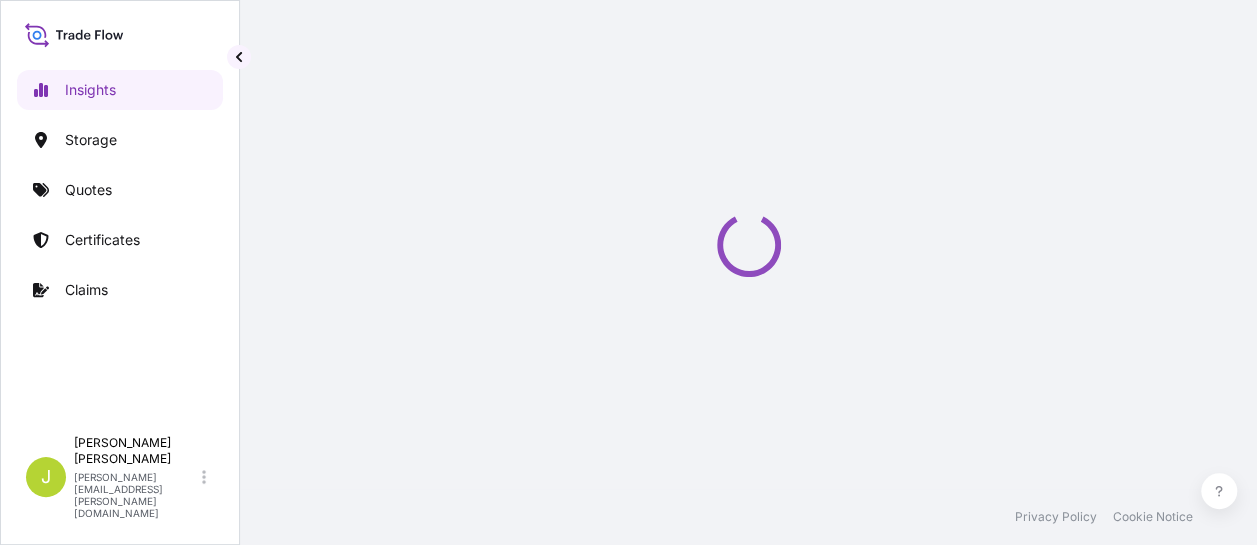 select on "2025" 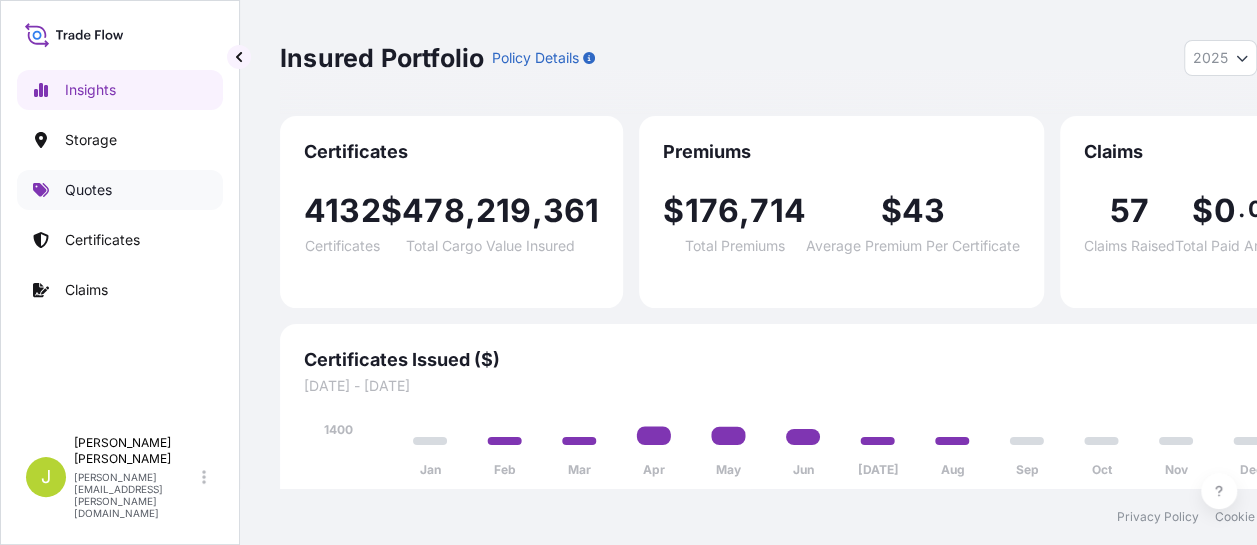 click on "Quotes" at bounding box center (88, 190) 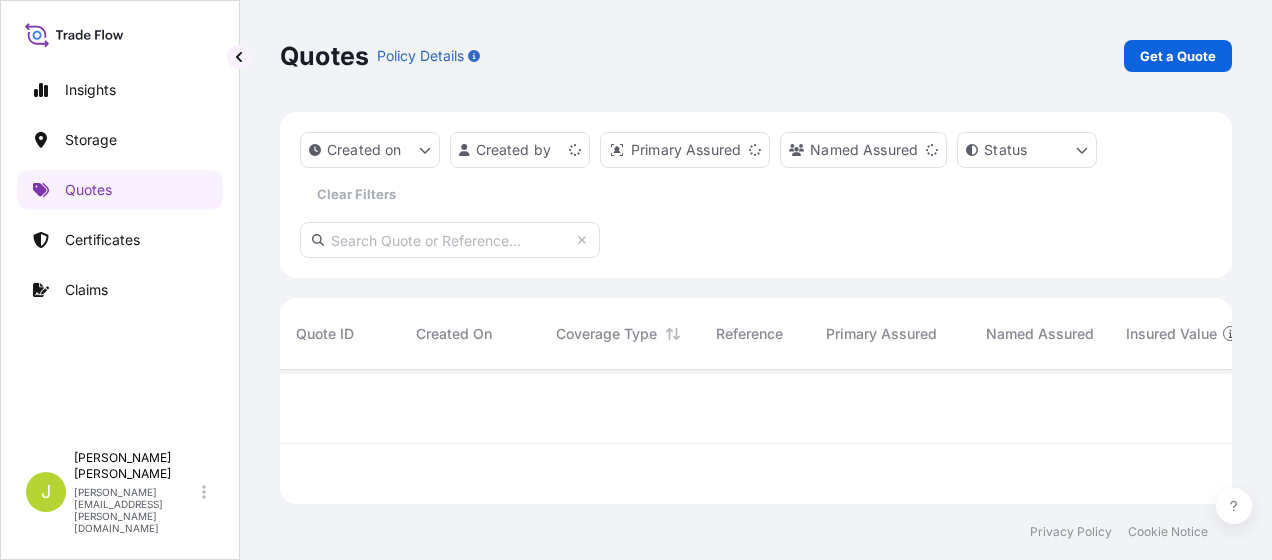 scroll, scrollTop: 16, scrollLeft: 16, axis: both 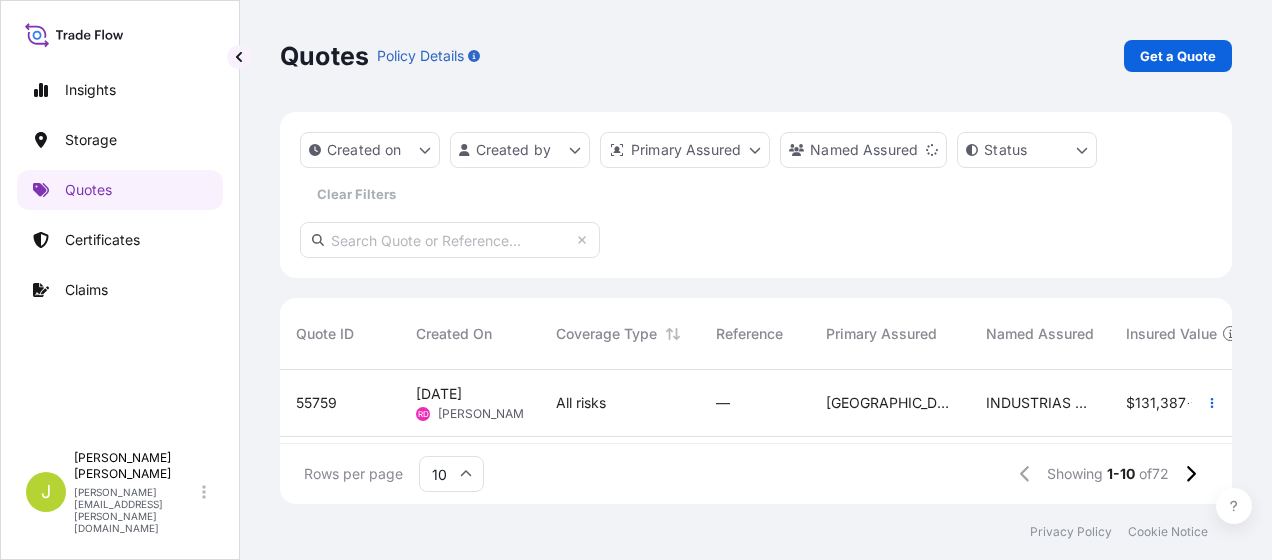 click at bounding box center [450, 240] 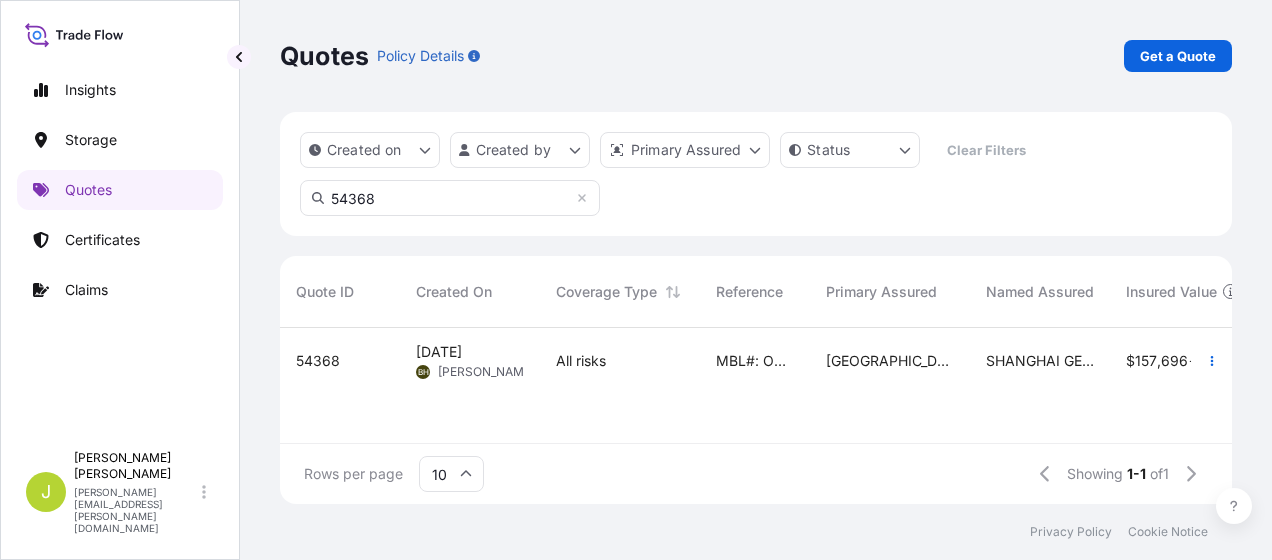scroll, scrollTop: 16, scrollLeft: 16, axis: both 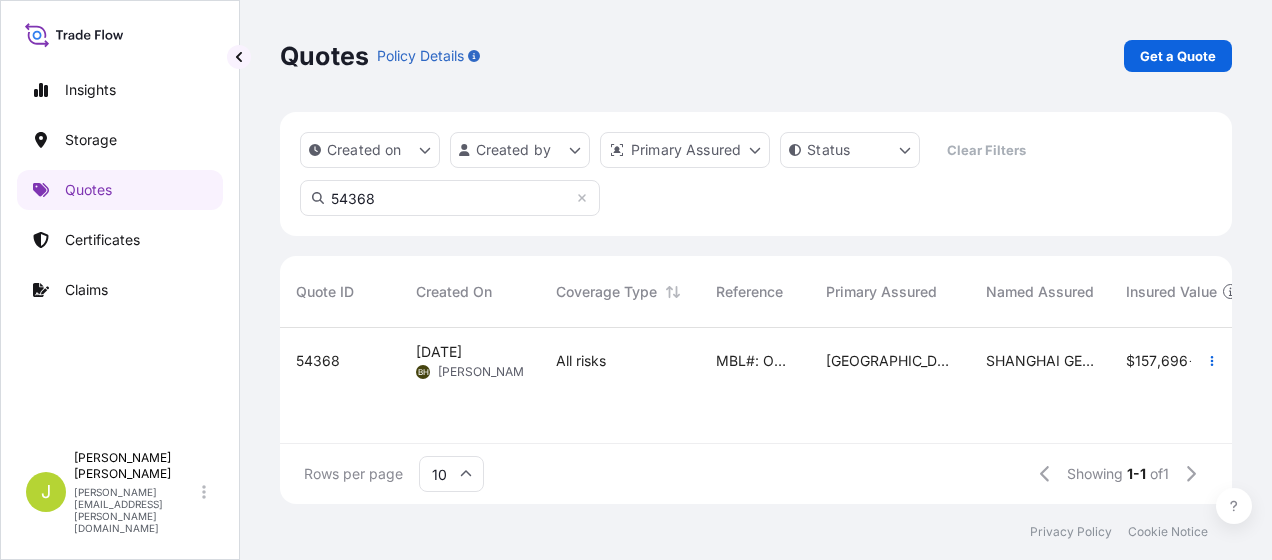 type on "54368" 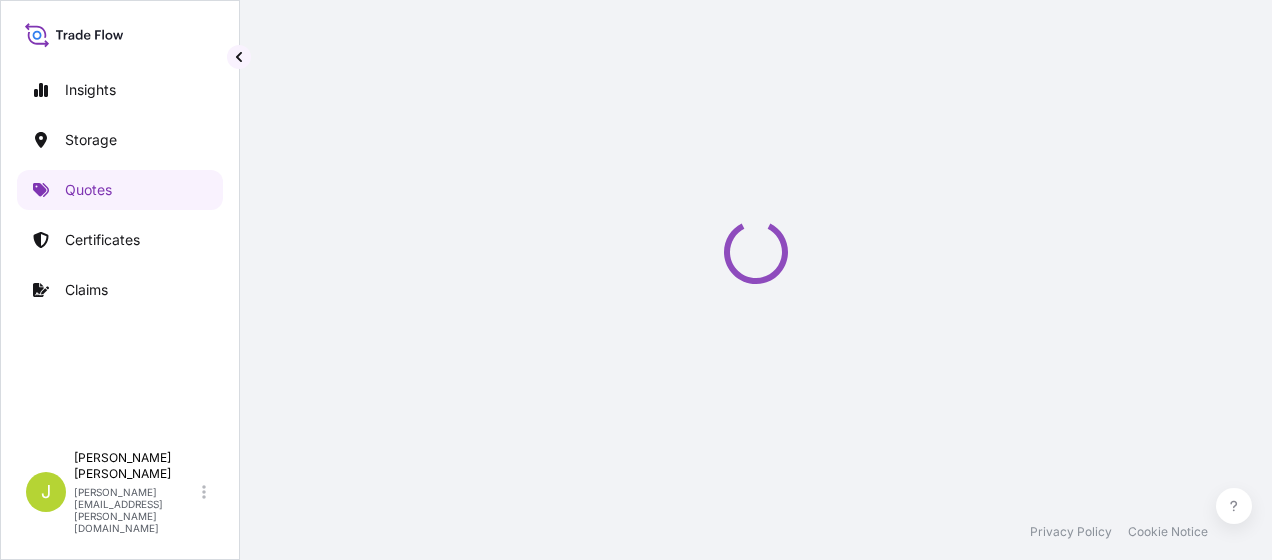 select on "Water" 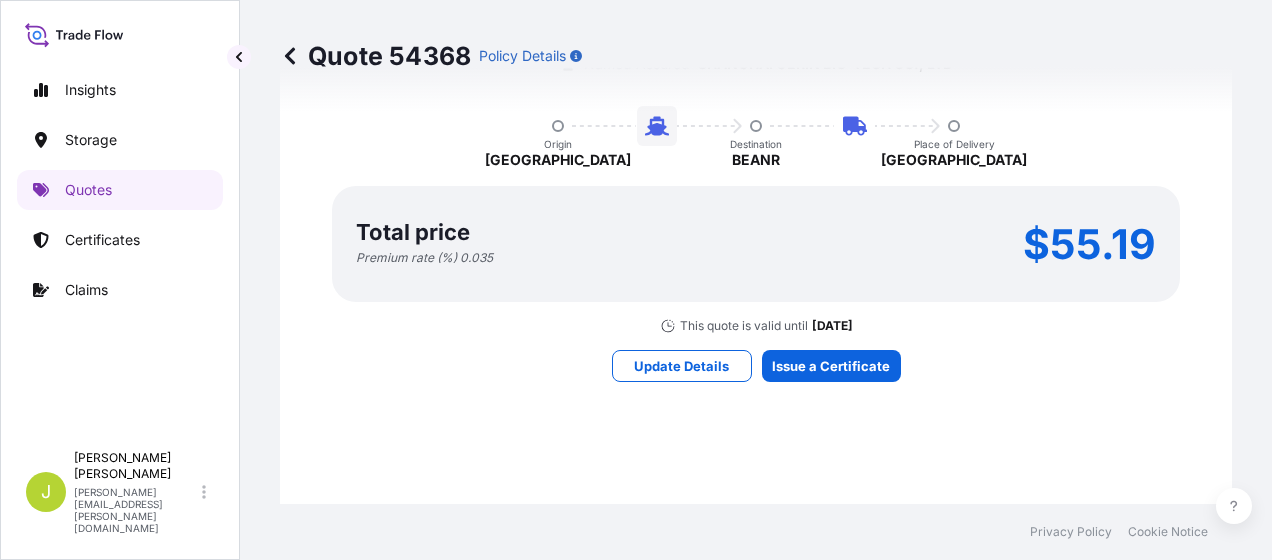 scroll, scrollTop: 2600, scrollLeft: 0, axis: vertical 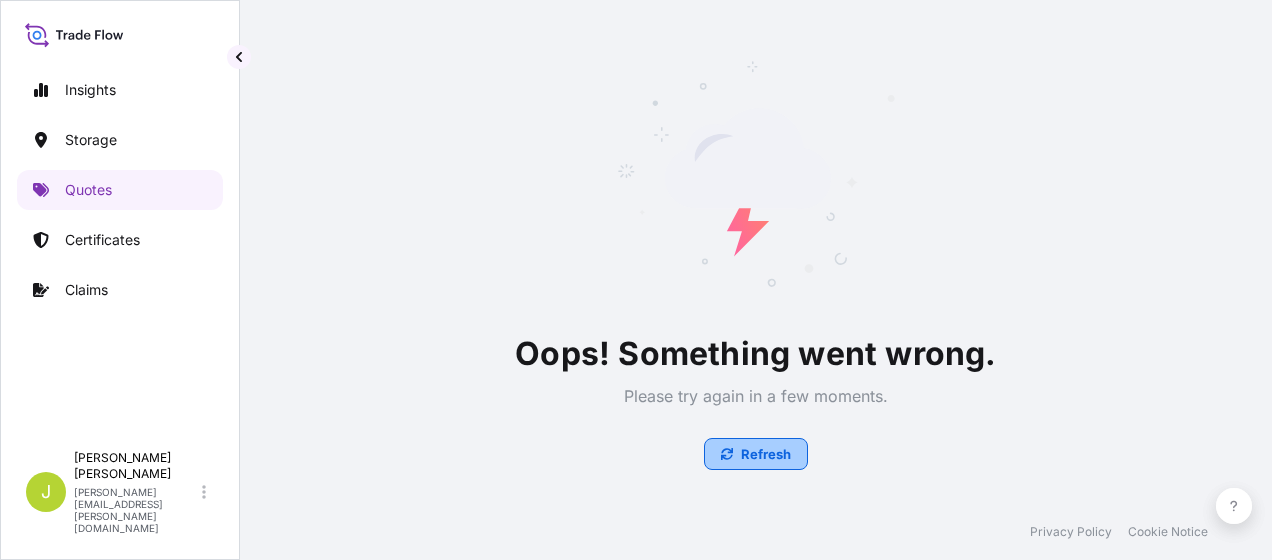 click on "Refresh" at bounding box center (766, 454) 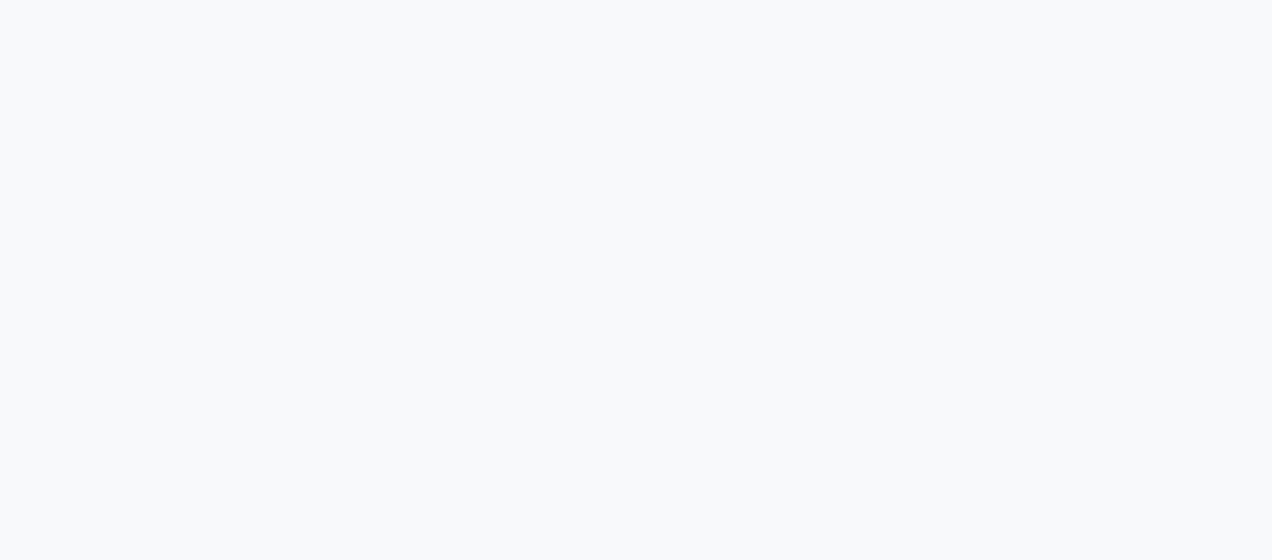 scroll, scrollTop: 0, scrollLeft: 0, axis: both 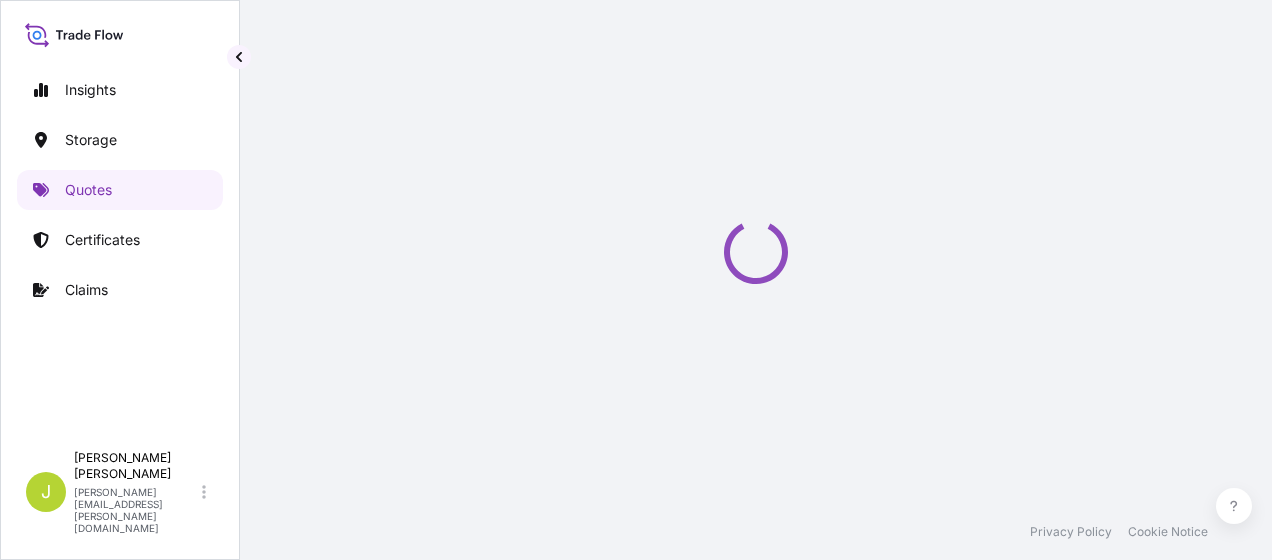 select on "Water" 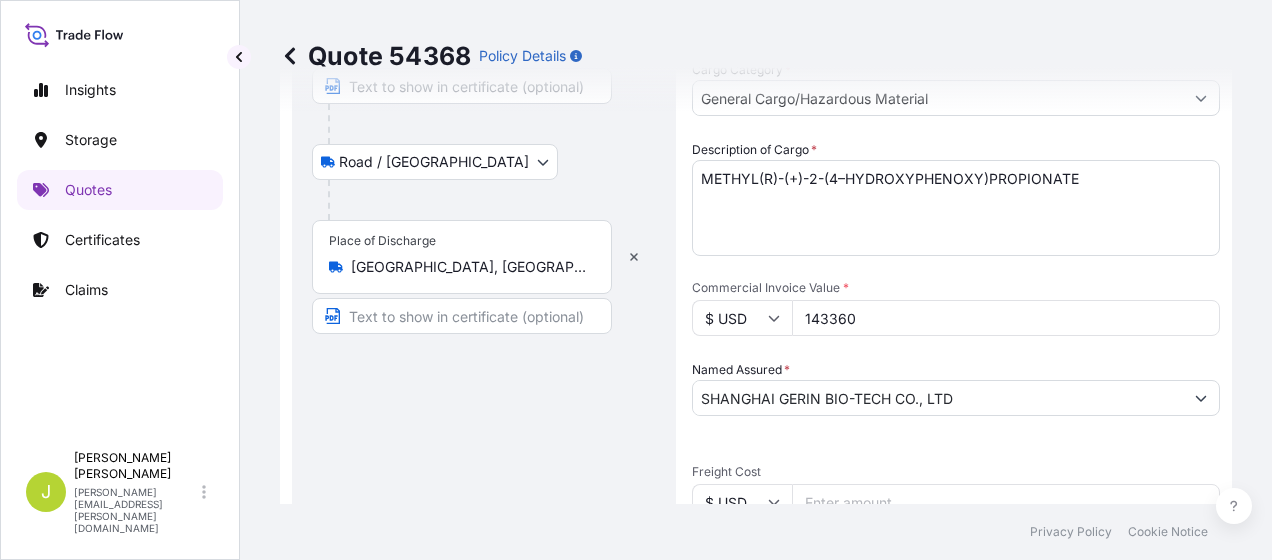 scroll, scrollTop: 0, scrollLeft: 0, axis: both 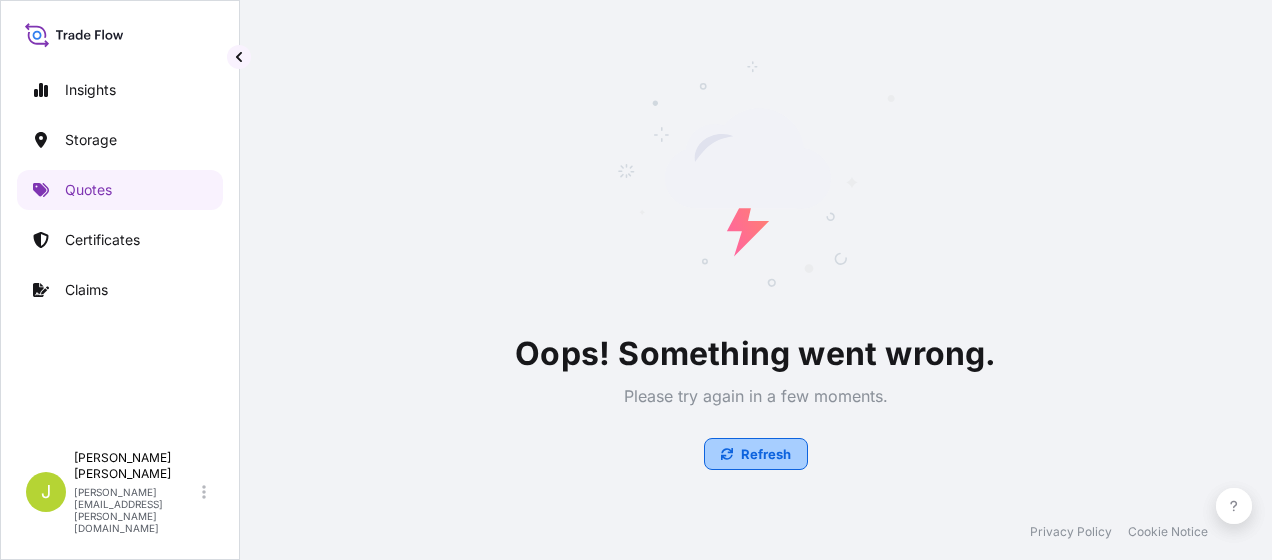 click on "Refresh" at bounding box center (766, 454) 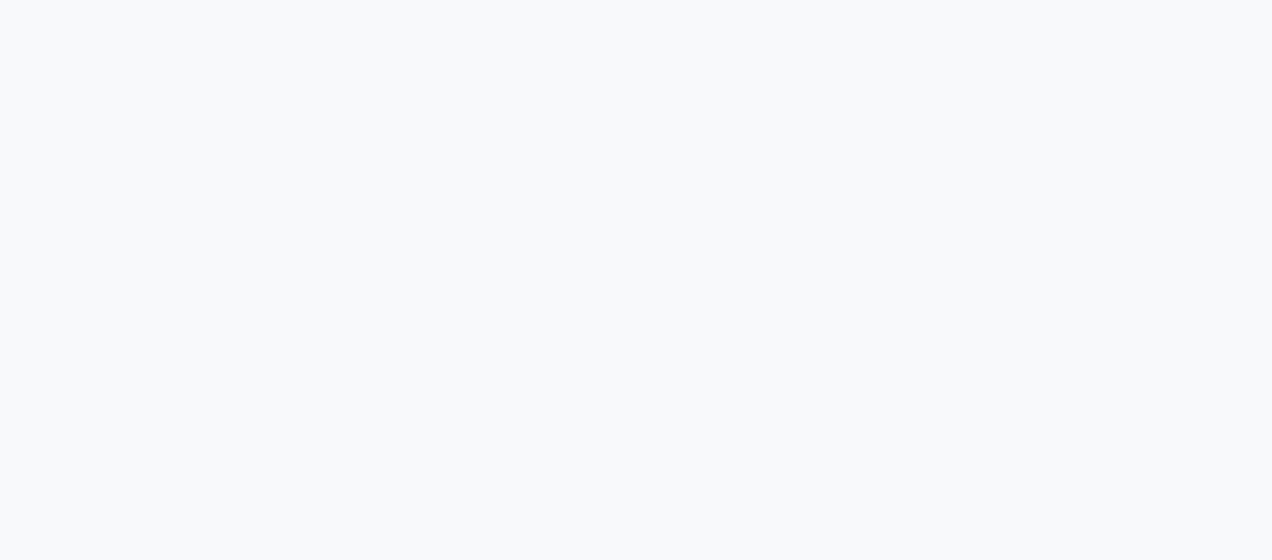 scroll, scrollTop: 0, scrollLeft: 0, axis: both 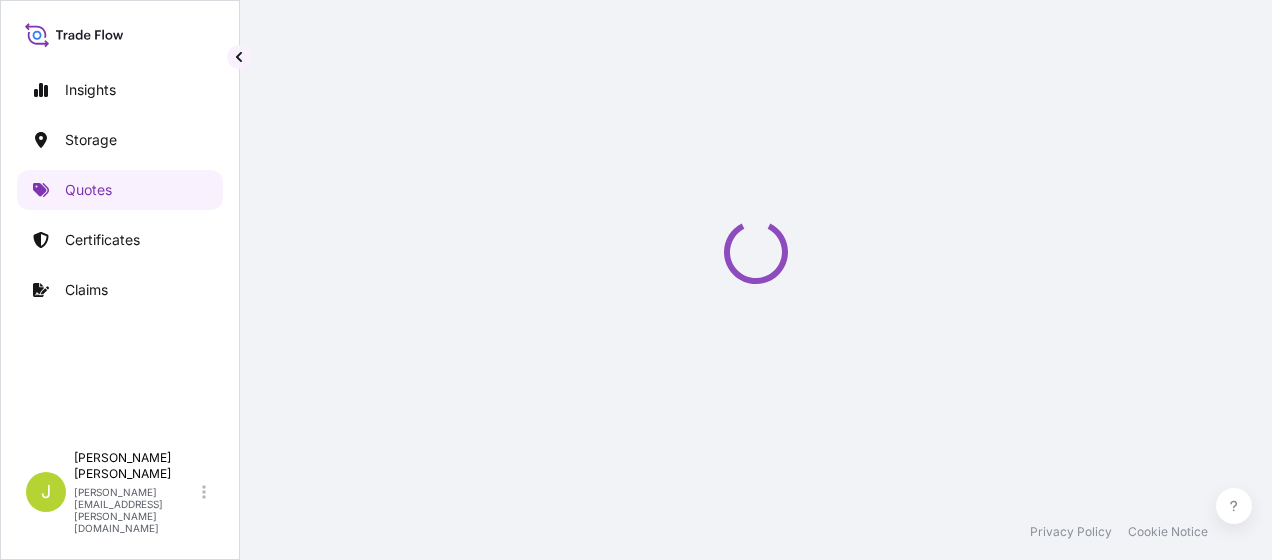 select on "Water" 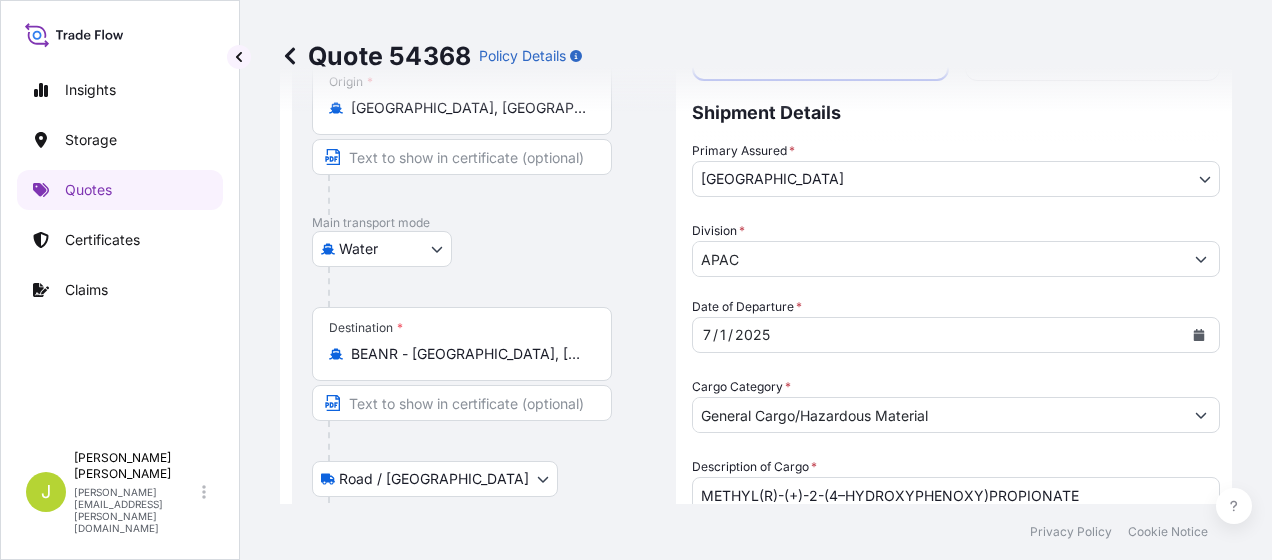 scroll, scrollTop: 200, scrollLeft: 0, axis: vertical 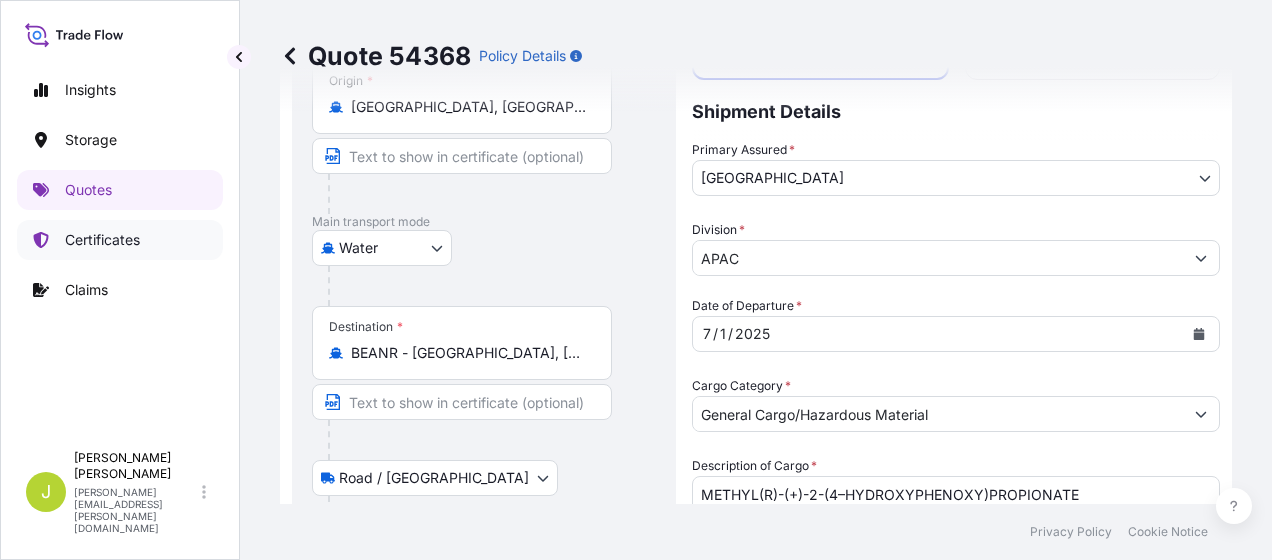 click on "Certificates" at bounding box center (102, 240) 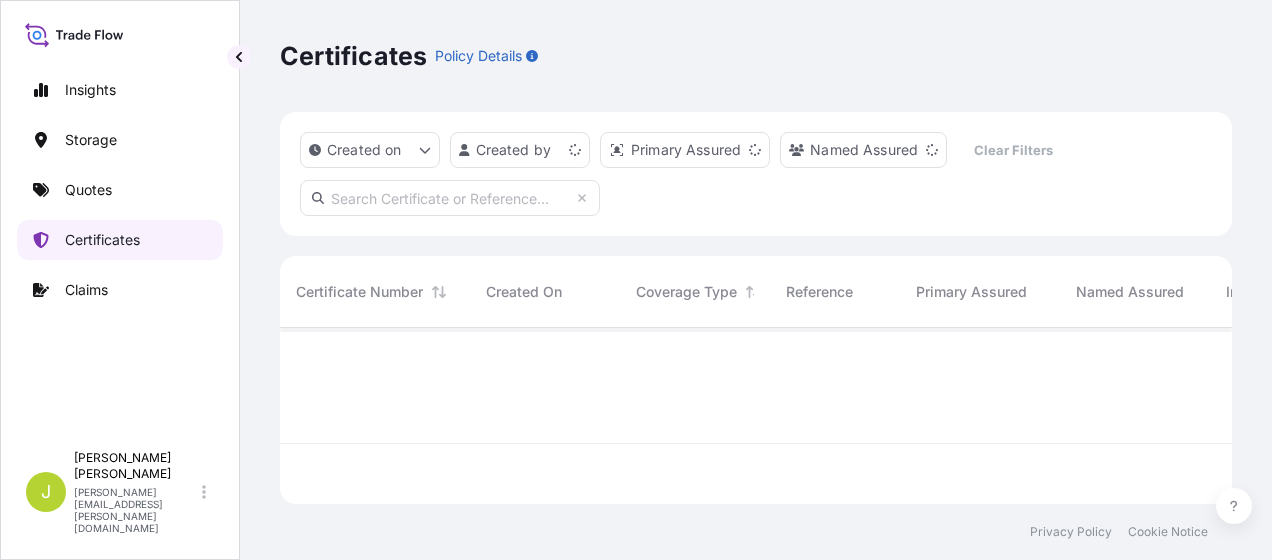 scroll, scrollTop: 16, scrollLeft: 16, axis: both 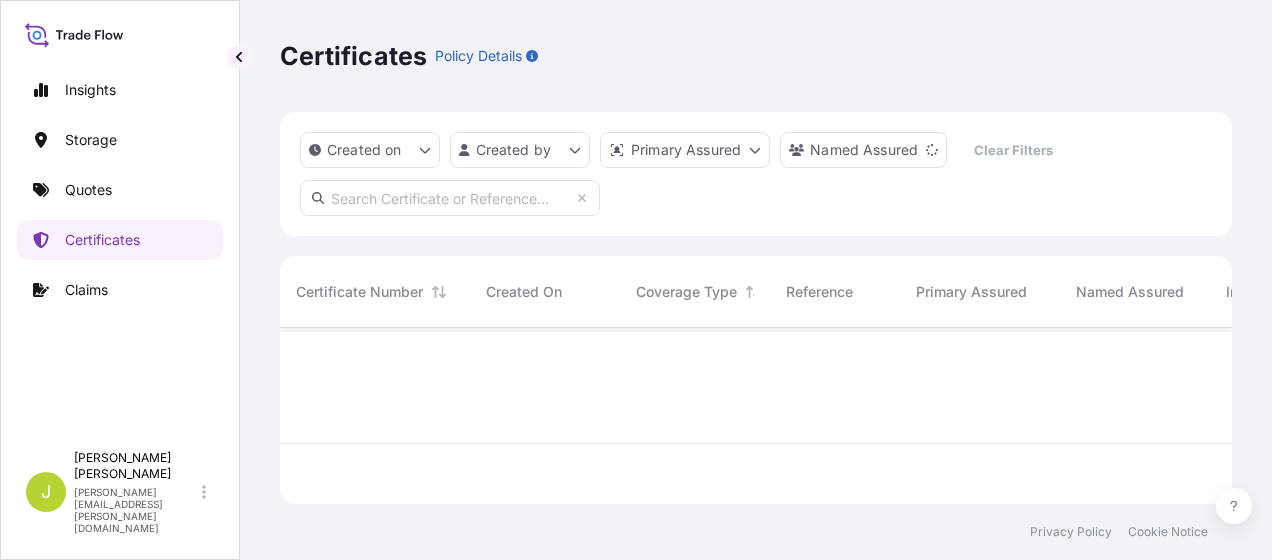 click at bounding box center (450, 198) 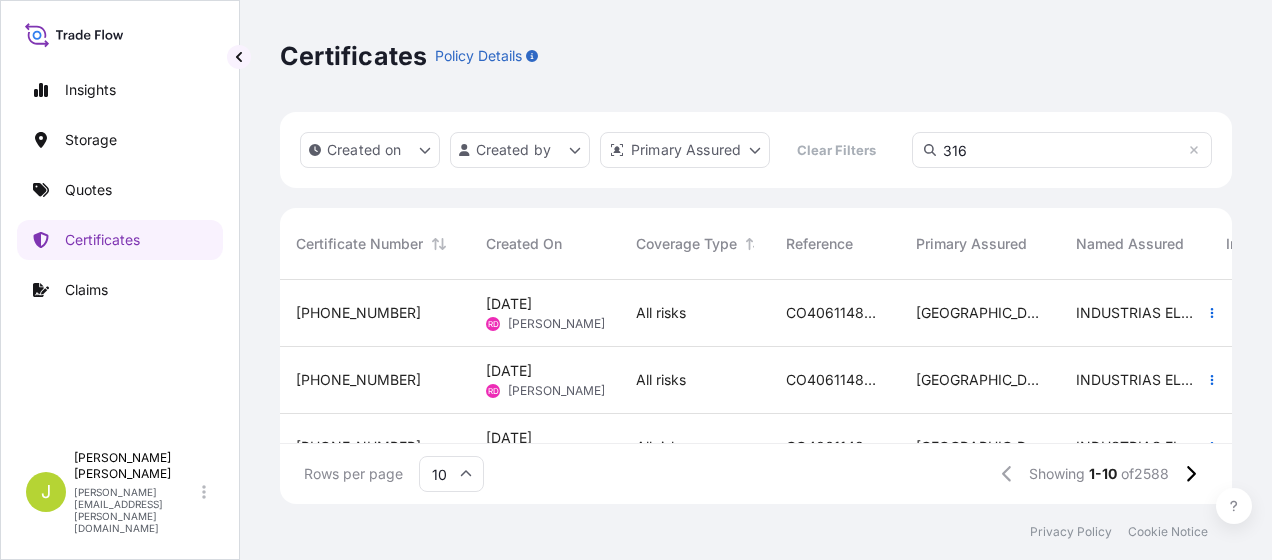 scroll, scrollTop: 16, scrollLeft: 16, axis: both 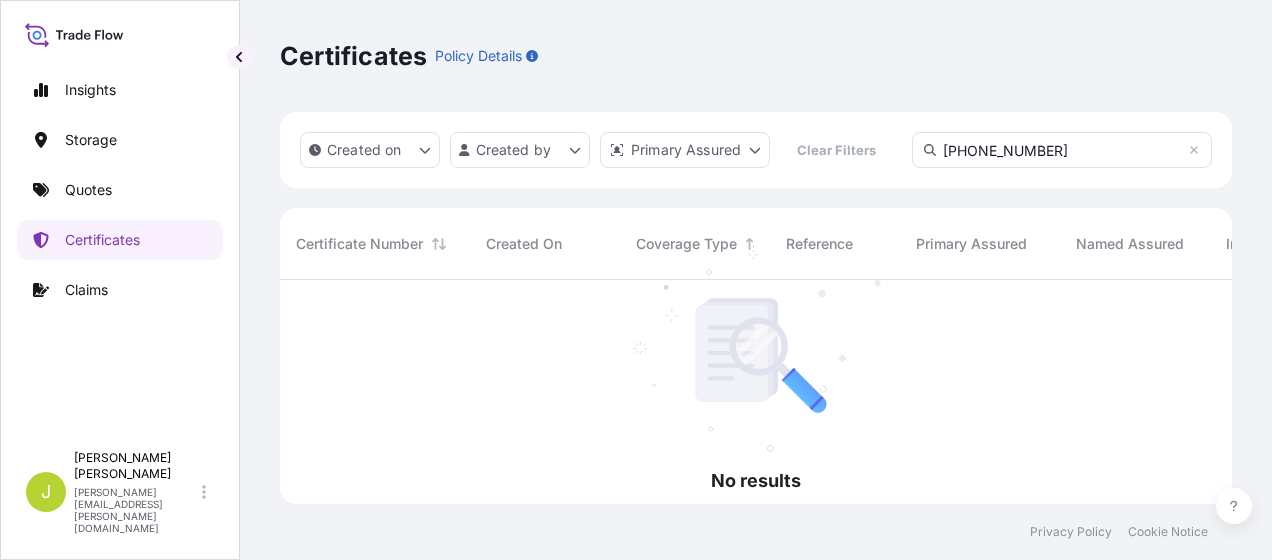 type on "[PHONE_NUMBER]" 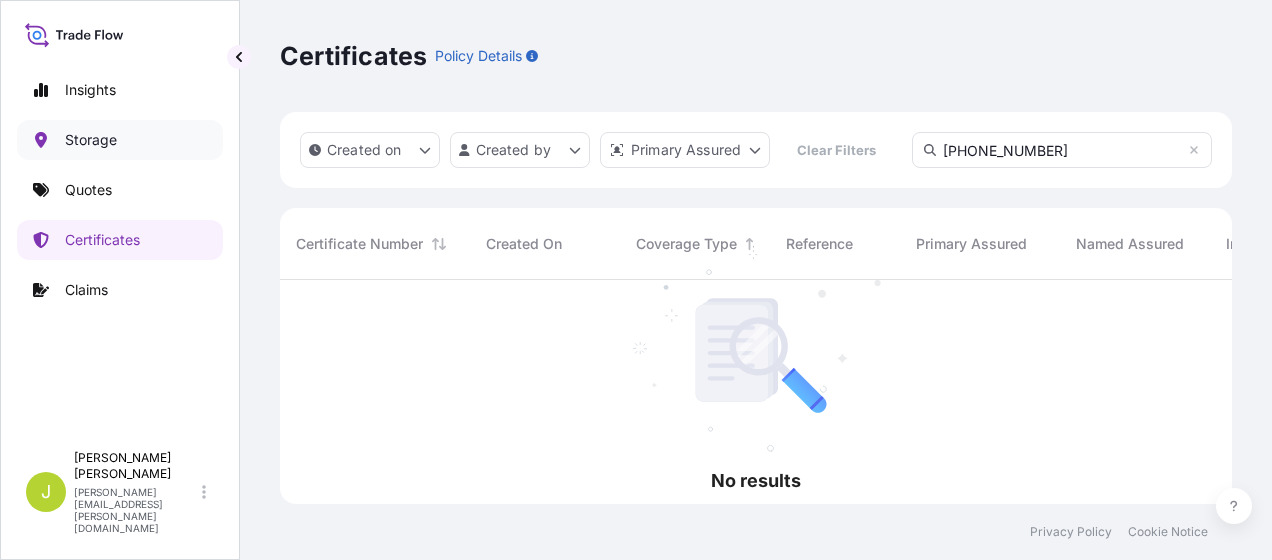 click on "Quotes" at bounding box center [88, 190] 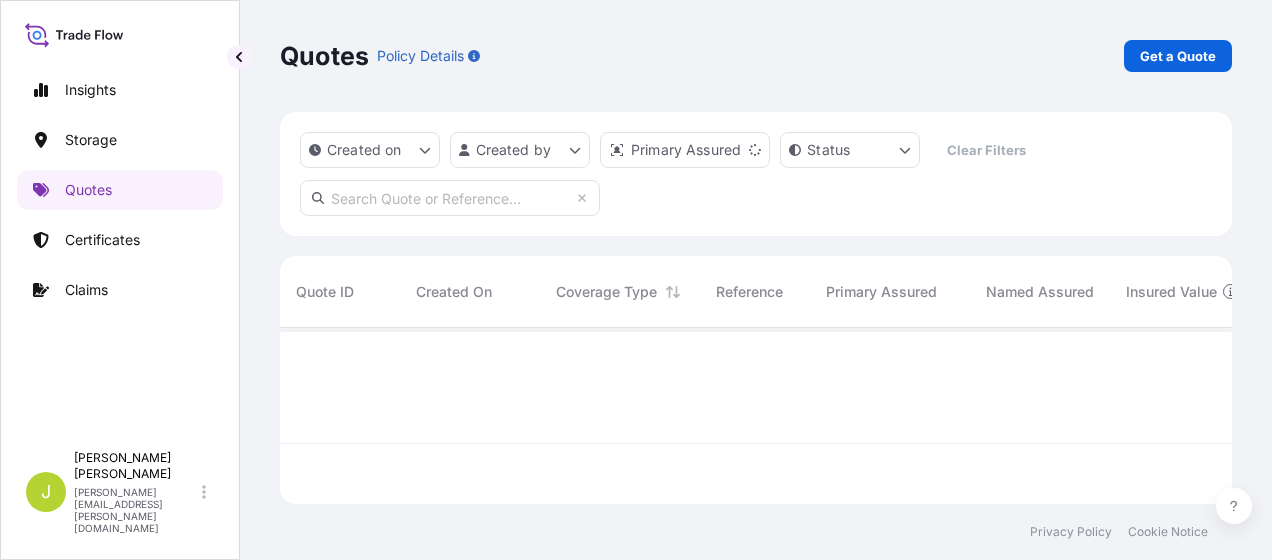 scroll, scrollTop: 16, scrollLeft: 16, axis: both 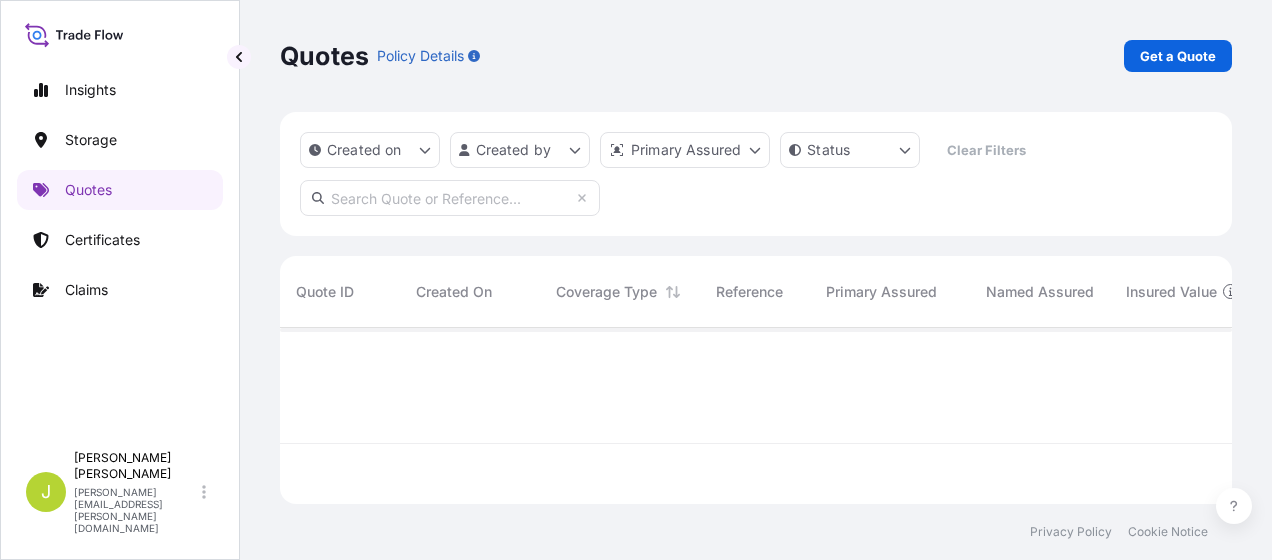 click at bounding box center (450, 198) 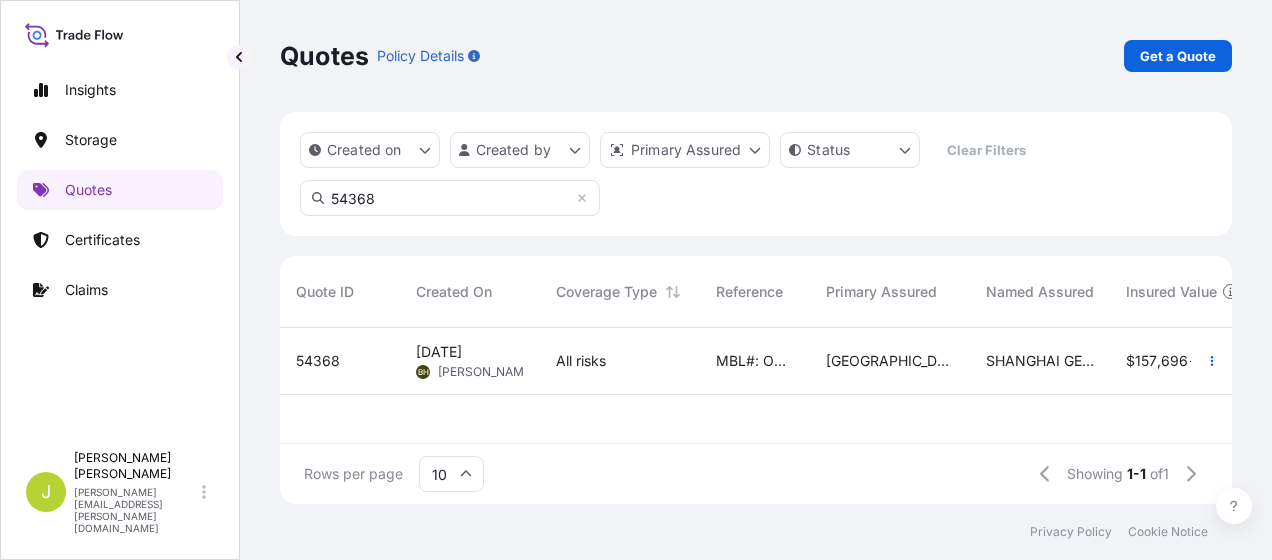 type on "54368" 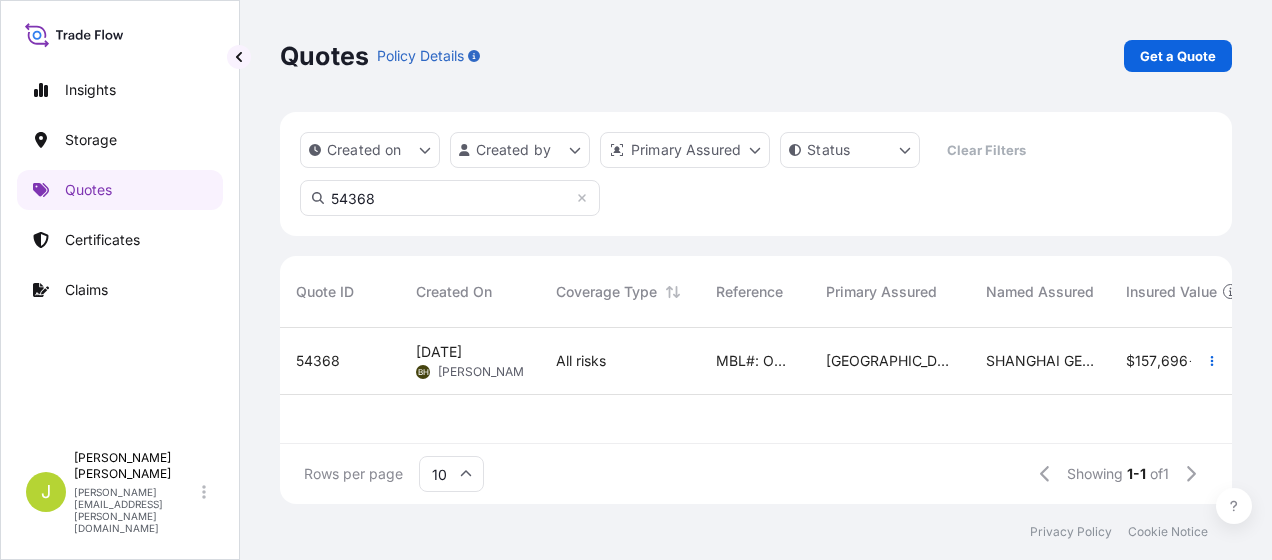 click on "54368" at bounding box center (318, 361) 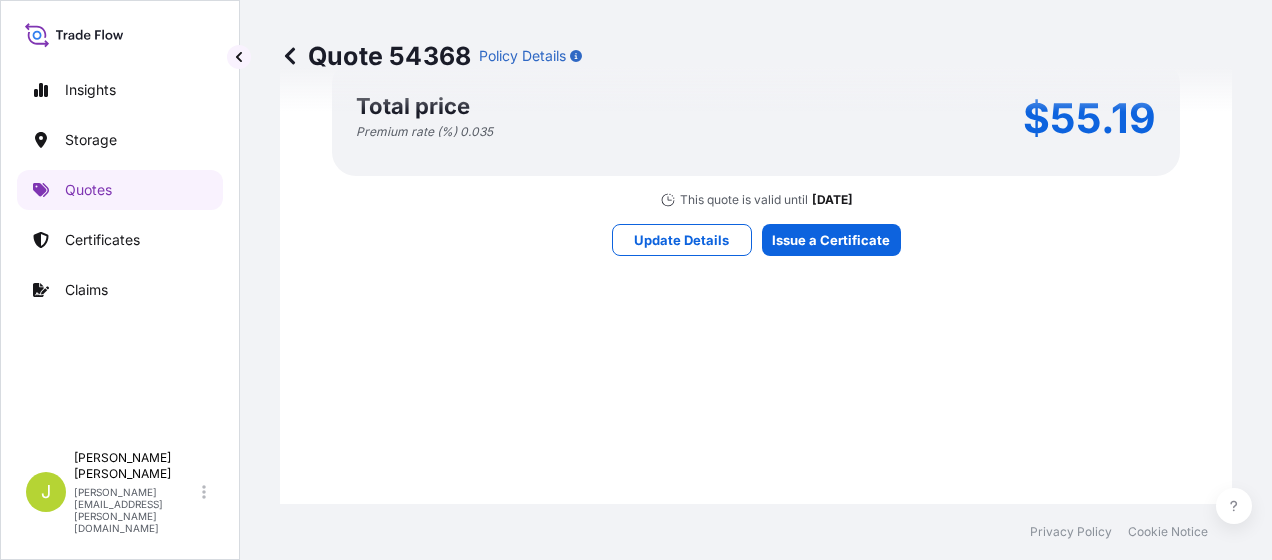 scroll, scrollTop: 2716, scrollLeft: 0, axis: vertical 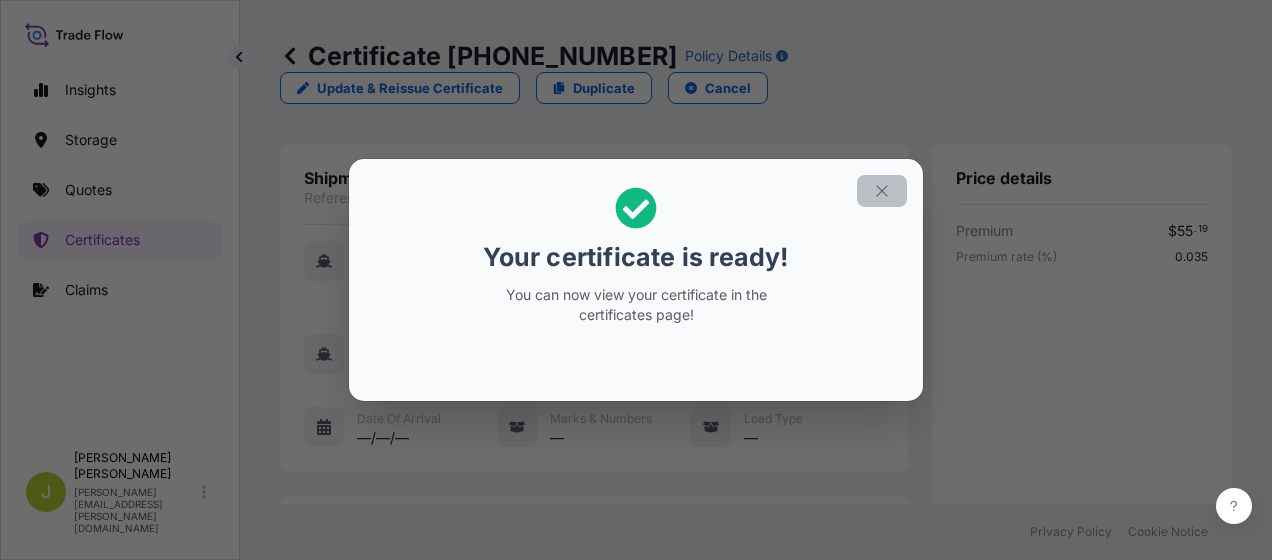 click 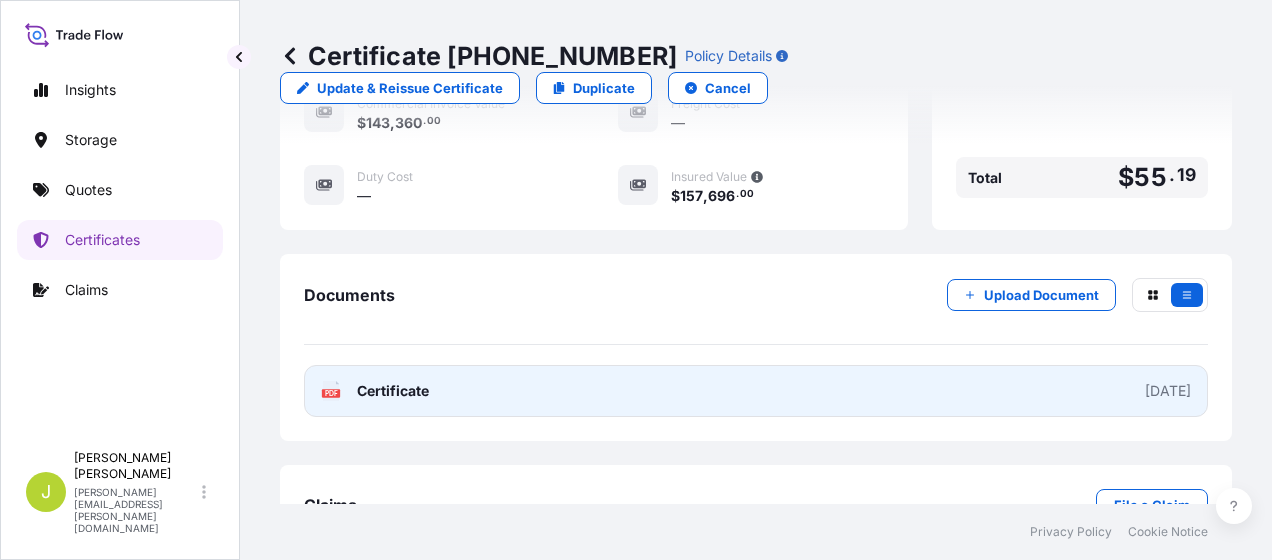 scroll, scrollTop: 712, scrollLeft: 0, axis: vertical 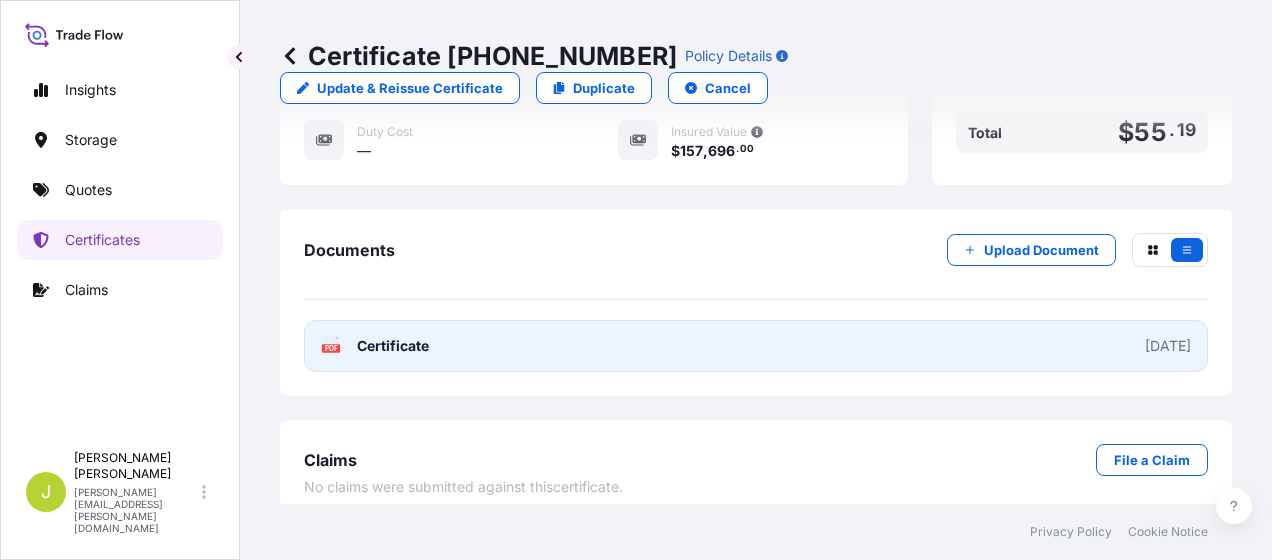 click on "PDF Certificate [DATE]" at bounding box center (756, 346) 